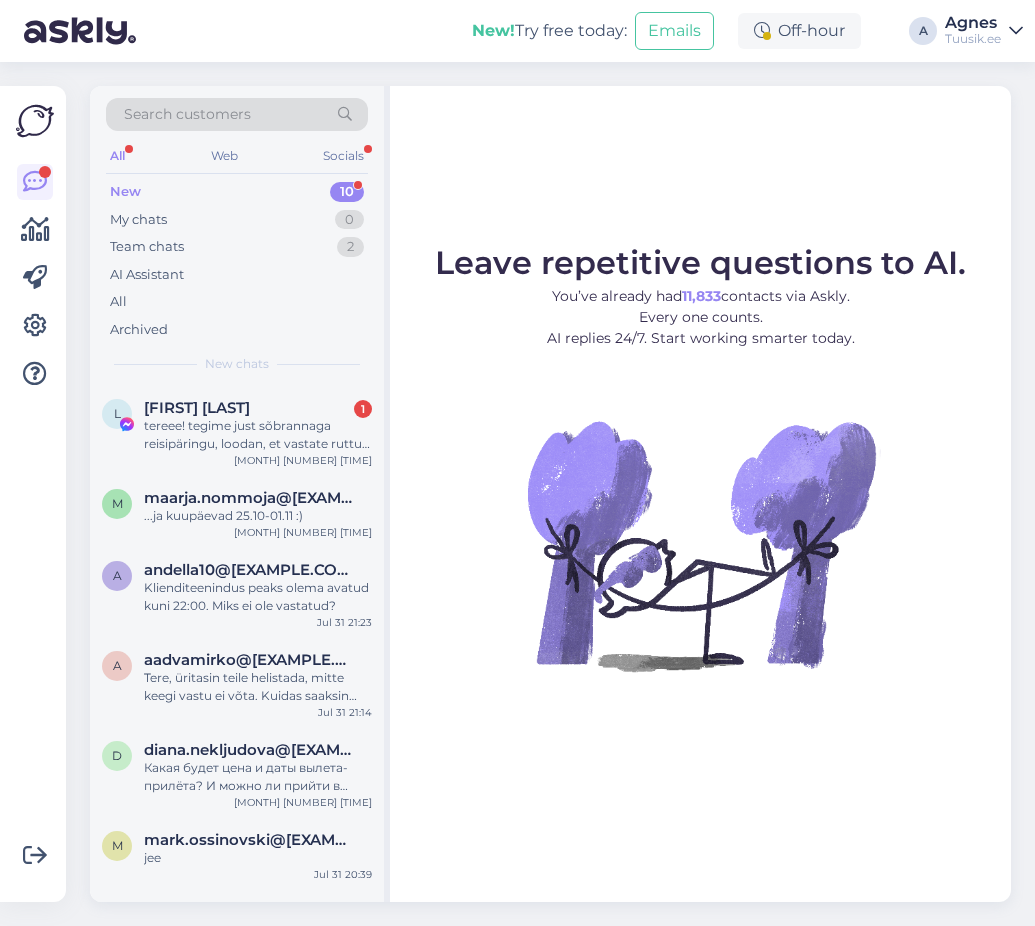 scroll, scrollTop: 0, scrollLeft: 0, axis: both 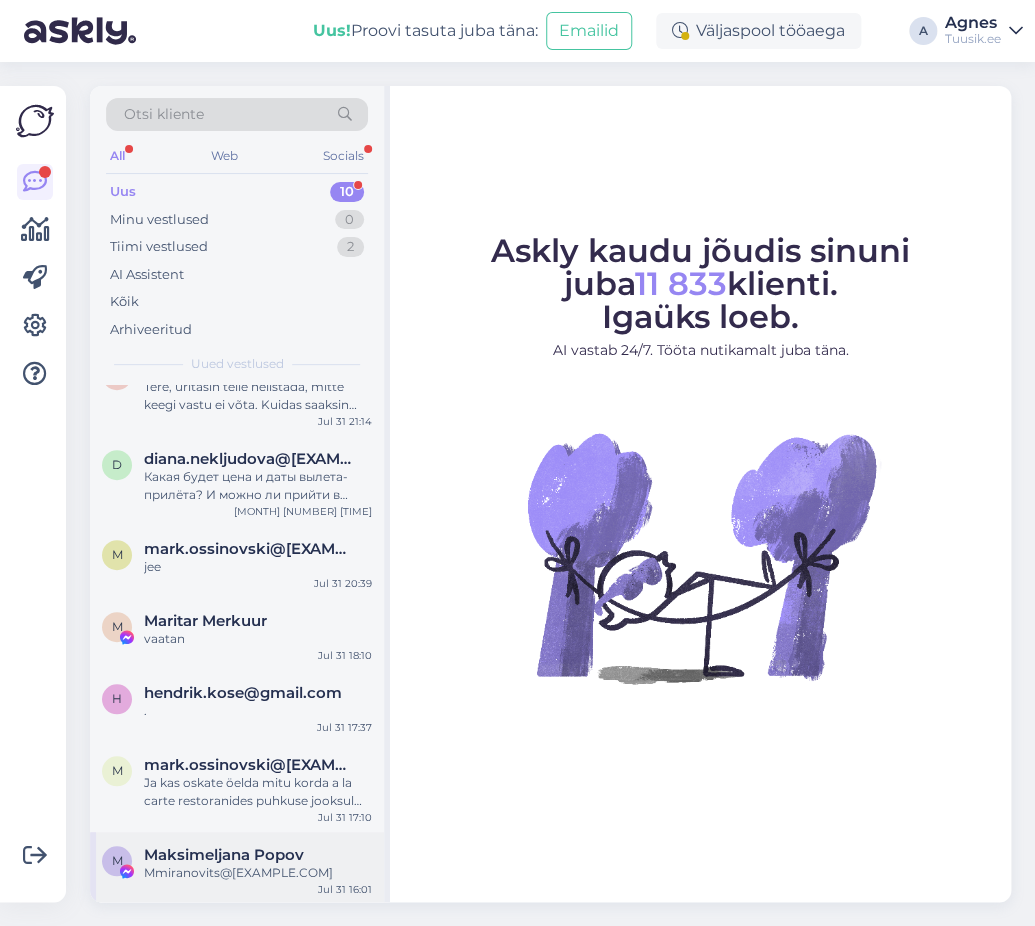 click on "Maksimeljana Popov" at bounding box center [224, 855] 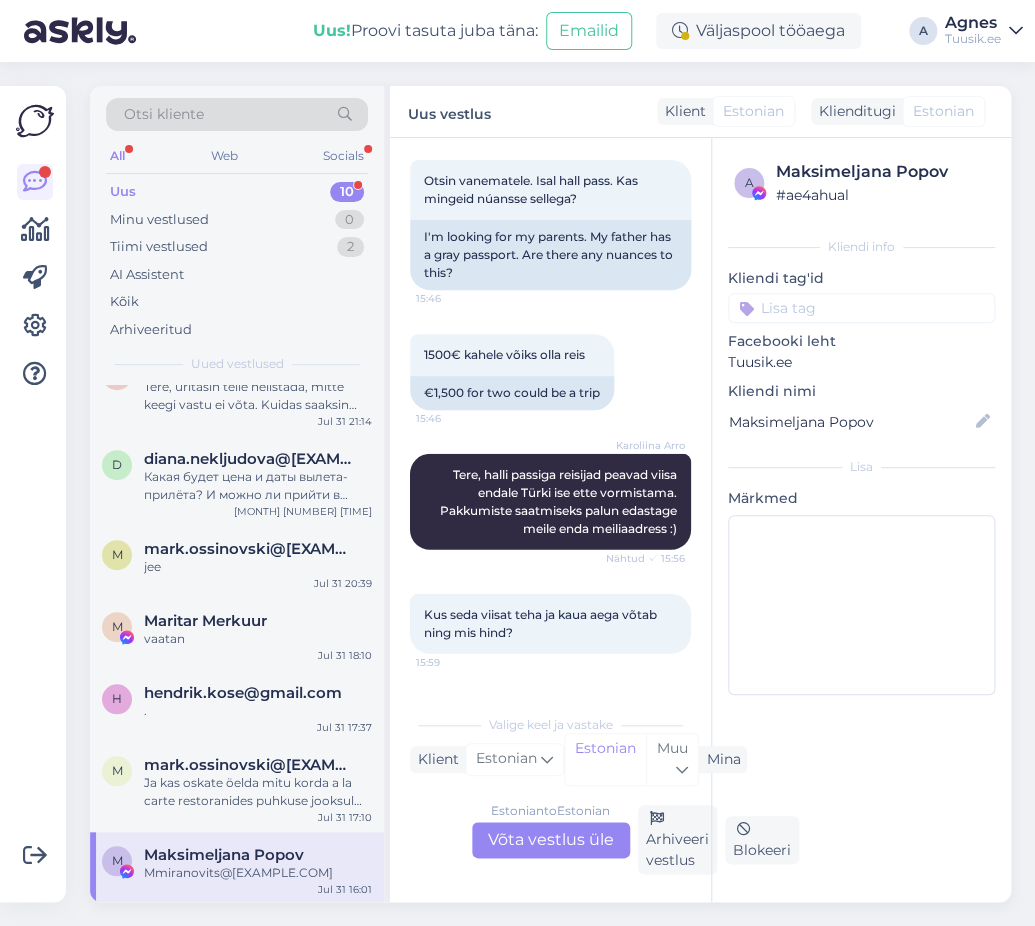 scroll, scrollTop: 3887, scrollLeft: 0, axis: vertical 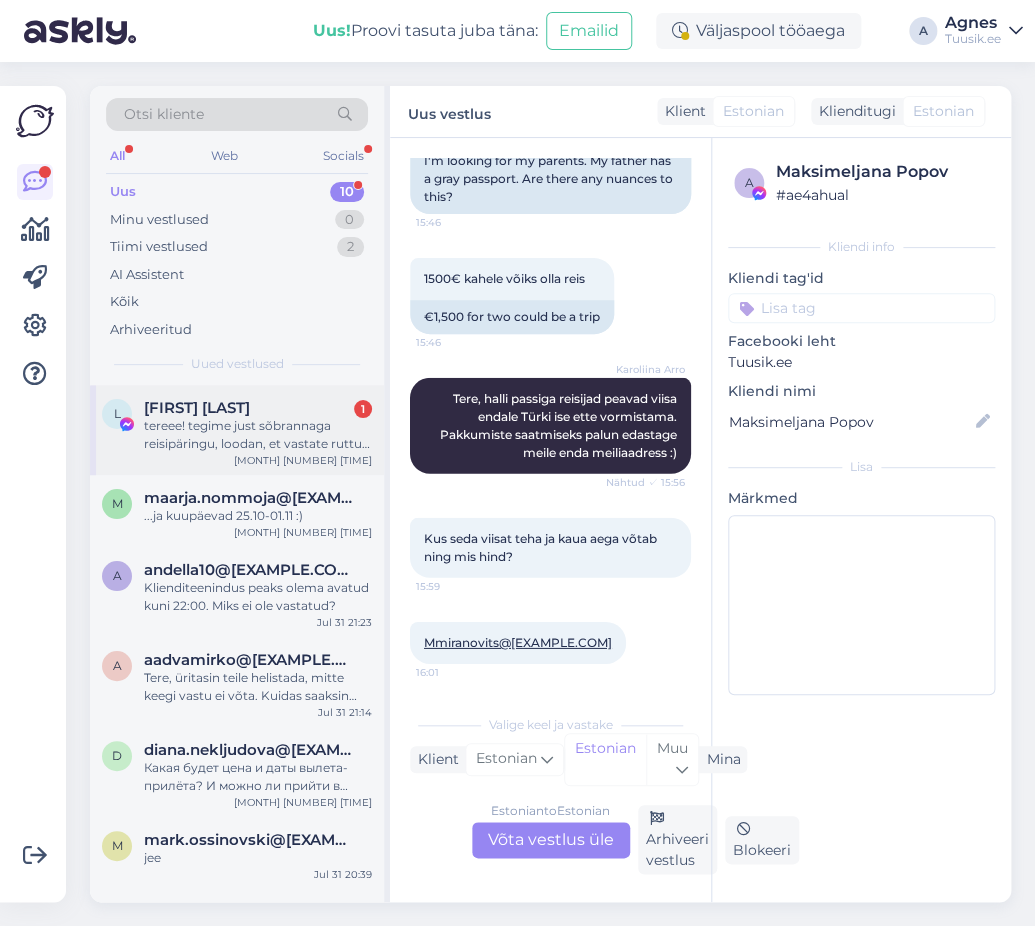 click on "tereee! tegime just sõbrannaga reisipäringu, loodan, et vastate ruttu❤️❤️" at bounding box center [258, 435] 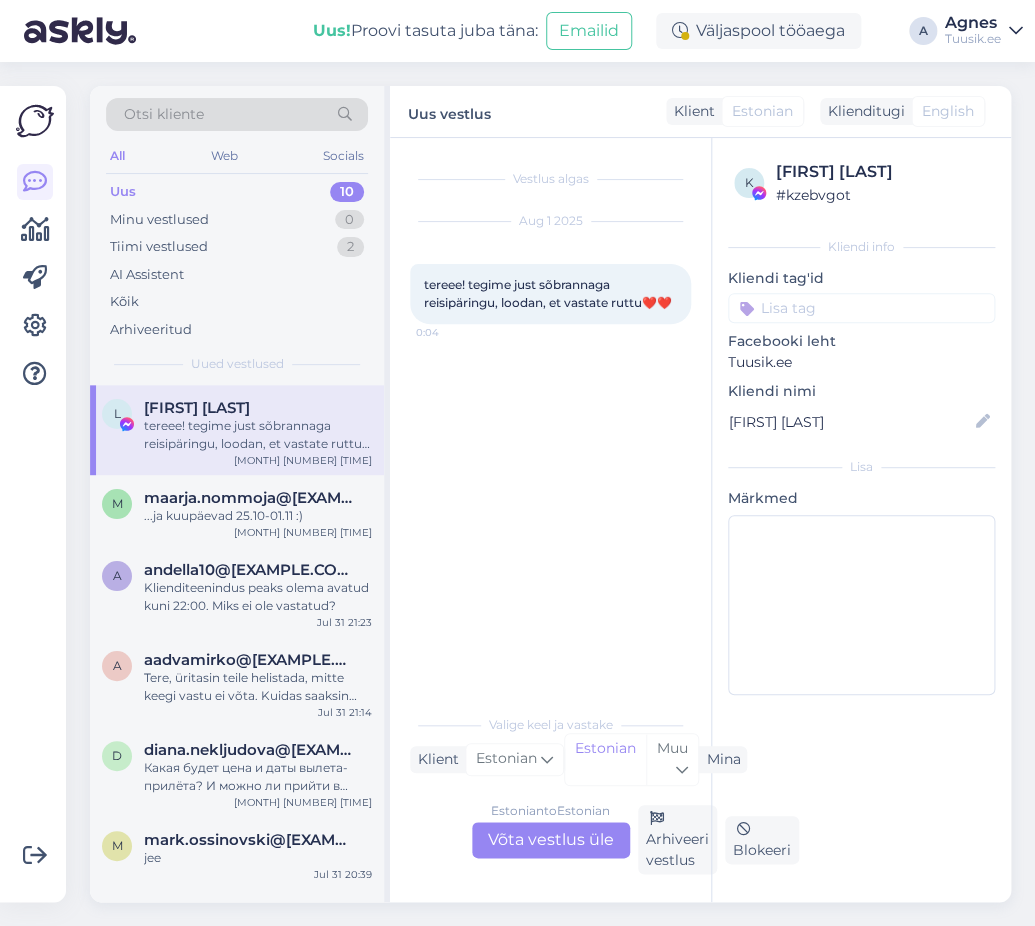 click on "Estonian  to  Estonian Võta vestlus üle" at bounding box center (551, 840) 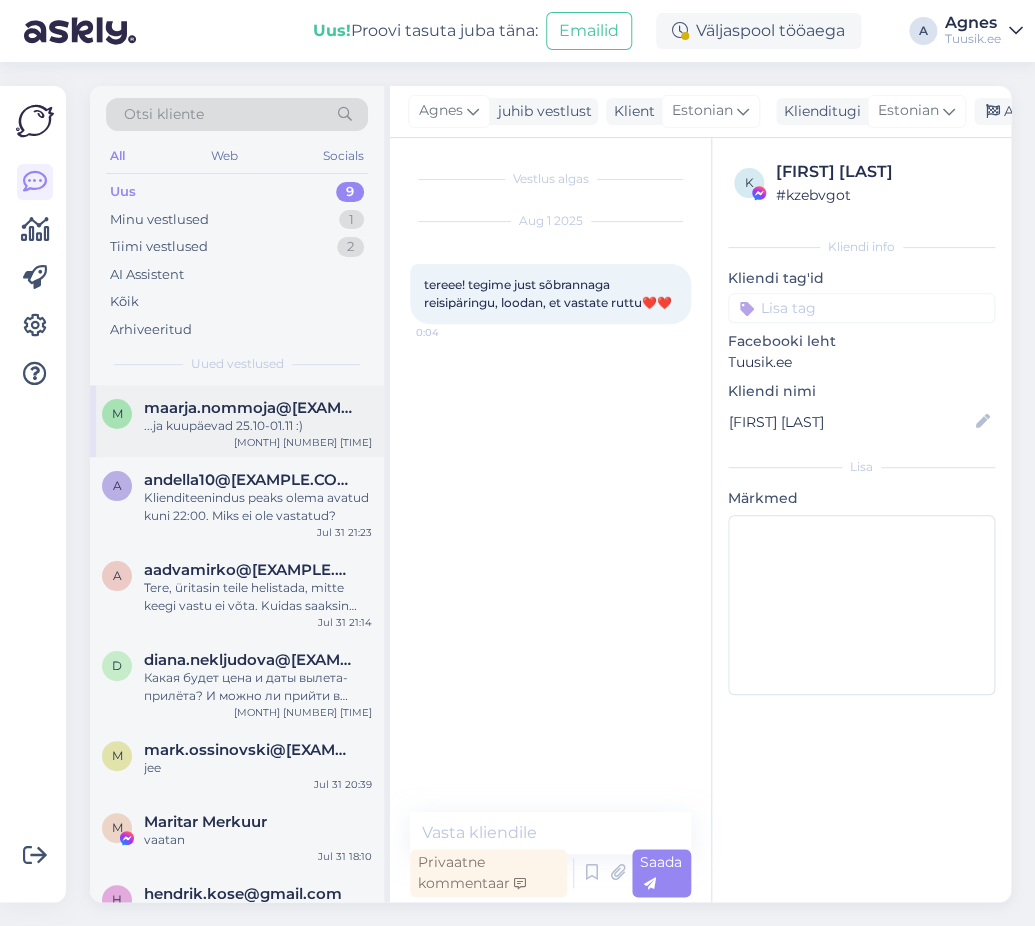 click on "...ja kuupäevad 25.10-01.11 :)" at bounding box center [258, 426] 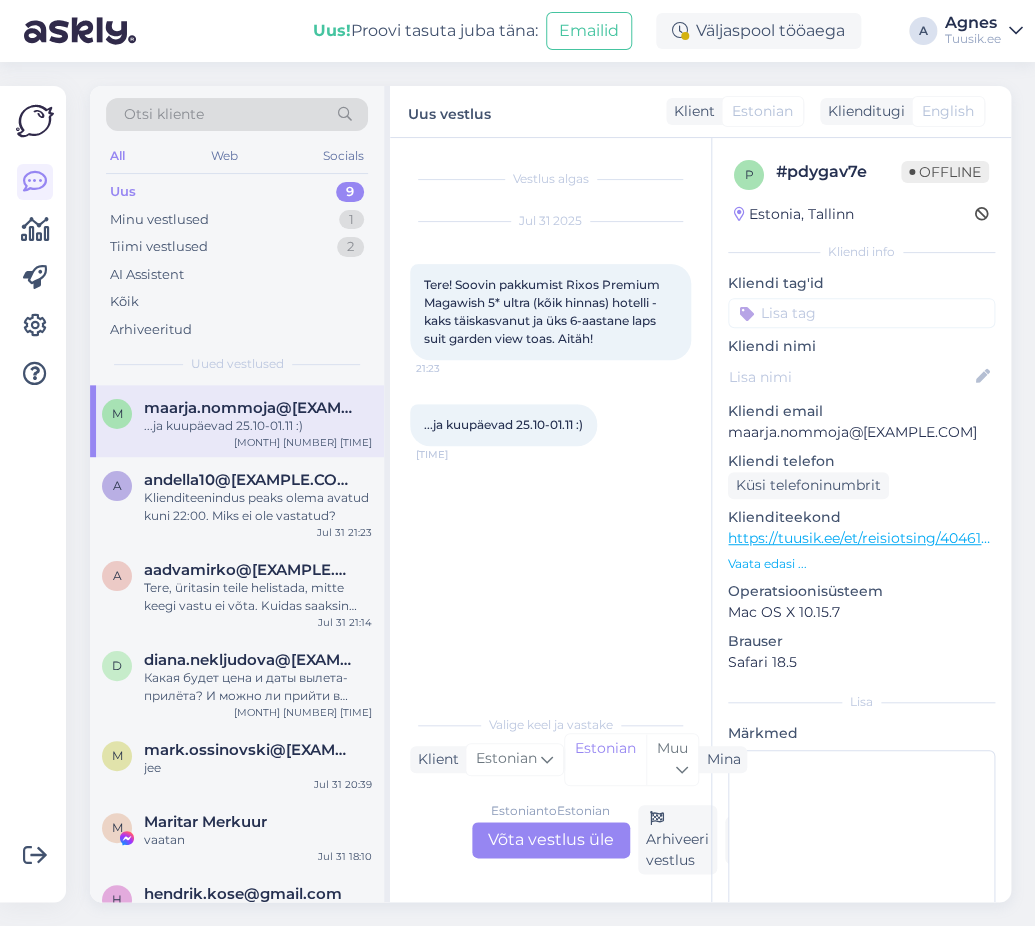 click on "Estonian  to  Estonian Võta vestlus üle" at bounding box center (551, 840) 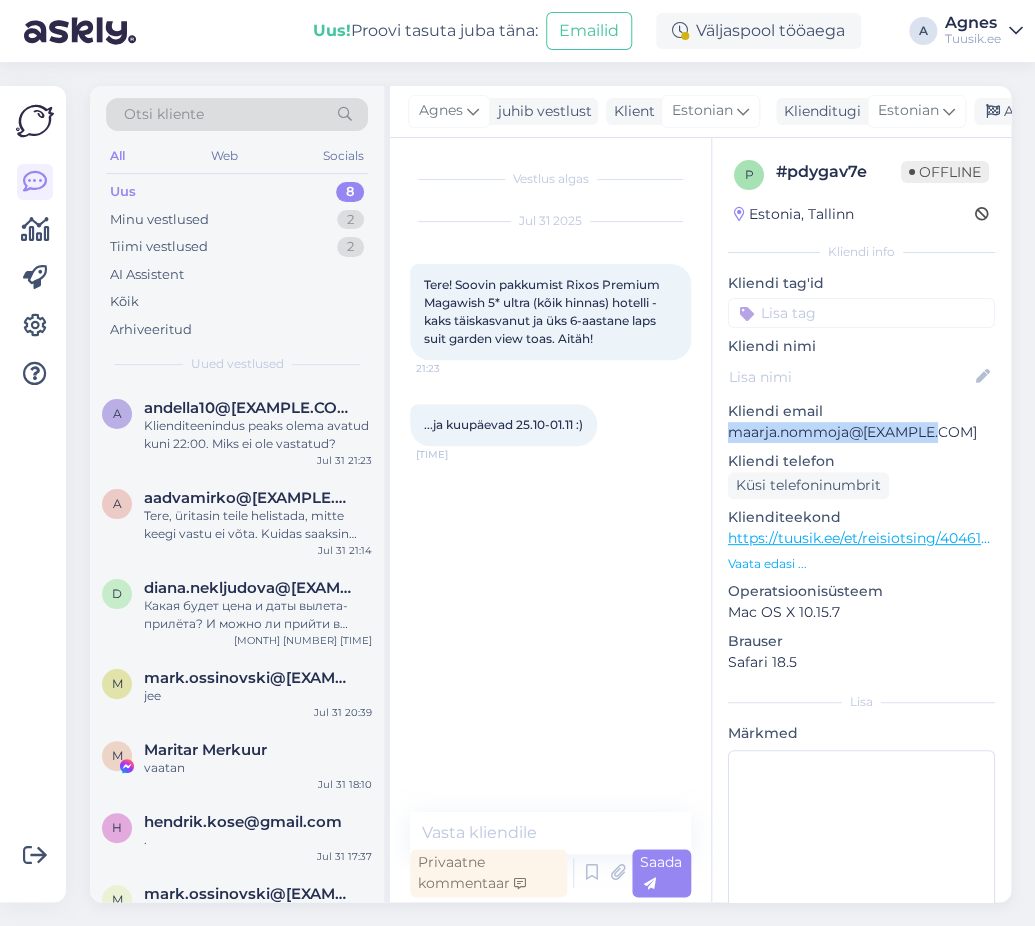drag, startPoint x: 947, startPoint y: 429, endPoint x: 723, endPoint y: 431, distance: 224.00893 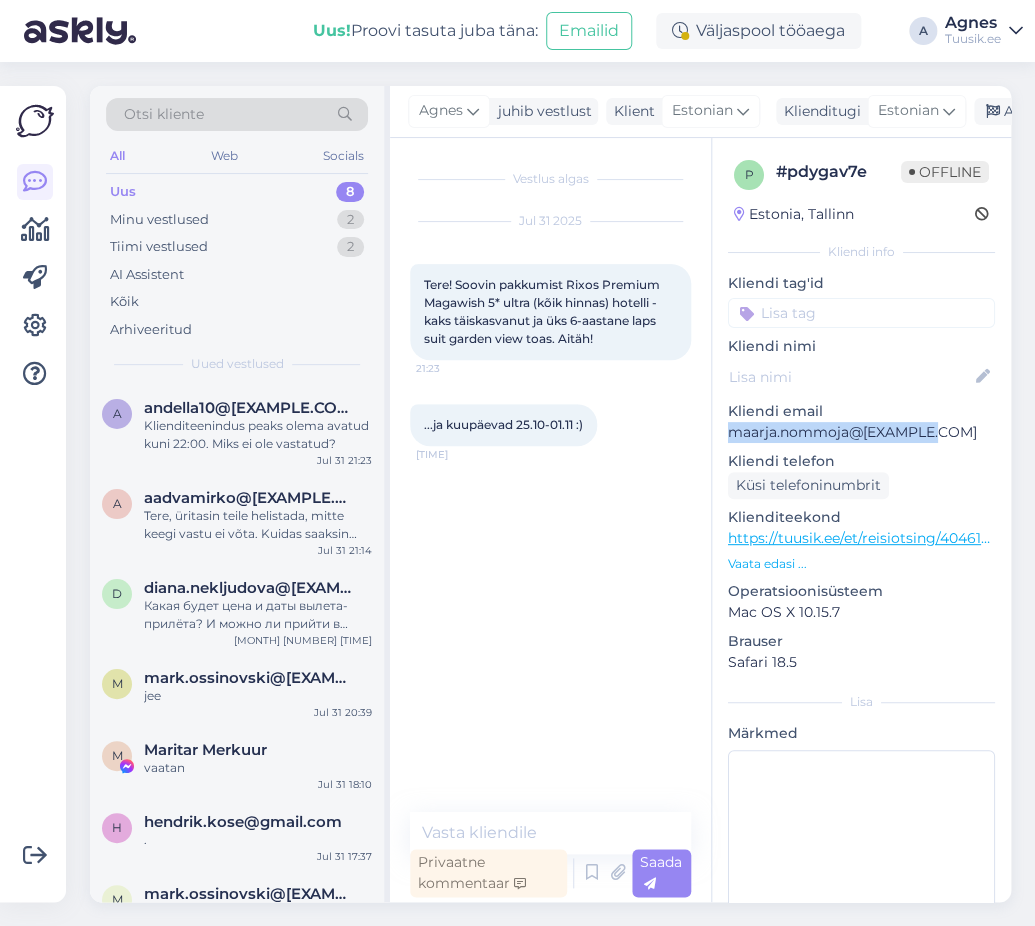 click on "p # pdygav7e Offline Estonia, [CITY] Kliendi info Kliendi tag'id Kliendi nimi Kliendi email [EMAIL] Kliendi telefon Küsi telefoninumbrit Klienditeekond https://tuusik.ee/et/reisiotsing/404617735?0=et&date=2025-10-25&nights=2 Vaata edasi ... Operatsioonisüsteem Mac OS X 10.15.7 Brauser Safari 18.5 Lisa Märkmed" at bounding box center (861, 549) 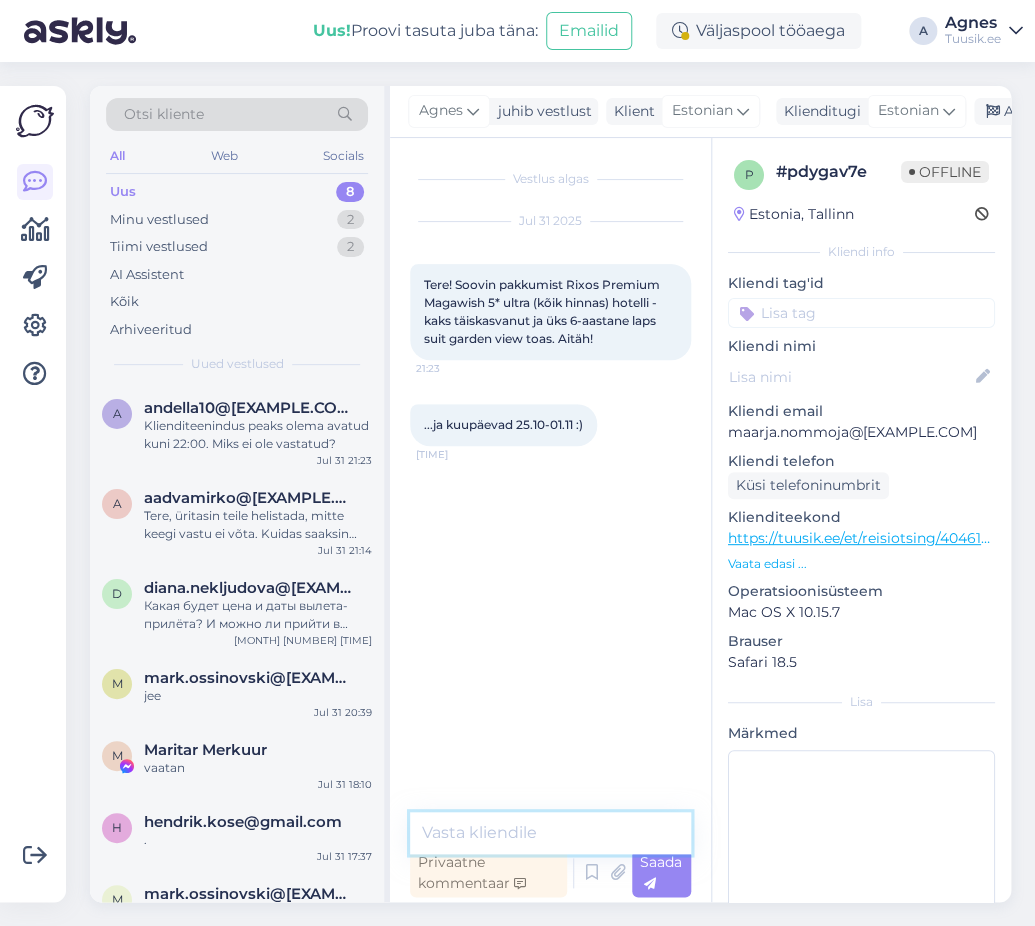 click at bounding box center [550, 833] 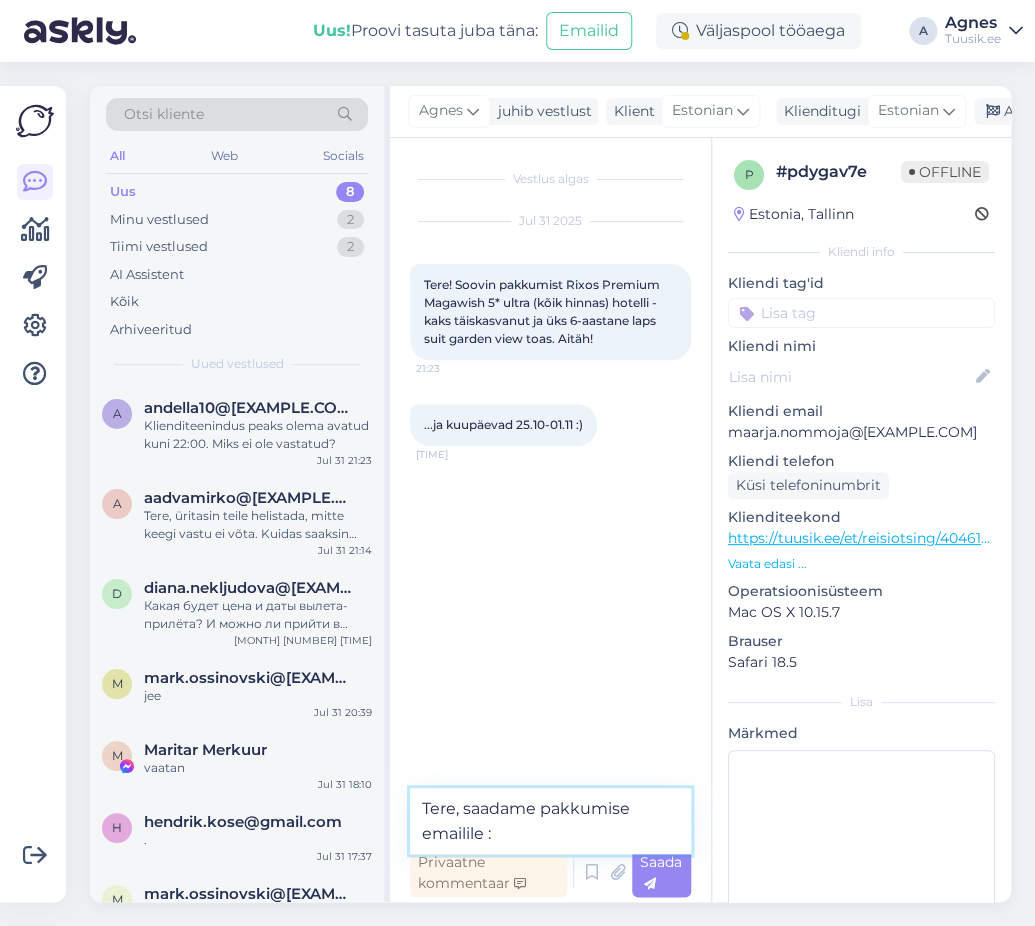 type on "Tere, saadame pakkumise emailile :)" 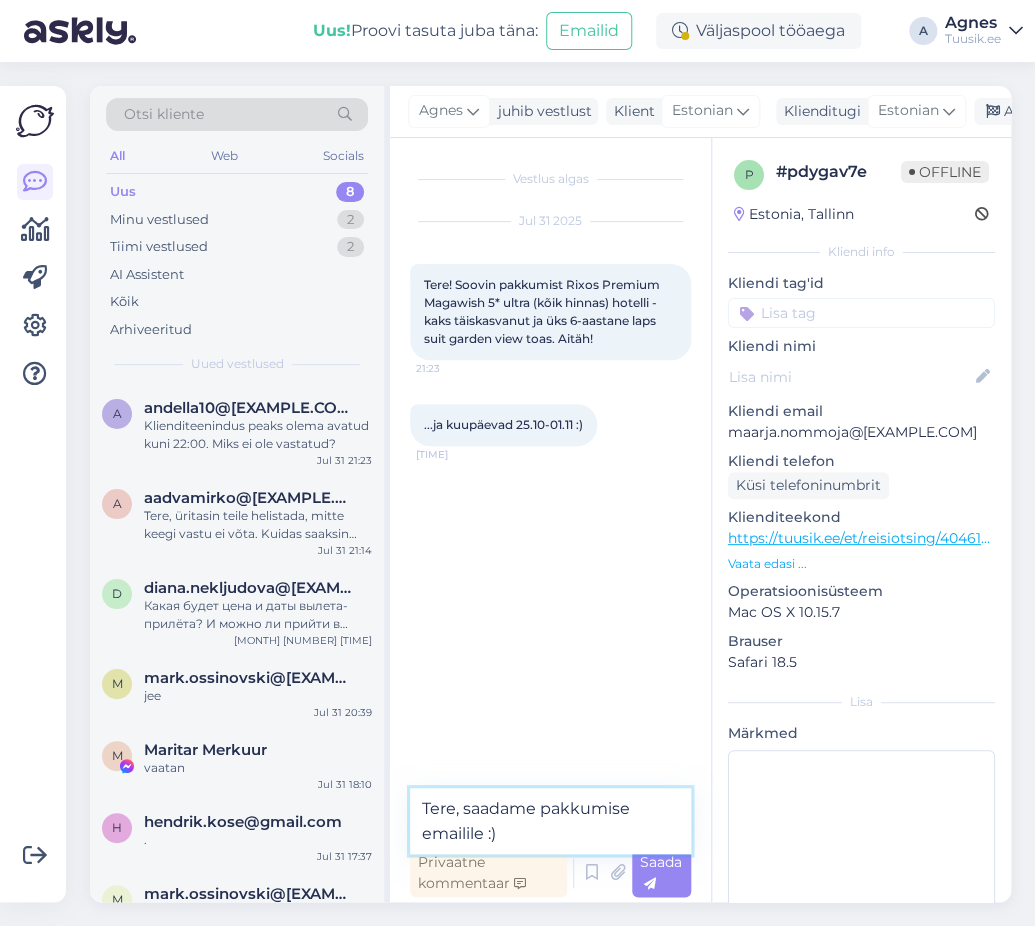 type 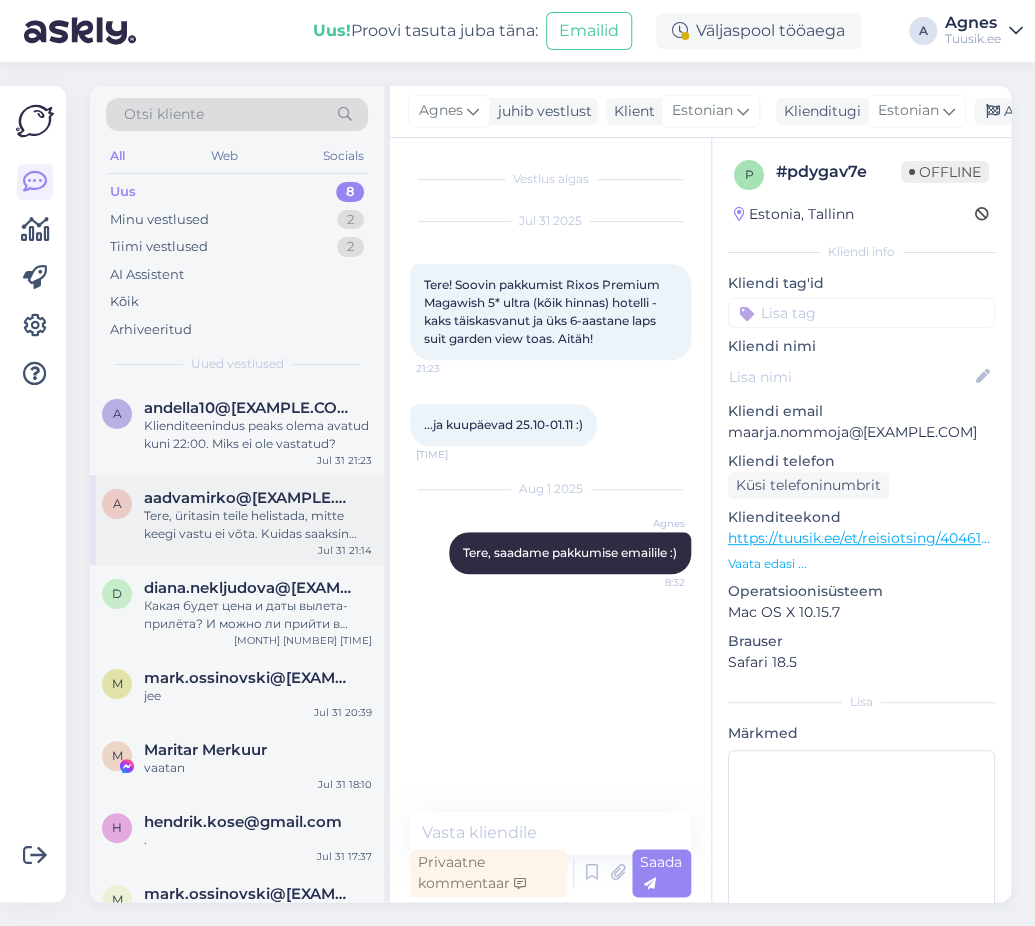 click on "Tere, üritasin teile helistada, mitte keegi vastu ei võta. Kuidas saaksin kontakti, näitab, et kella 22ni saab helistada" at bounding box center (258, 525) 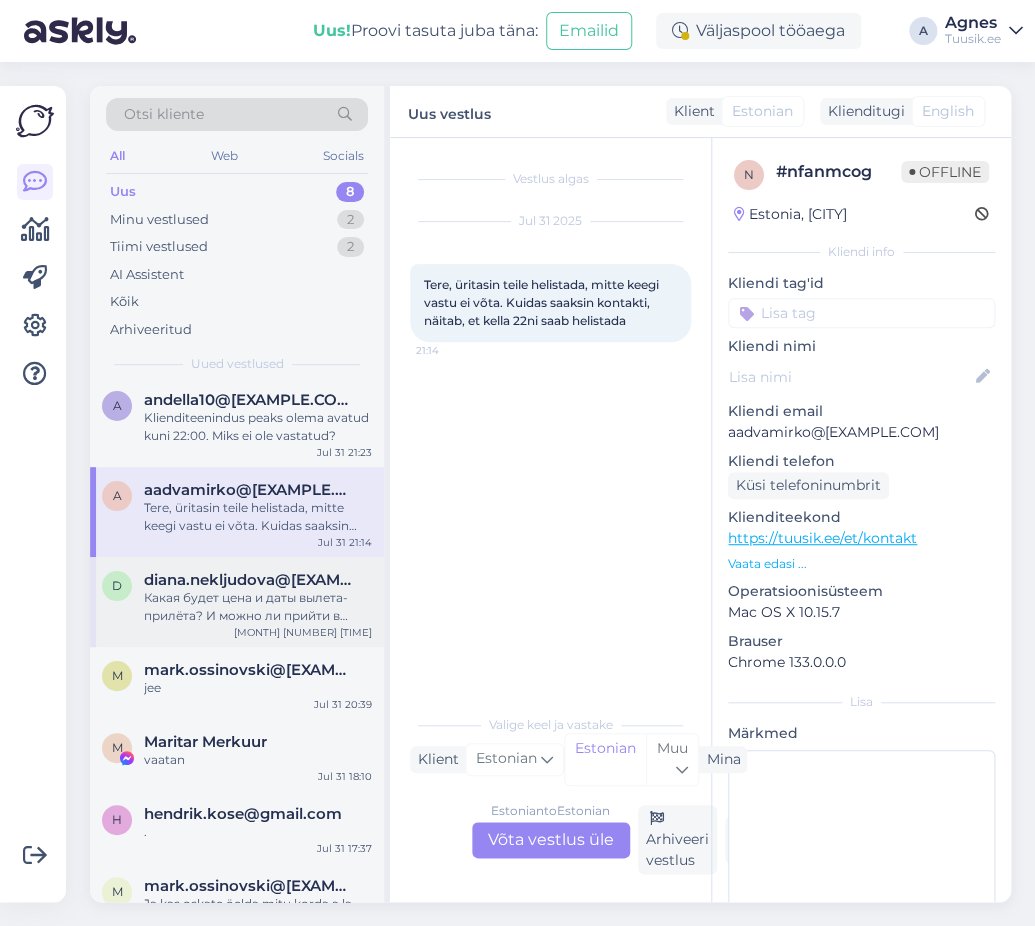scroll, scrollTop: 0, scrollLeft: 0, axis: both 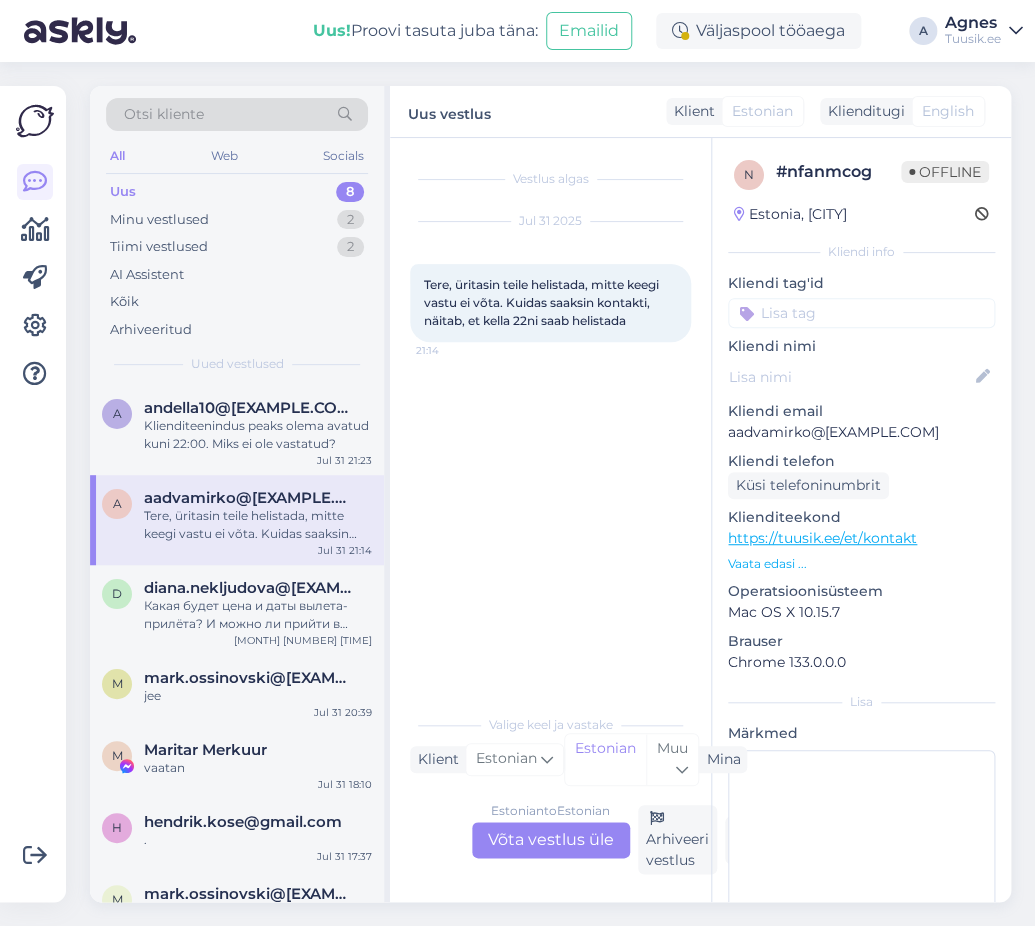drag, startPoint x: 927, startPoint y: 450, endPoint x: 917, endPoint y: 446, distance: 10.770329 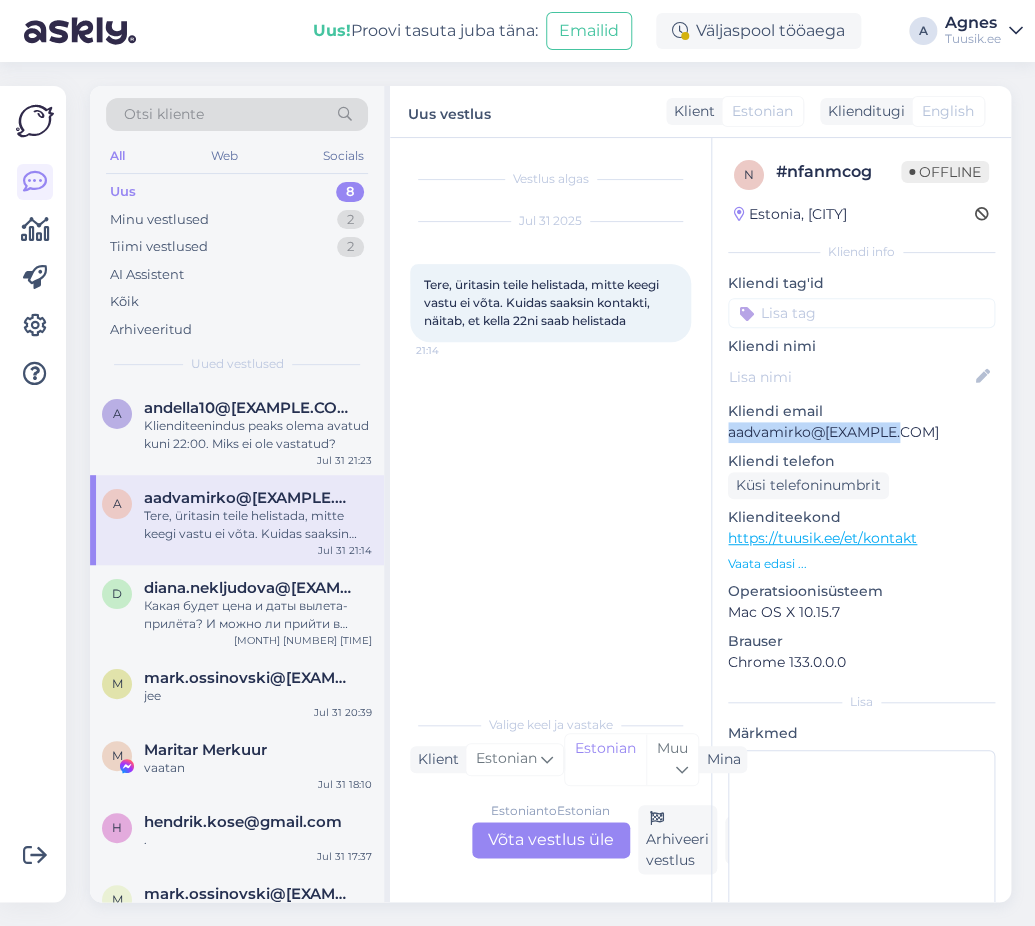 drag, startPoint x: 918, startPoint y: 432, endPoint x: 719, endPoint y: 434, distance: 199.01006 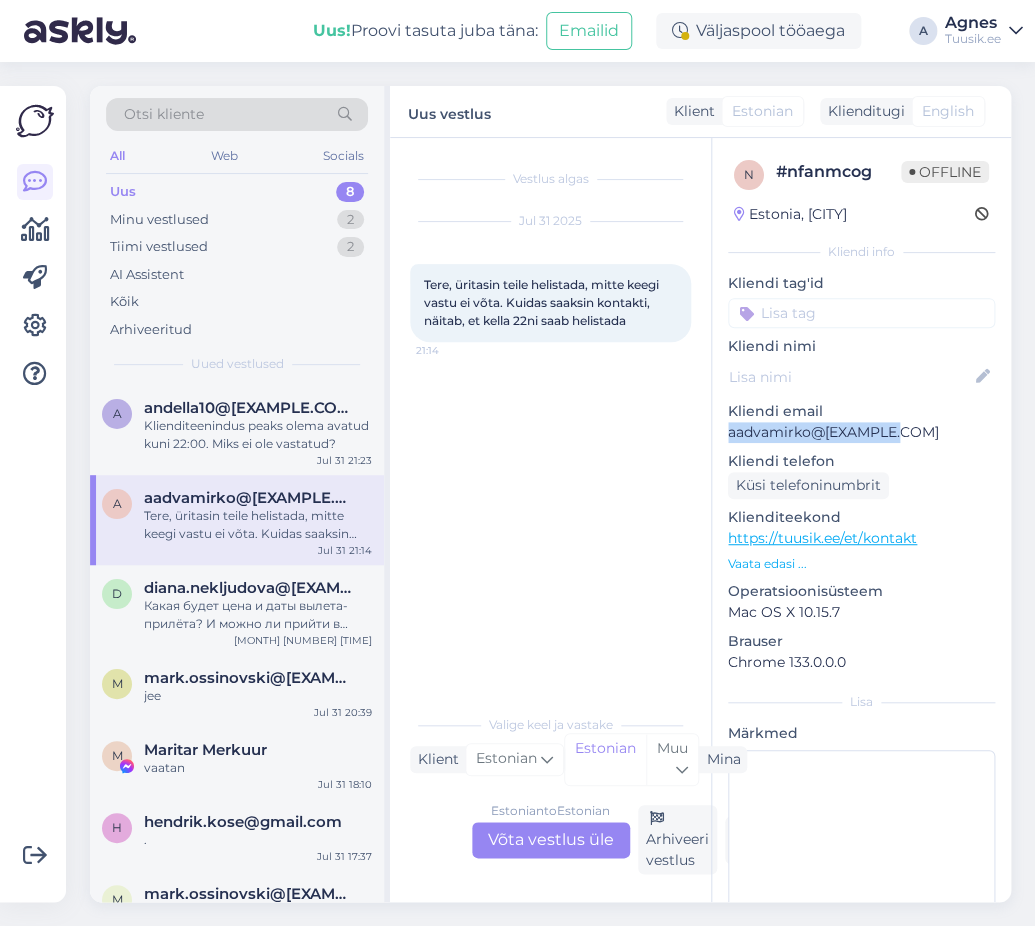 click on "Offline     Estonia, Tamsalu Kliendi info Kliendi tag'id  Kliendi nimi Kliendi email aadvamirko@[EXAMPLE.COM] Kliendi telefon Küsi telefoninumbrit Klienditeekond https://tuusik.ee/et/kontakt Vaata edasi ... Operatsioonisüsteem Mac OS X 10.15.7 Brauser Chrome 133.0.0.0 Lisa Märkmed" at bounding box center [861, 549] 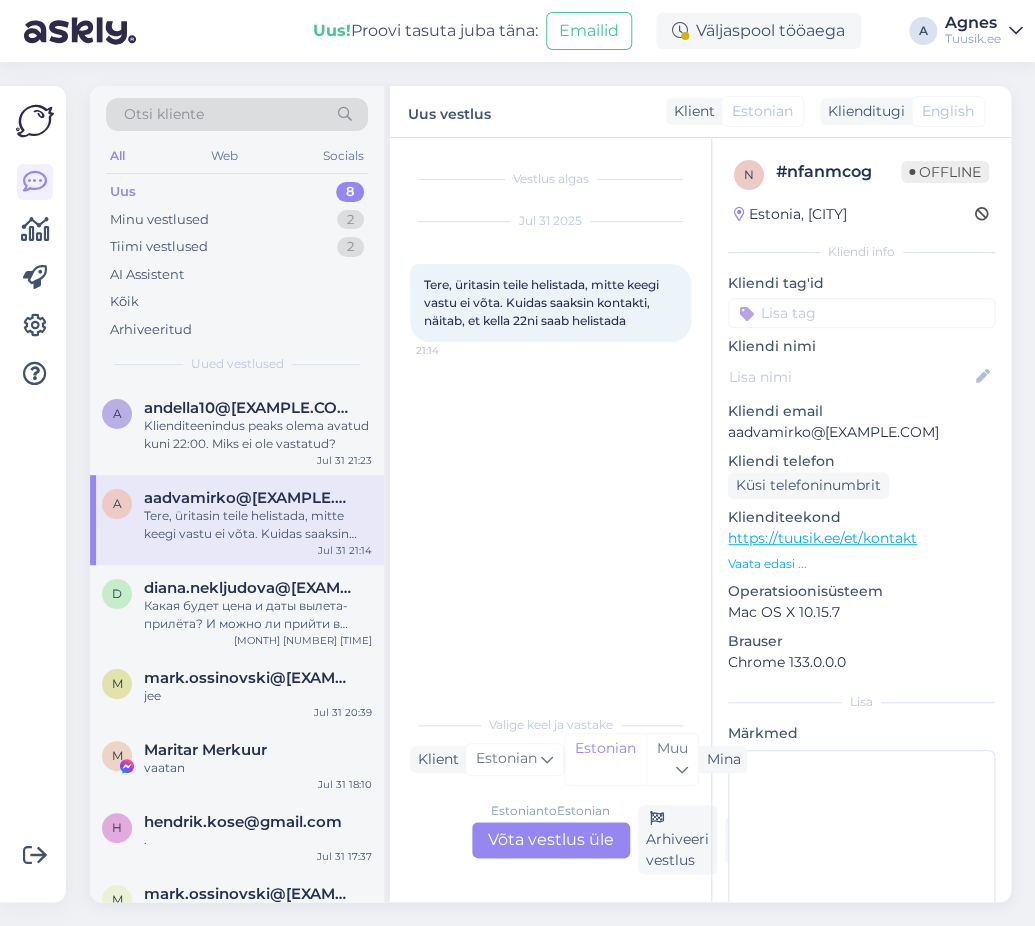 click on "Estonian to Estonian Võta vestlus üle Arhiveeri vestlus Blokeeri" at bounding box center (550, 839) 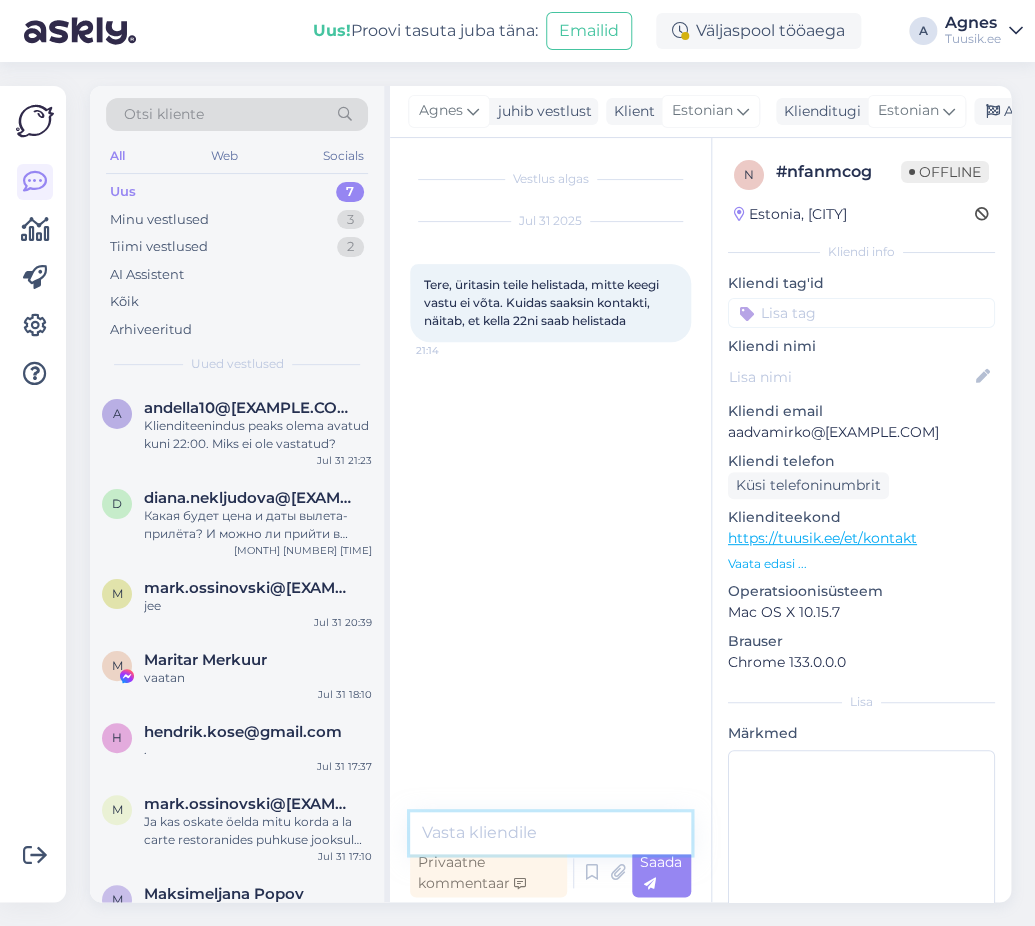 click at bounding box center [550, 833] 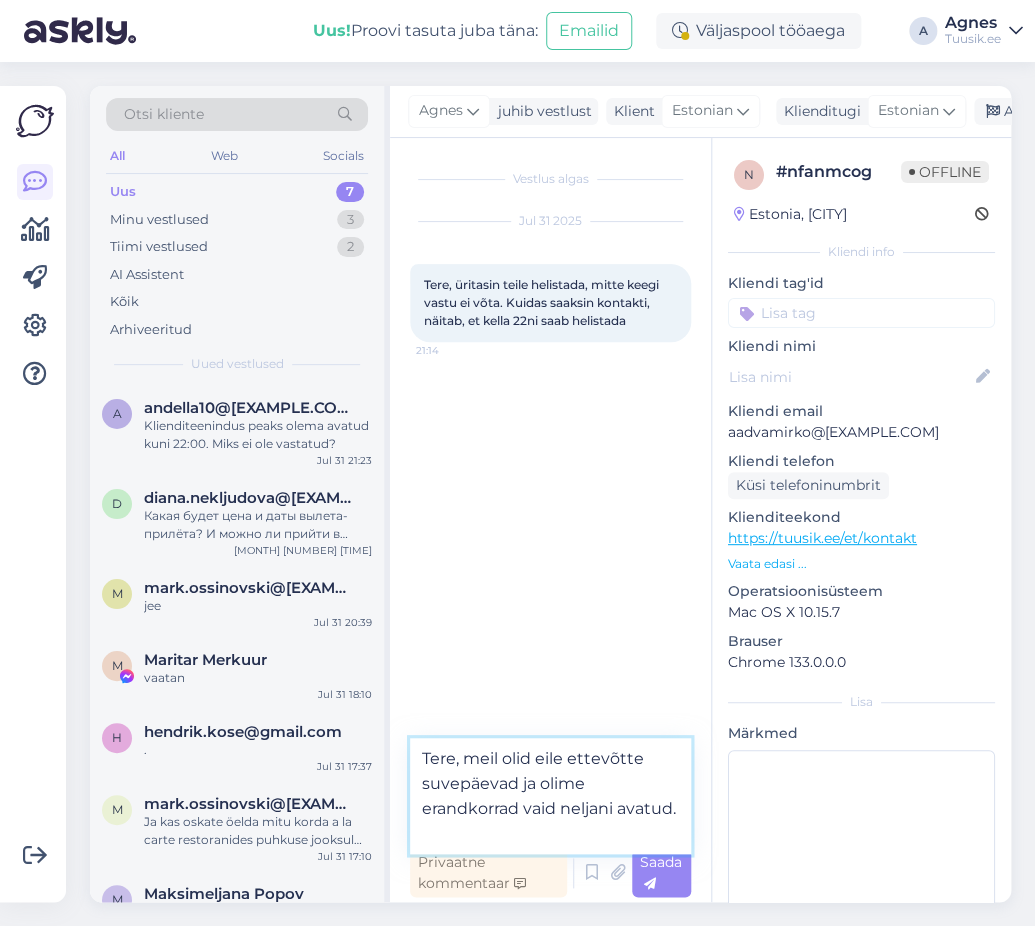type on "Tere, meil olid eile ettevõtte suvepäevad ja olime erandkorrad vaid neljani avatud." 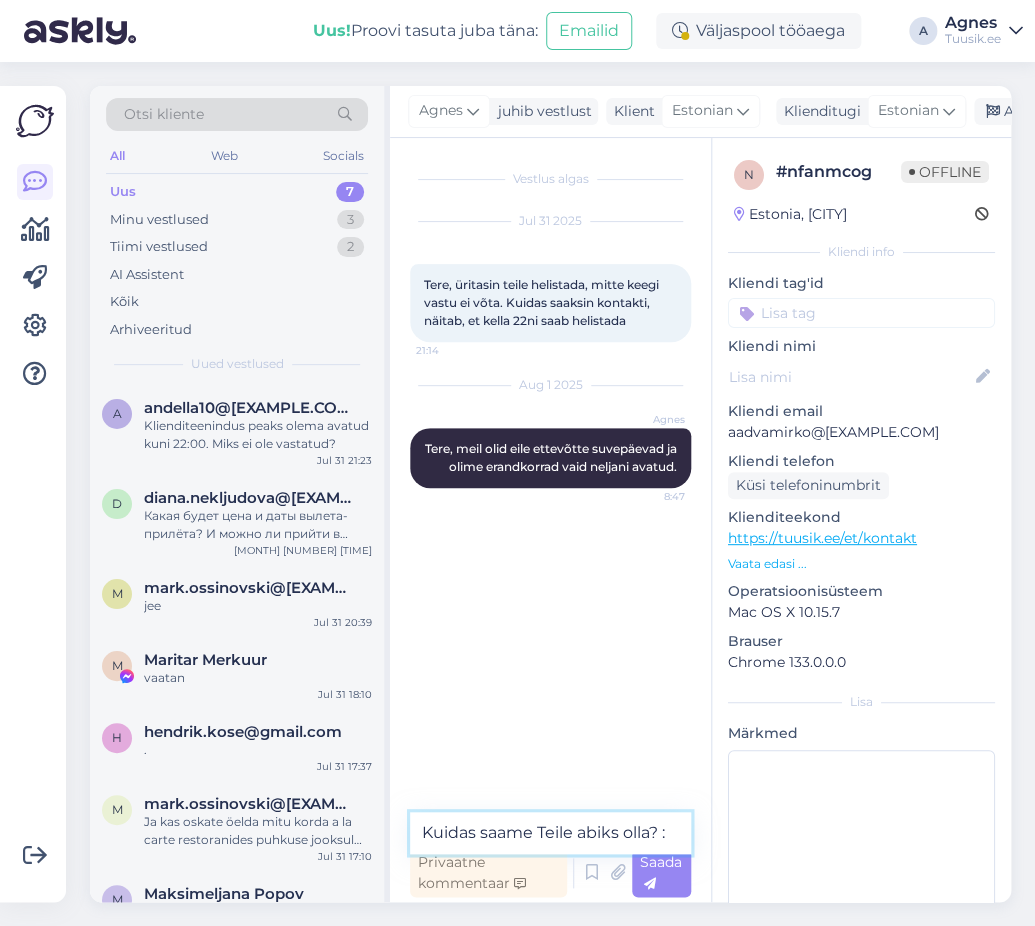 type on "Kuidas saame Teile abiks olla? :)" 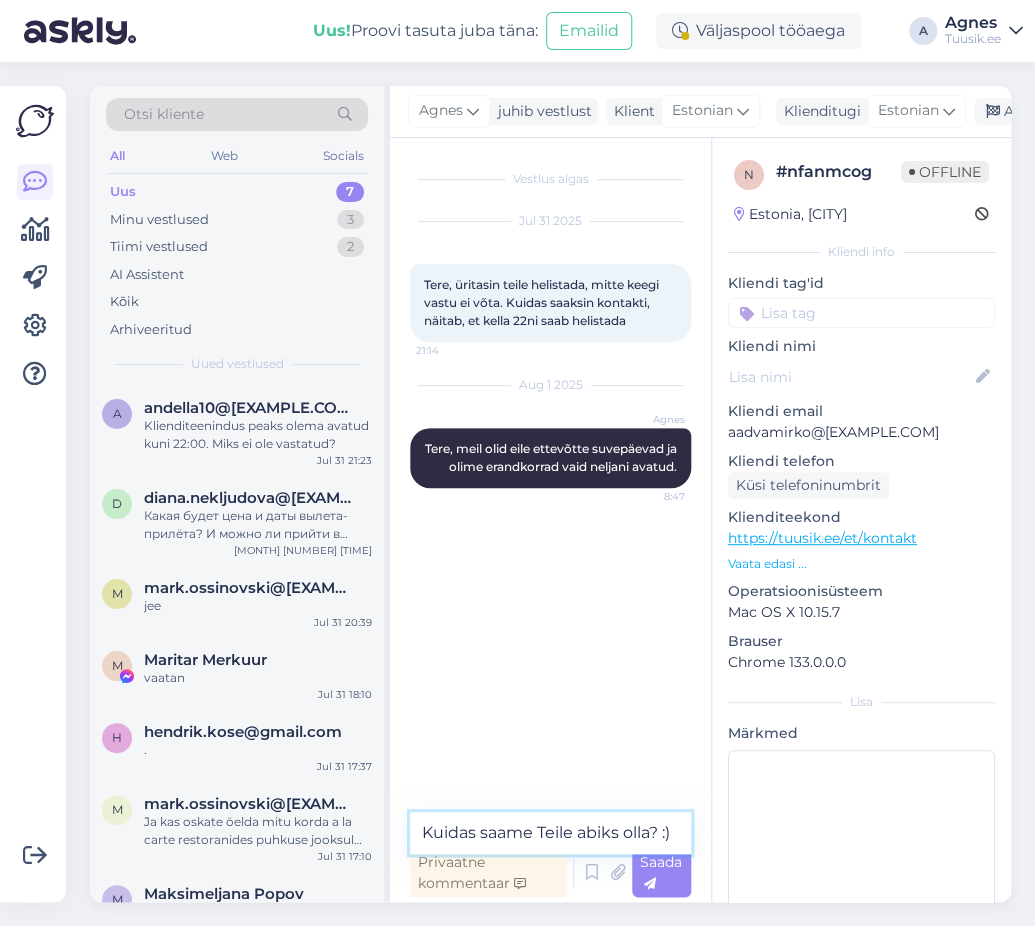 type 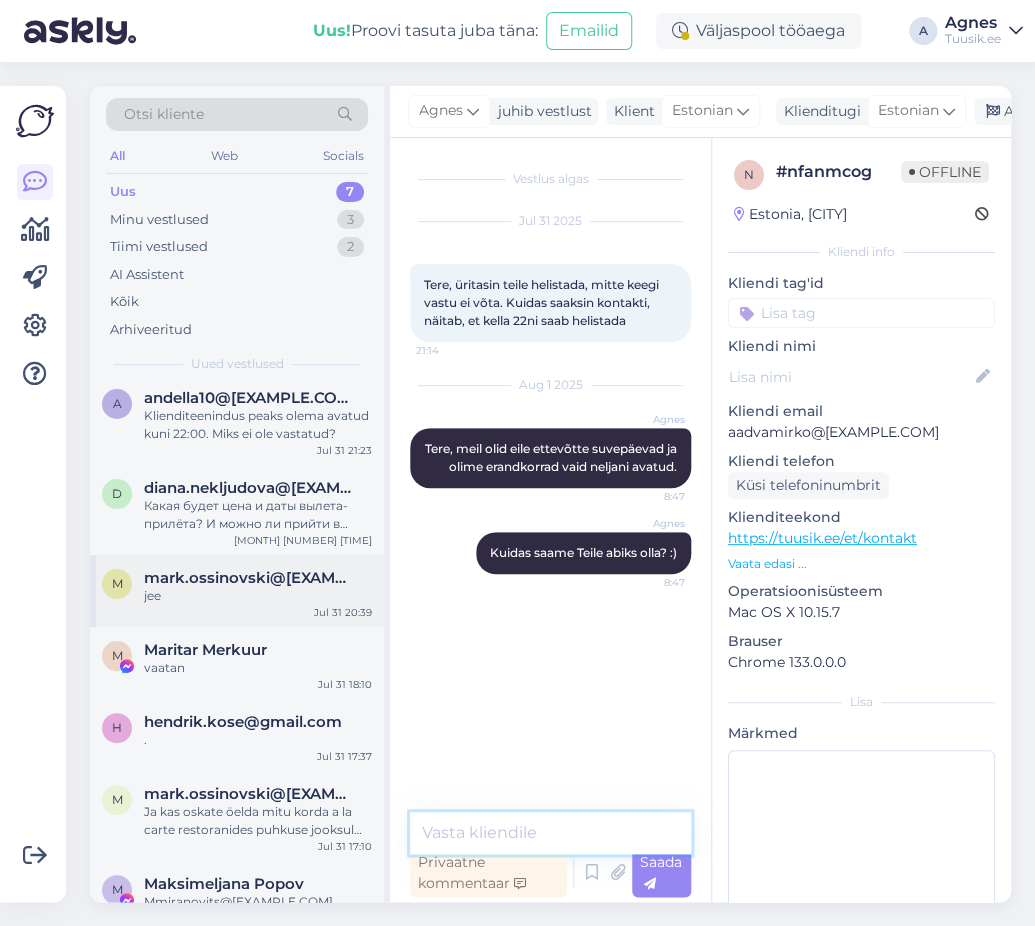 scroll, scrollTop: 40, scrollLeft: 0, axis: vertical 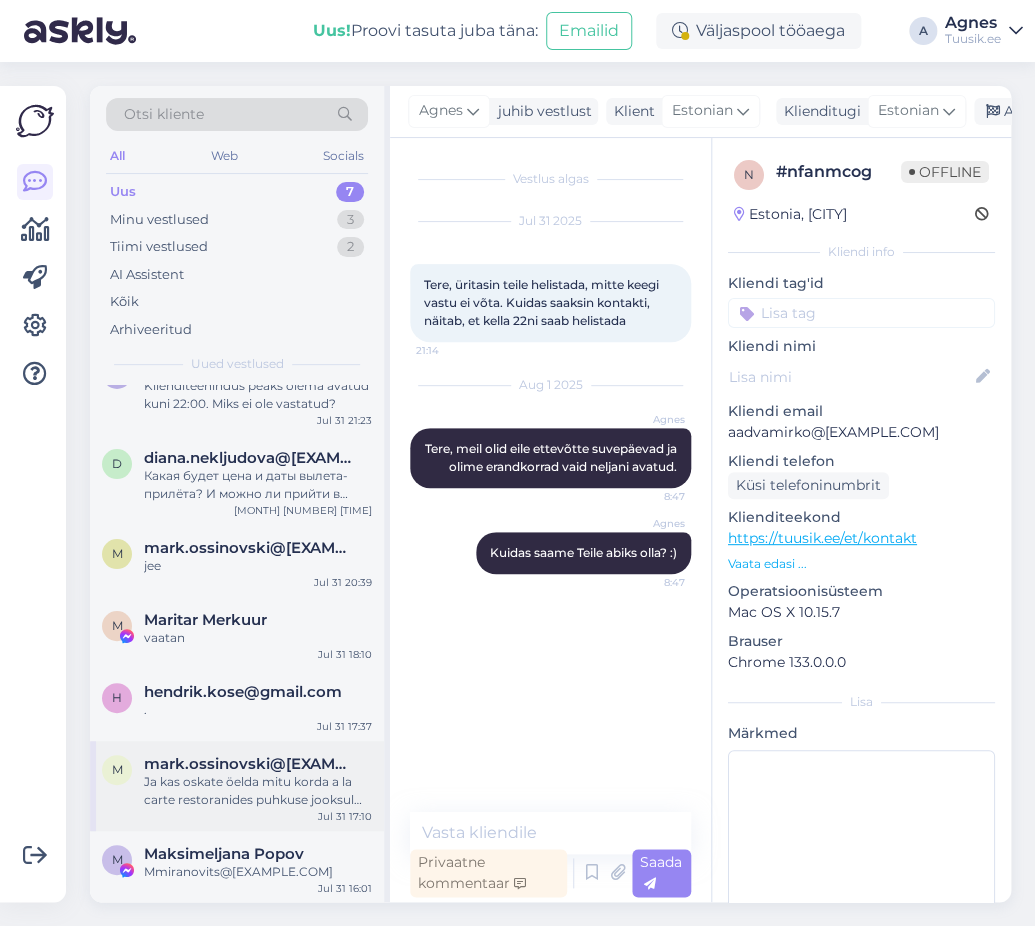 click on "Ja kas oskate öelda mitu korda a la carte restoranides puhkuse jooksul käia võib?" at bounding box center (258, 791) 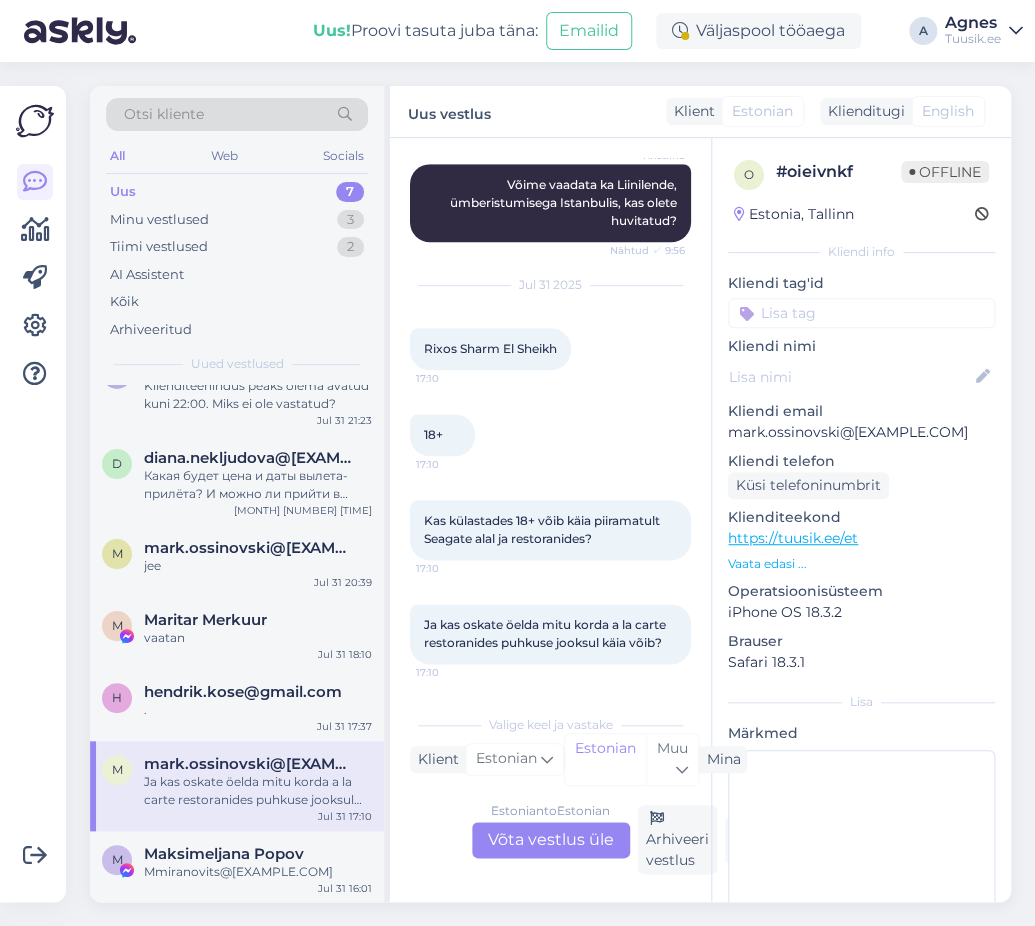 scroll, scrollTop: 2871, scrollLeft: 0, axis: vertical 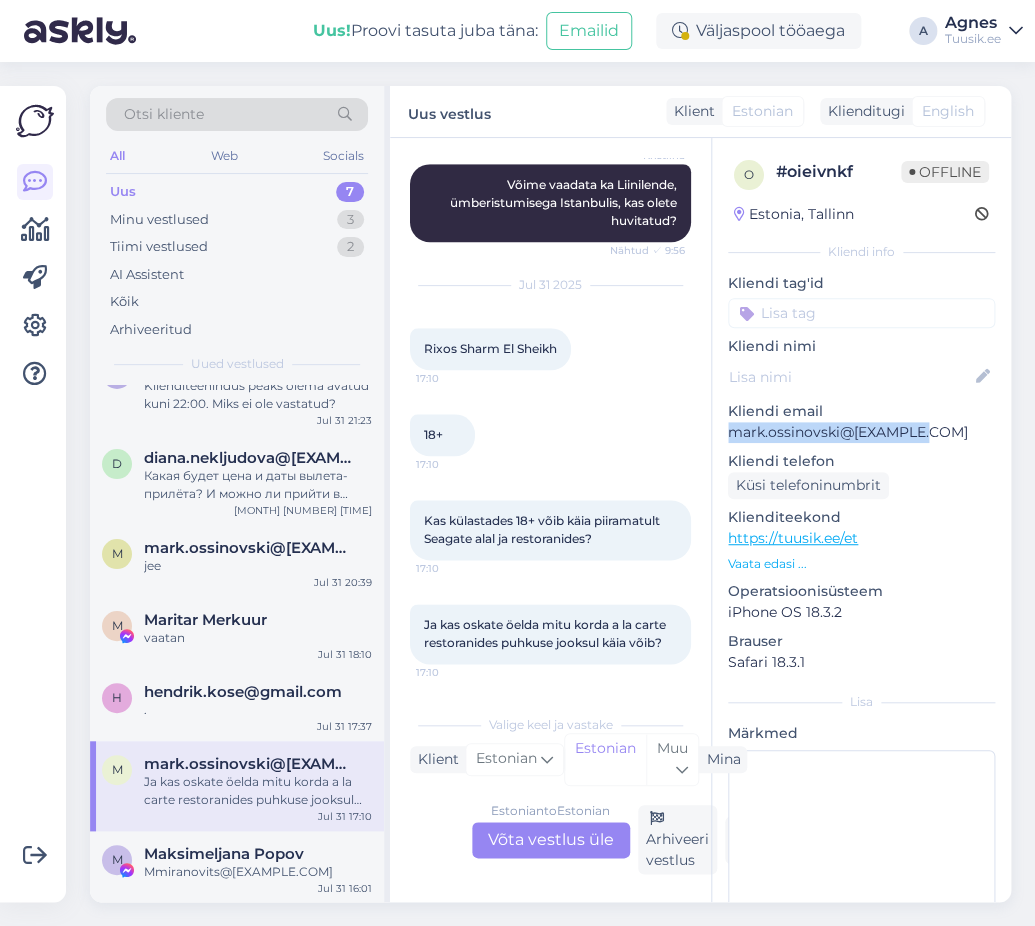 drag, startPoint x: 907, startPoint y: 434, endPoint x: 711, endPoint y: 436, distance: 196.01021 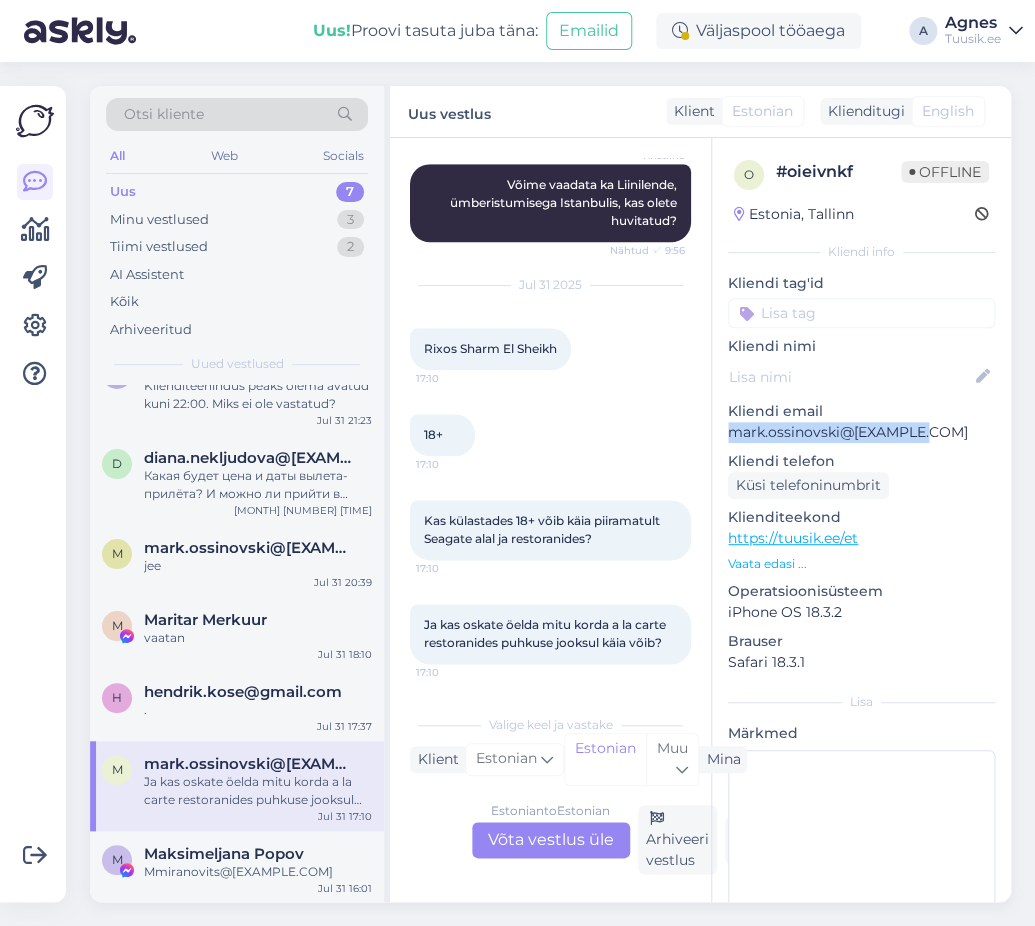 click on "Offline     Estonia, Tallinn Kliendi info Kliendi tag'id  Kliendi nimi Kliendi email mark.ossinovski@[EXAMPLE.COM] Kliendi telefon Küsi telefoninumbrit Klienditeekond https://tuusik.ee/et Vaata edasi ... Operatsioonisüsteem iPhone OS 18.3.2 Brauser Safari 18.3.1 Lisa Märkmed" at bounding box center [861, 549] 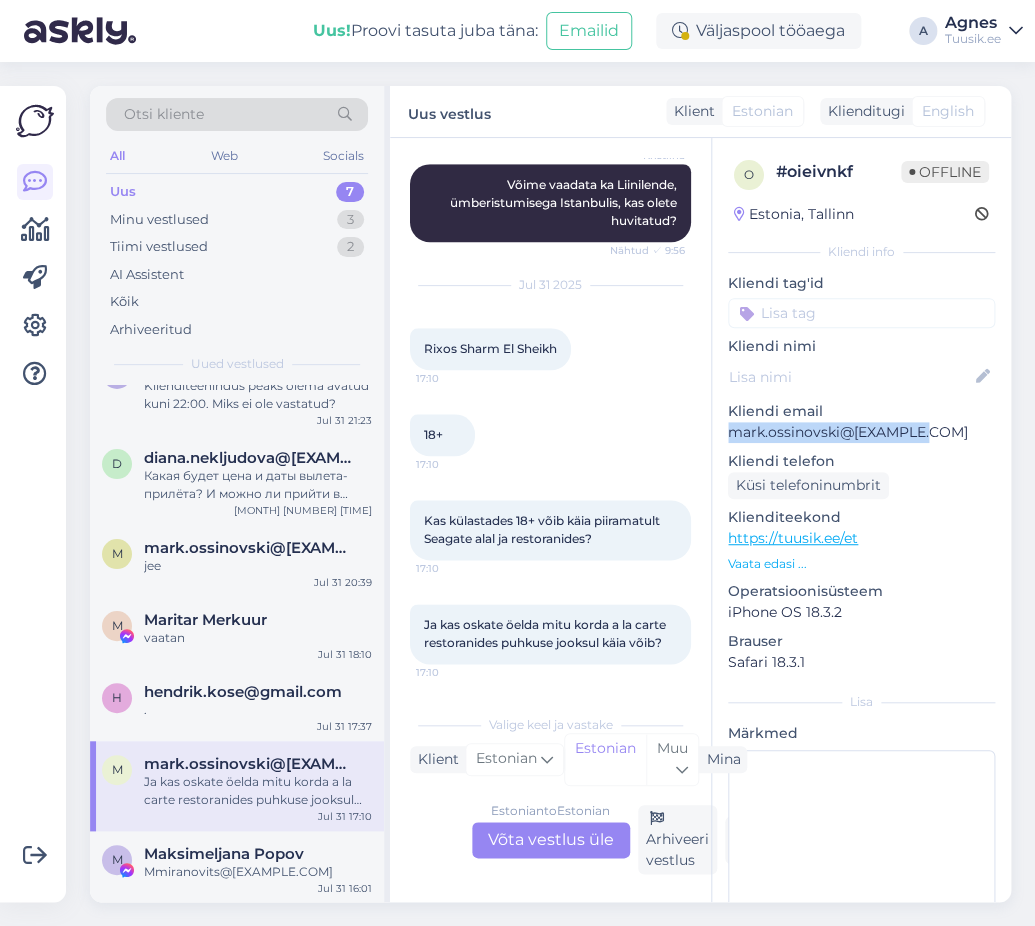 scroll, scrollTop: 2871, scrollLeft: 0, axis: vertical 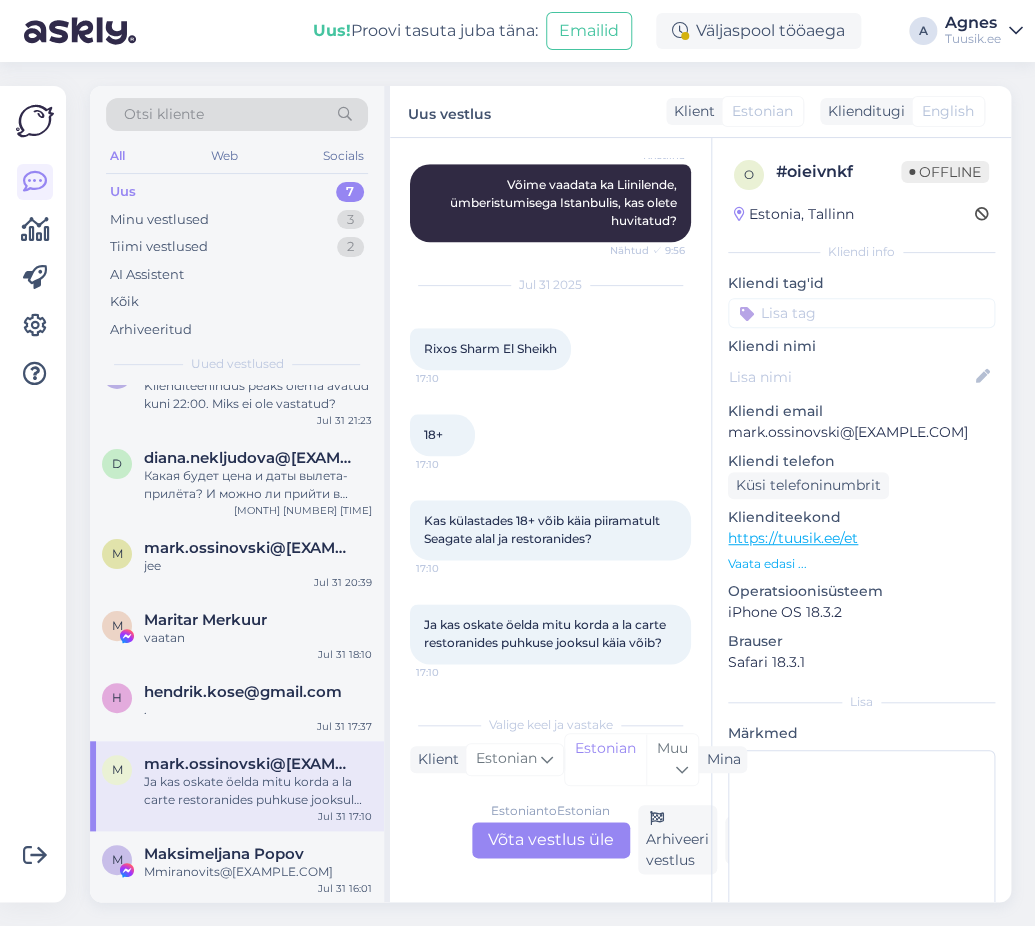 click on "Estonian  to  Estonian Võta vestlus üle" at bounding box center [551, 840] 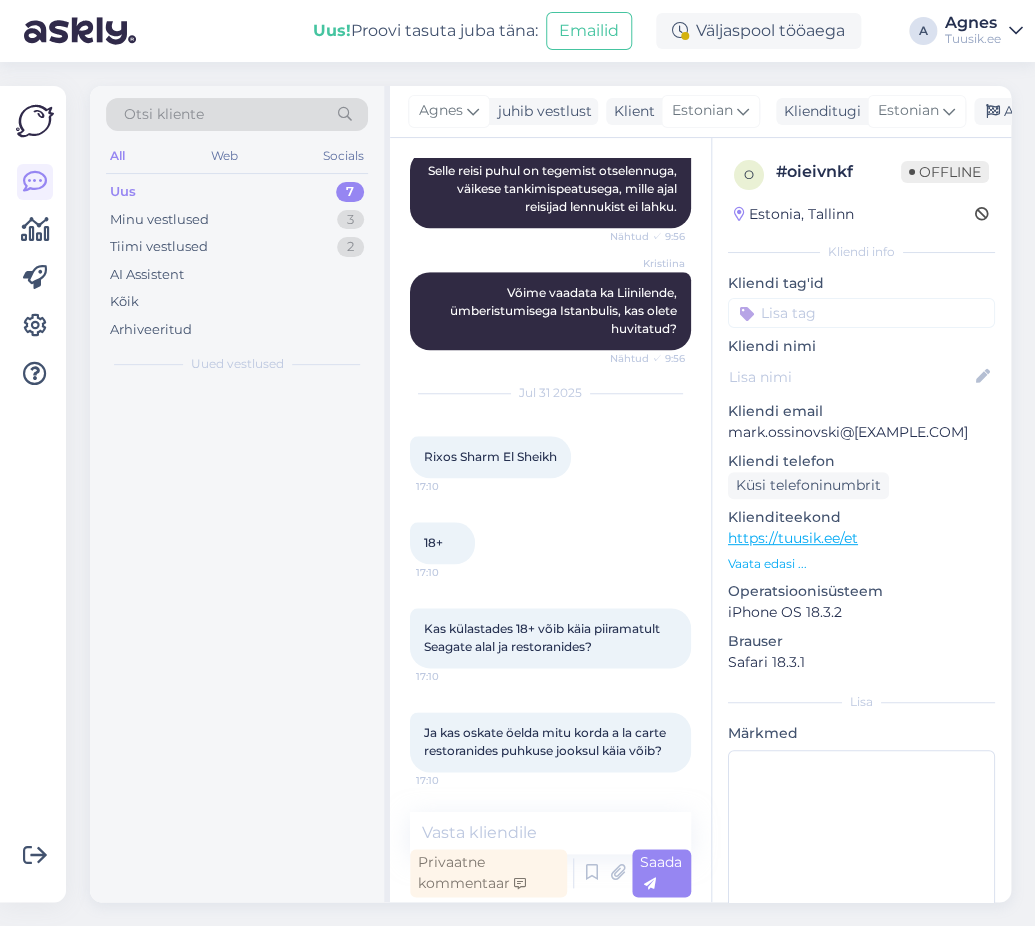 scroll, scrollTop: 2764, scrollLeft: 0, axis: vertical 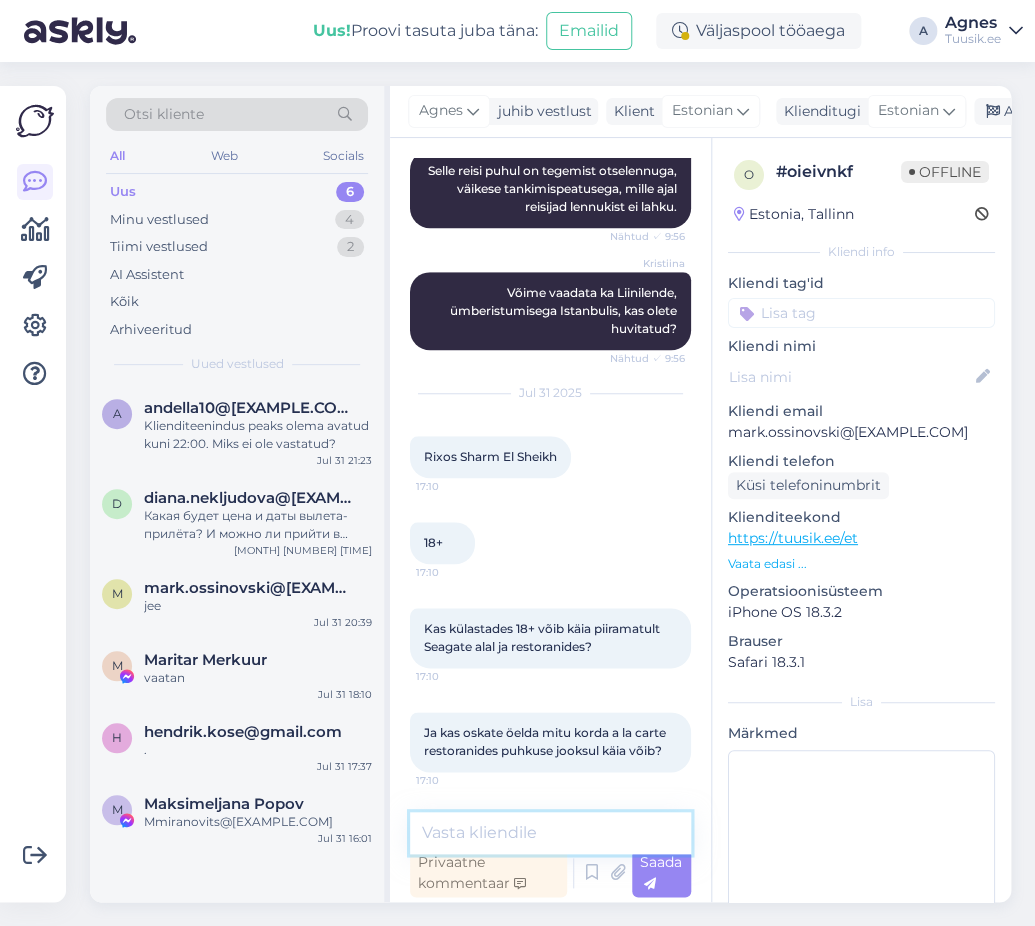 click at bounding box center (550, 833) 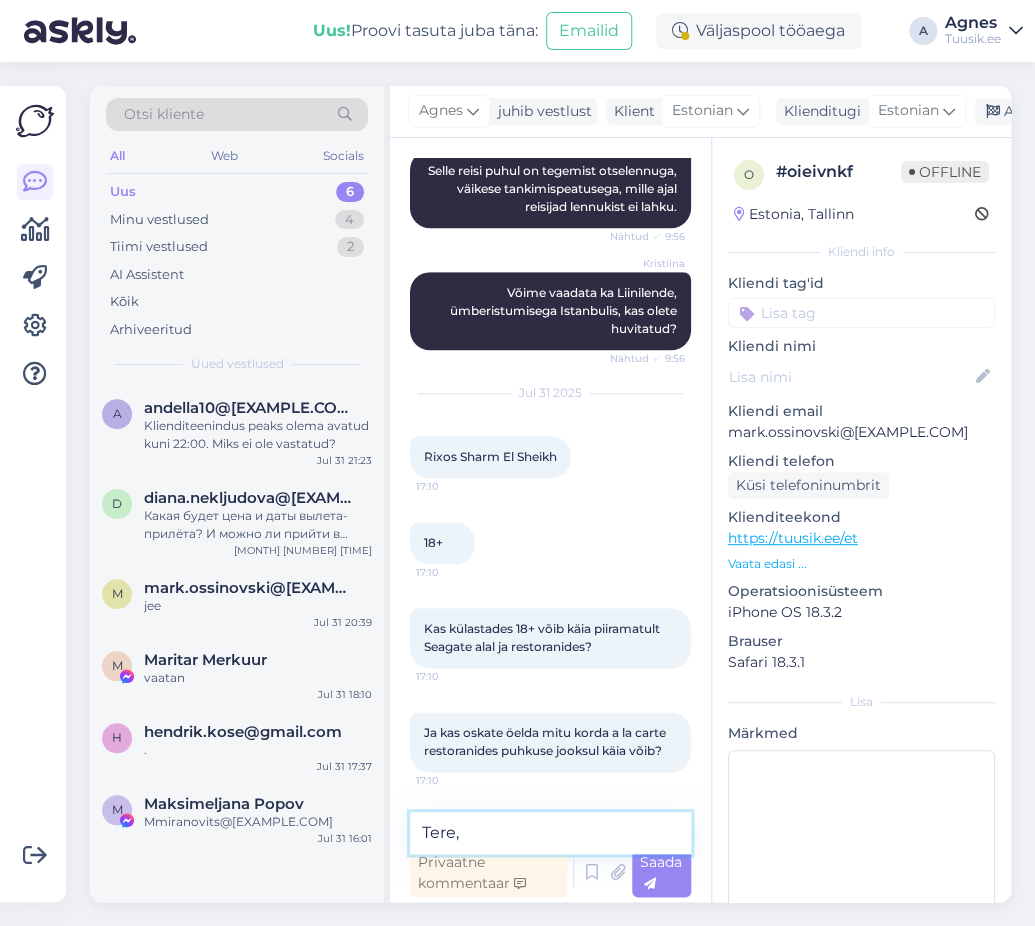 type on "Tere," 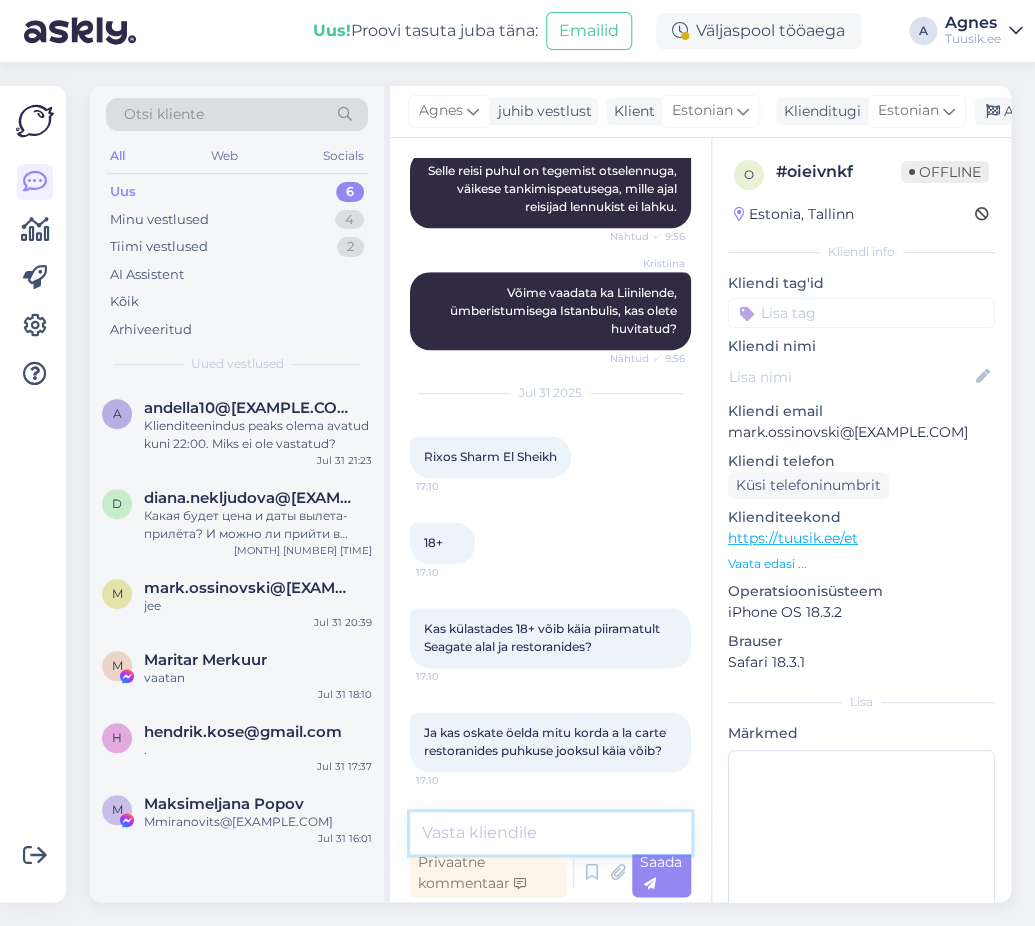 scroll, scrollTop: 2891, scrollLeft: 0, axis: vertical 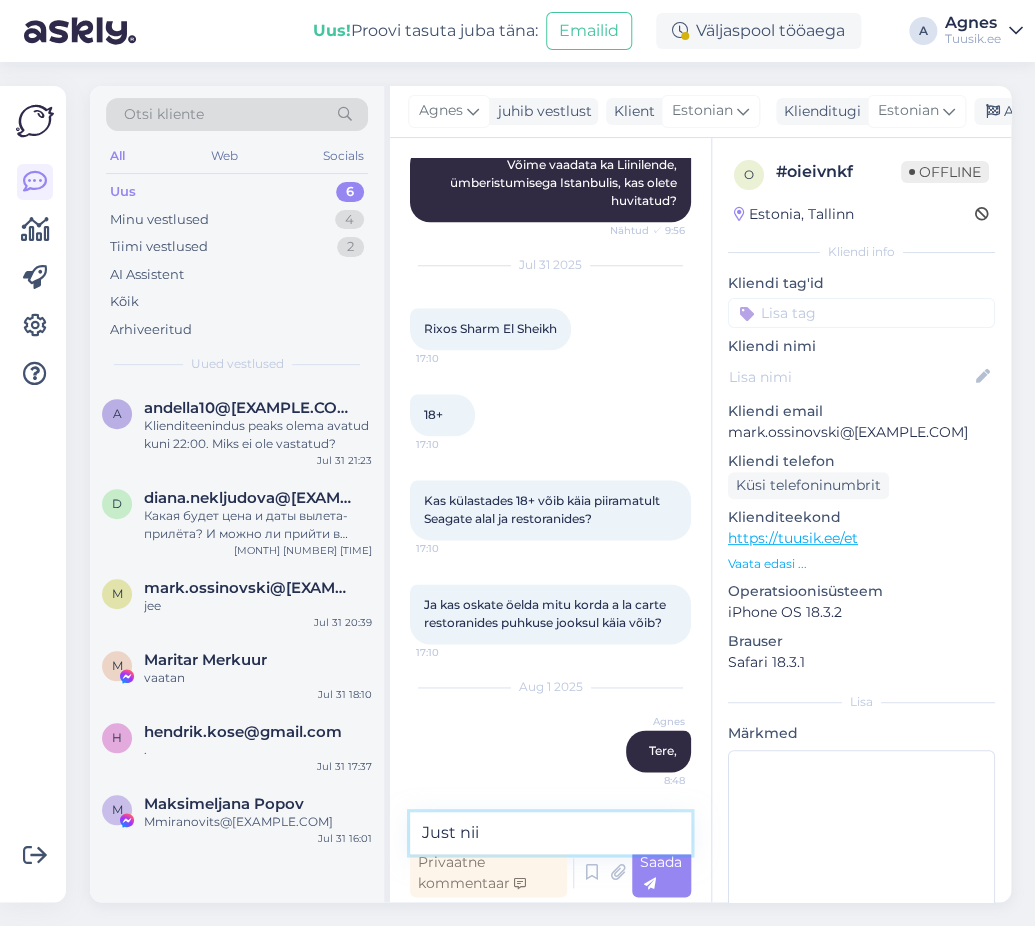 type on "Just nii." 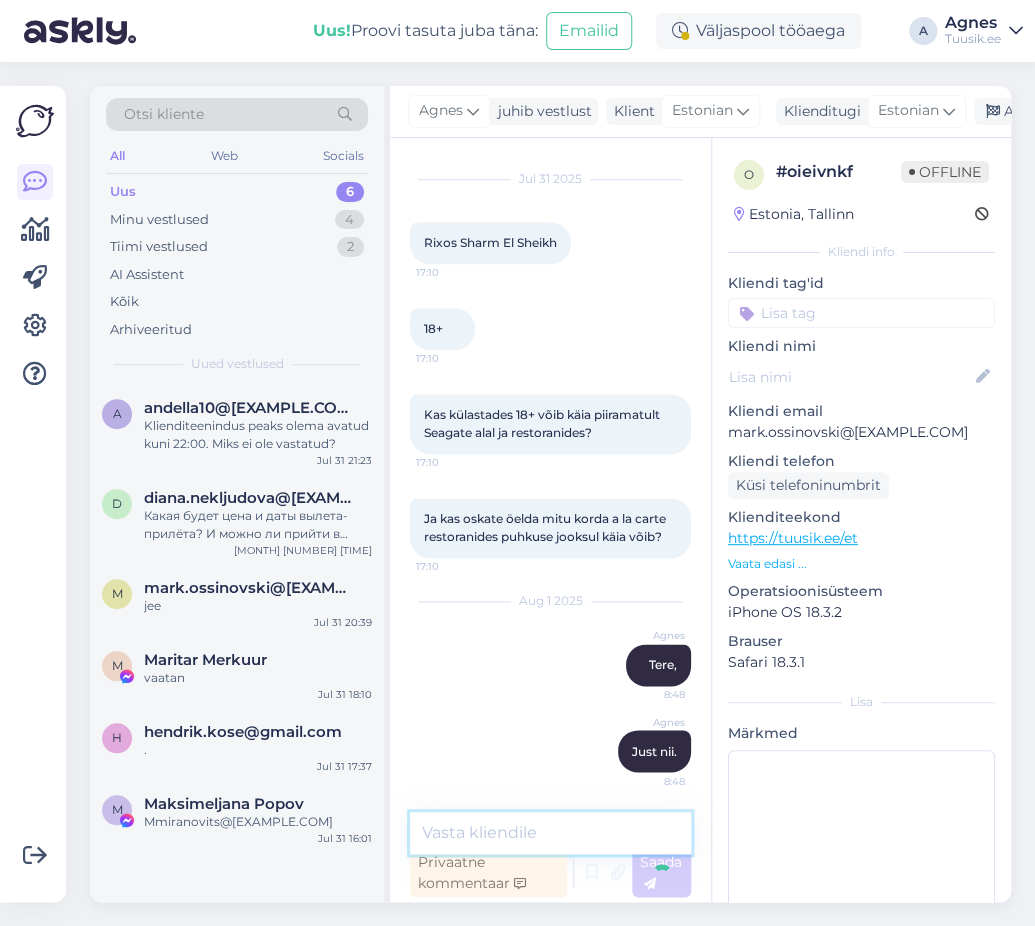 scroll, scrollTop: 2978, scrollLeft: 0, axis: vertical 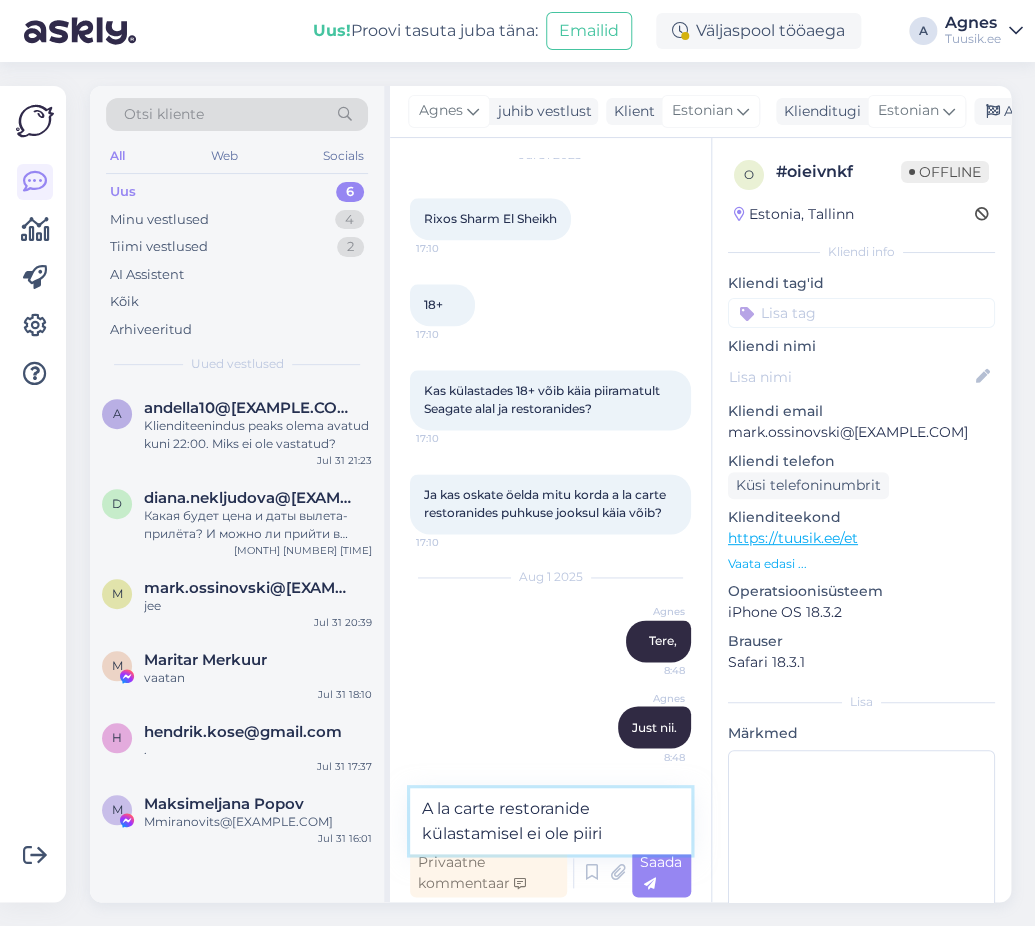 type on "A la carte restoranide külastamisel ei ole piiri." 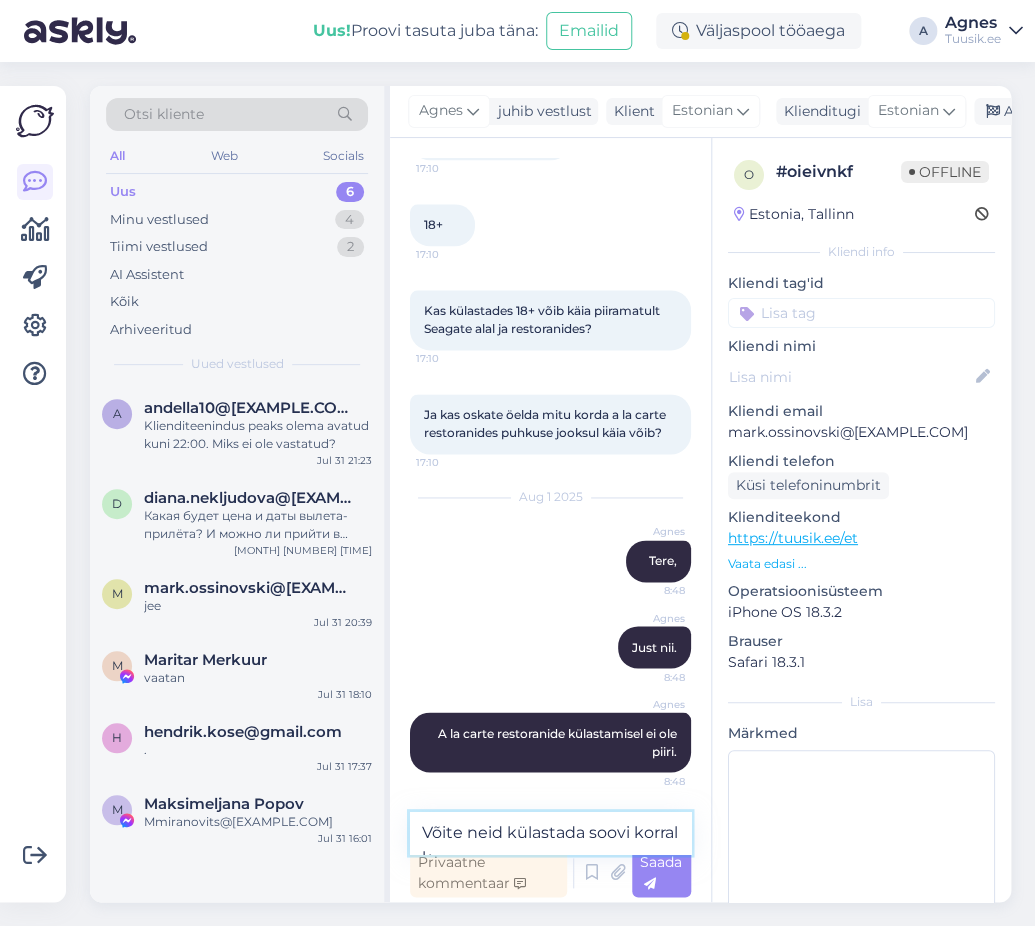 scroll, scrollTop: 3105, scrollLeft: 0, axis: vertical 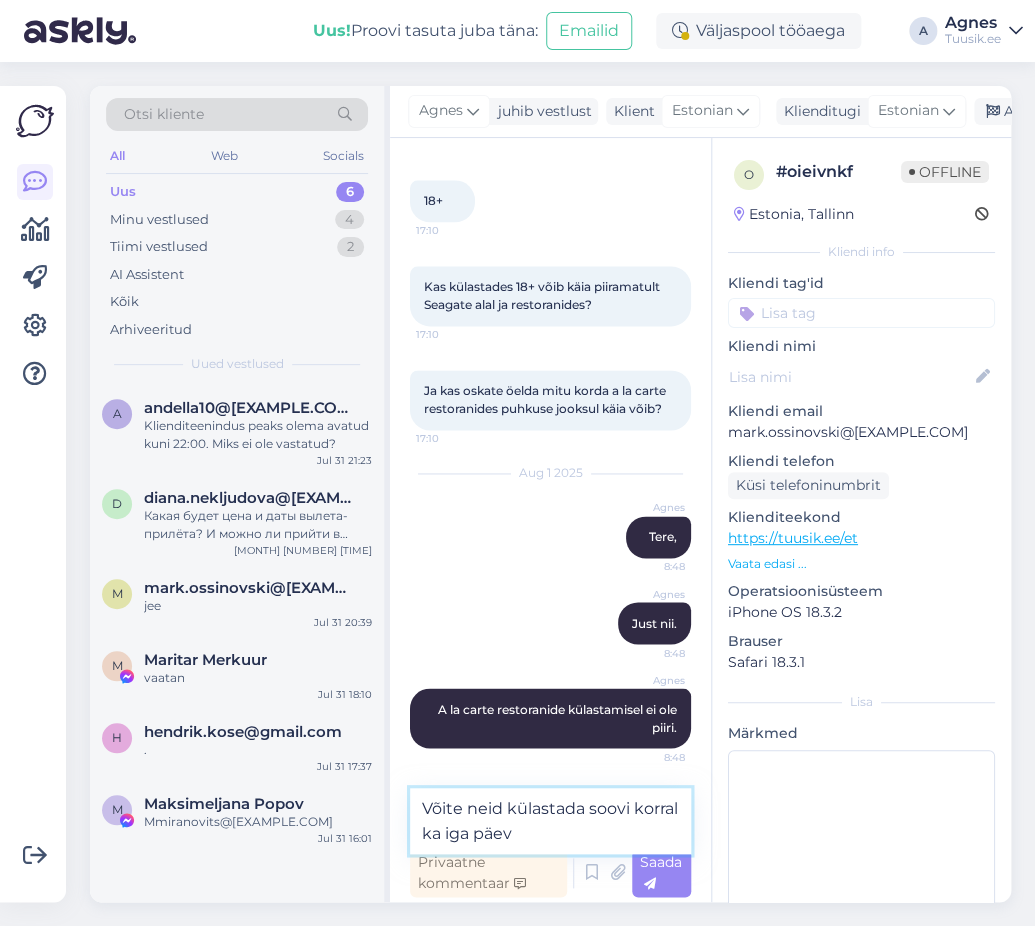 type on "Võite neid külastada soovi korral ka iga päev." 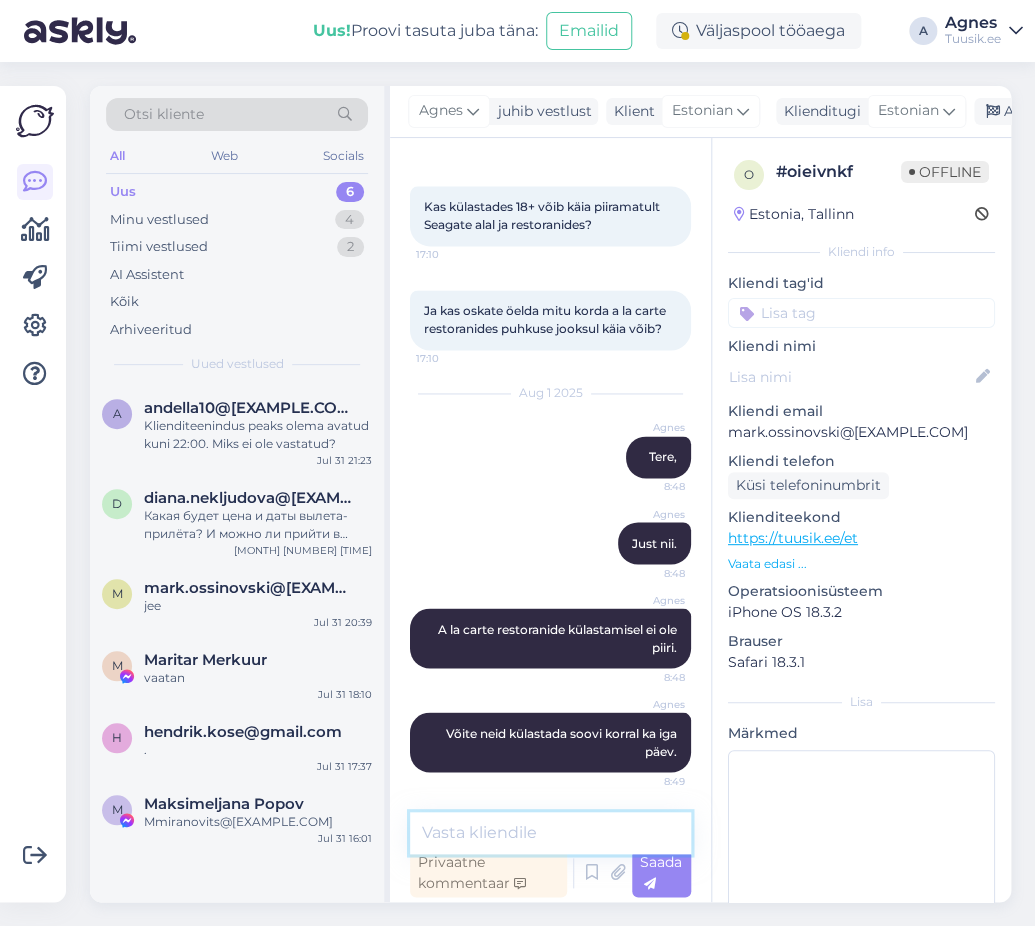 scroll, scrollTop: 3186, scrollLeft: 0, axis: vertical 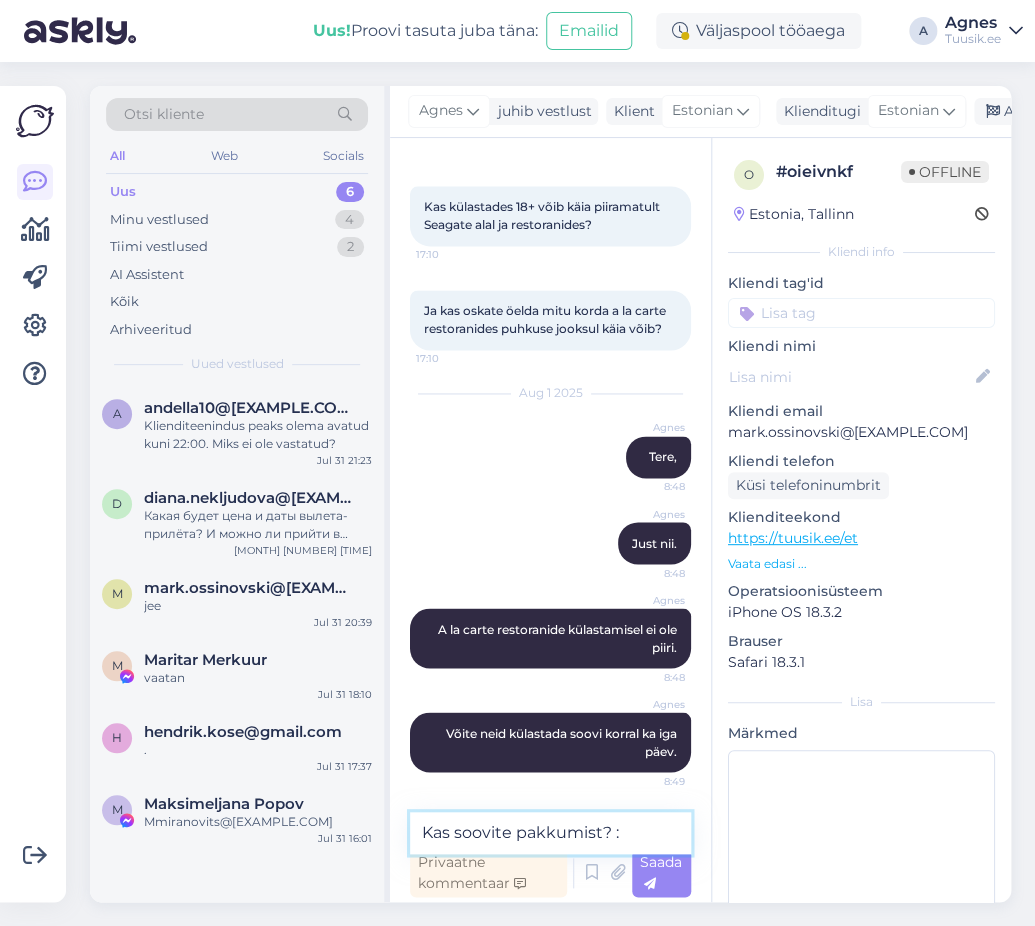 type on "Kas soovite pakkumist? :)" 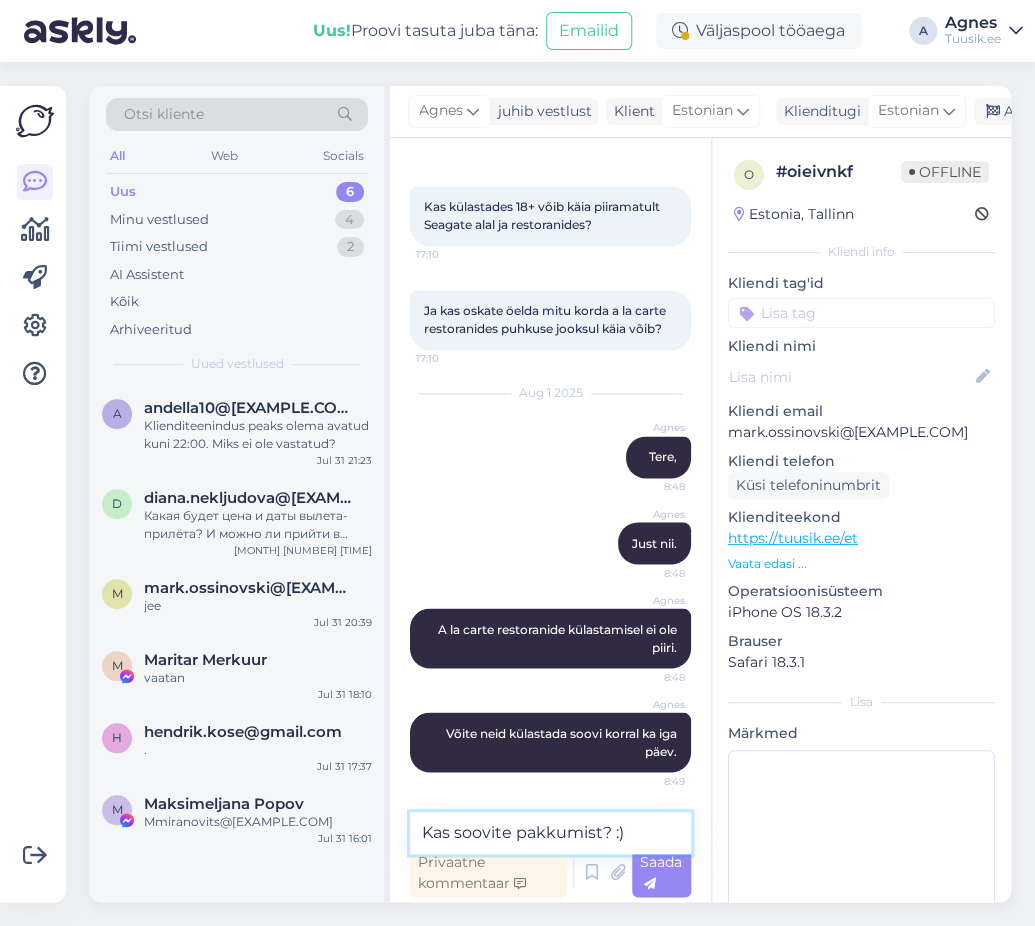 type 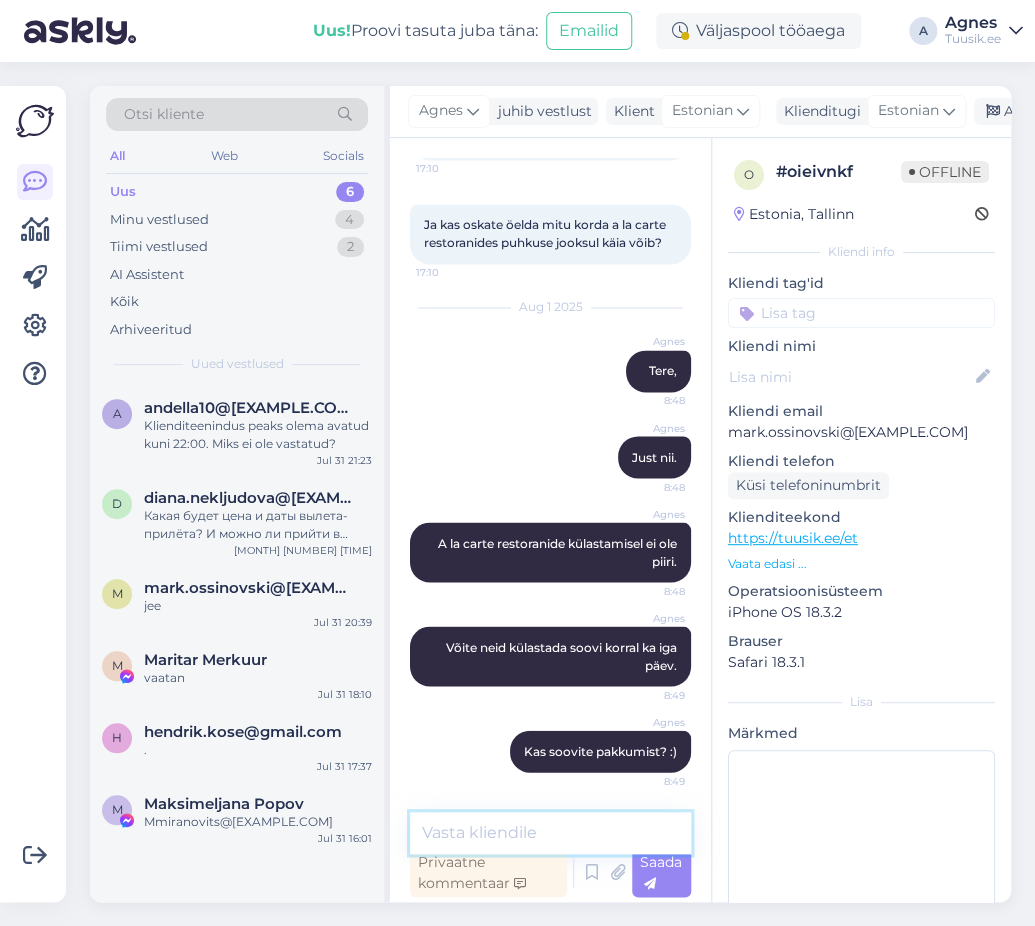 scroll, scrollTop: 3271, scrollLeft: 0, axis: vertical 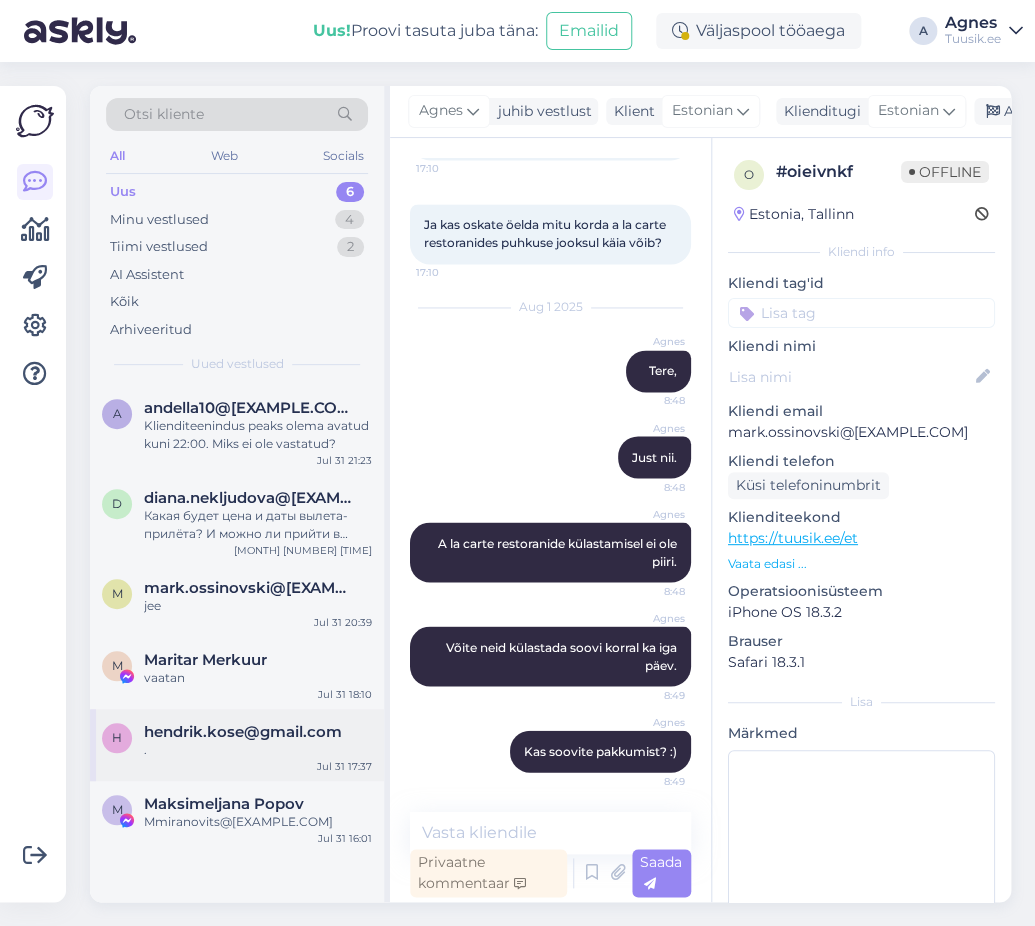 click on "." at bounding box center (258, 750) 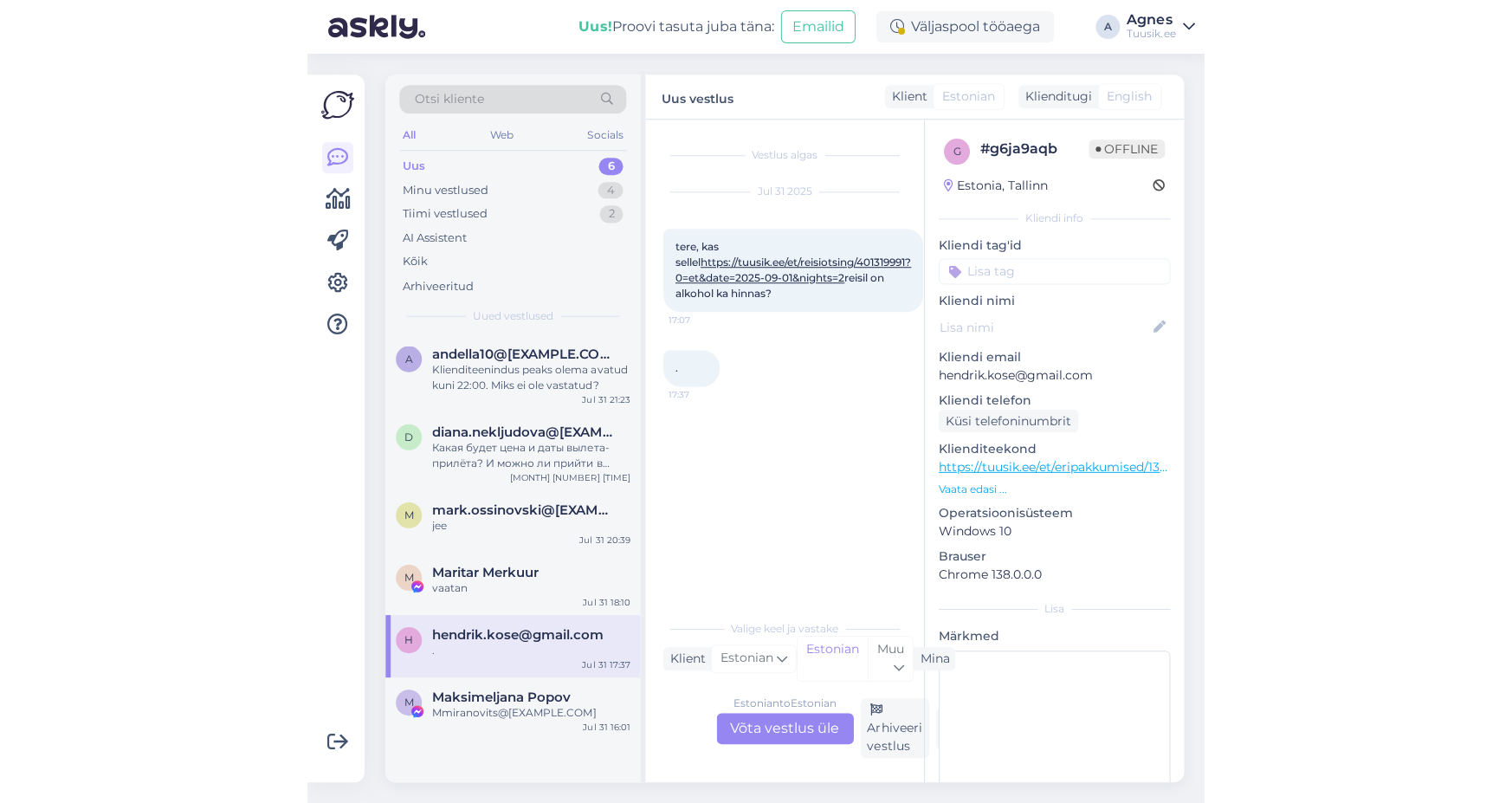 scroll, scrollTop: 0, scrollLeft: 0, axis: both 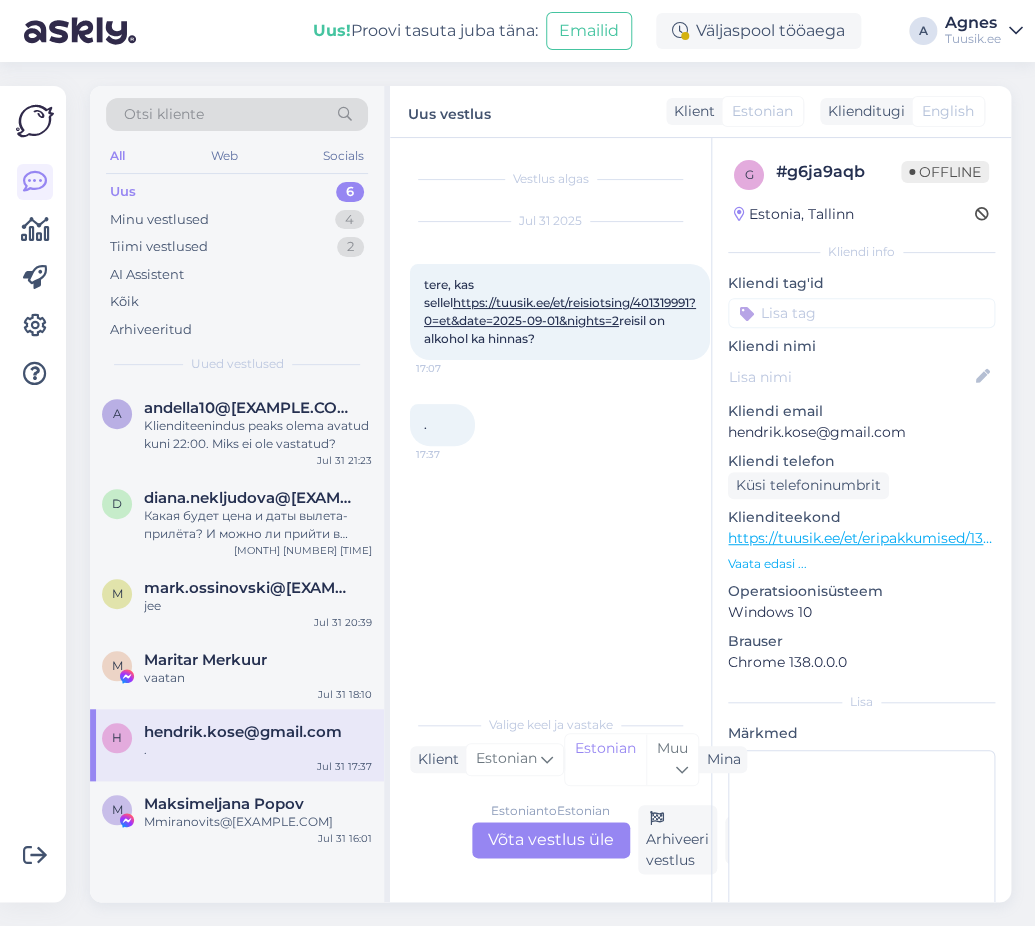 click on "tere, kas sellel  https://tuusik.ee/et/reisiotsing/401319991?0=et&date=2025-09-01&nights=2
reisil on alkohol ka hinnas?" at bounding box center (560, 311) 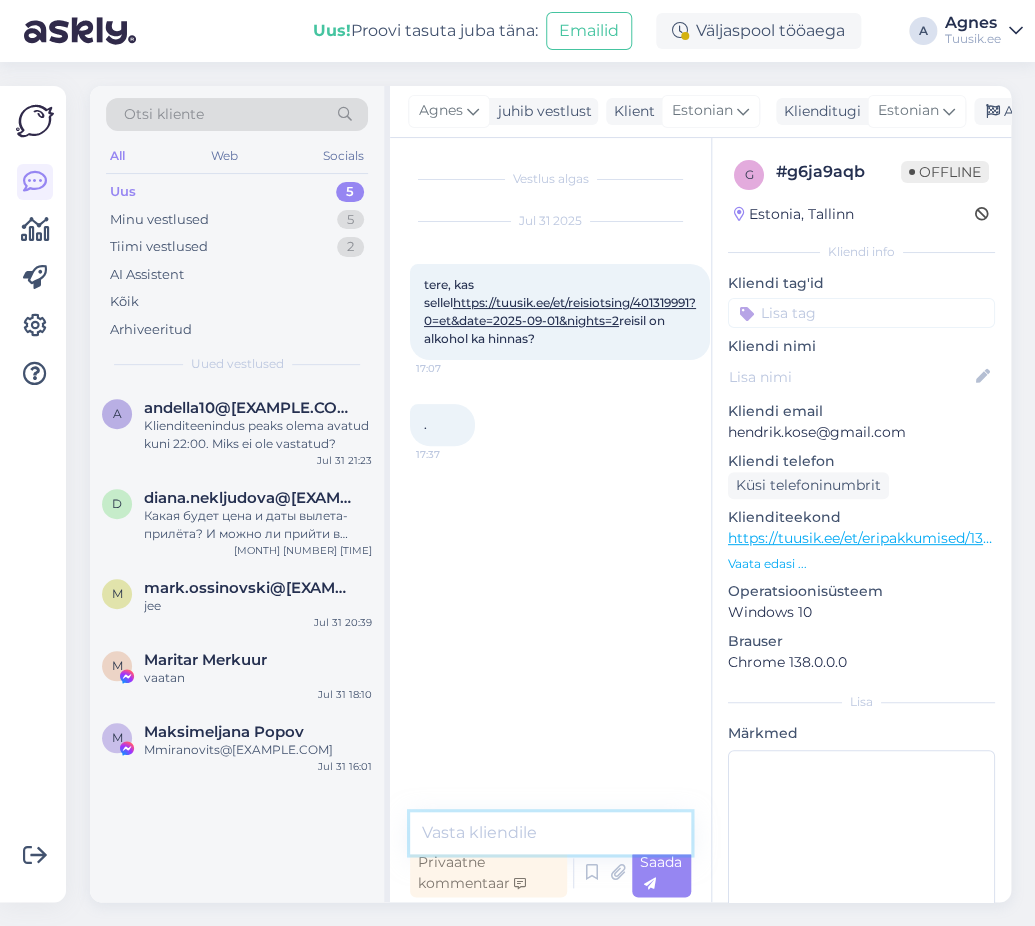 click at bounding box center (550, 833) 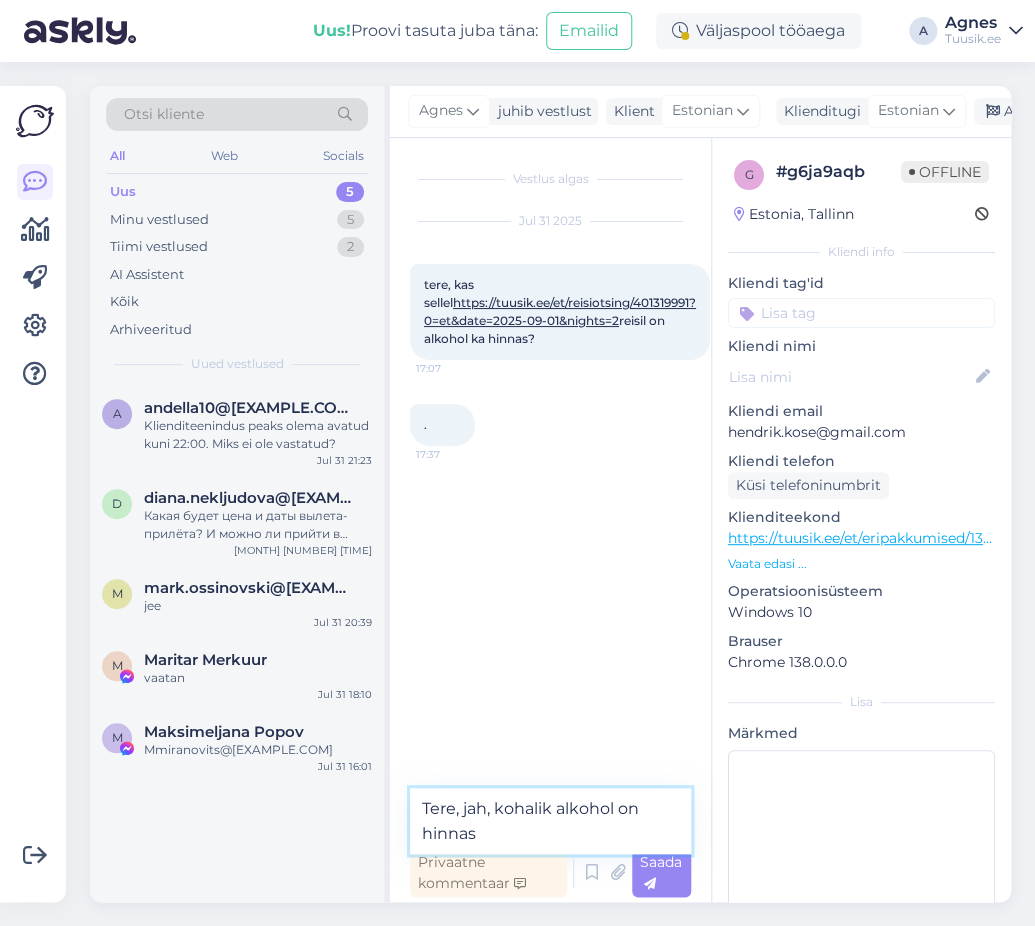 type on "Tere, jah, kohalik alkohol on hinnas." 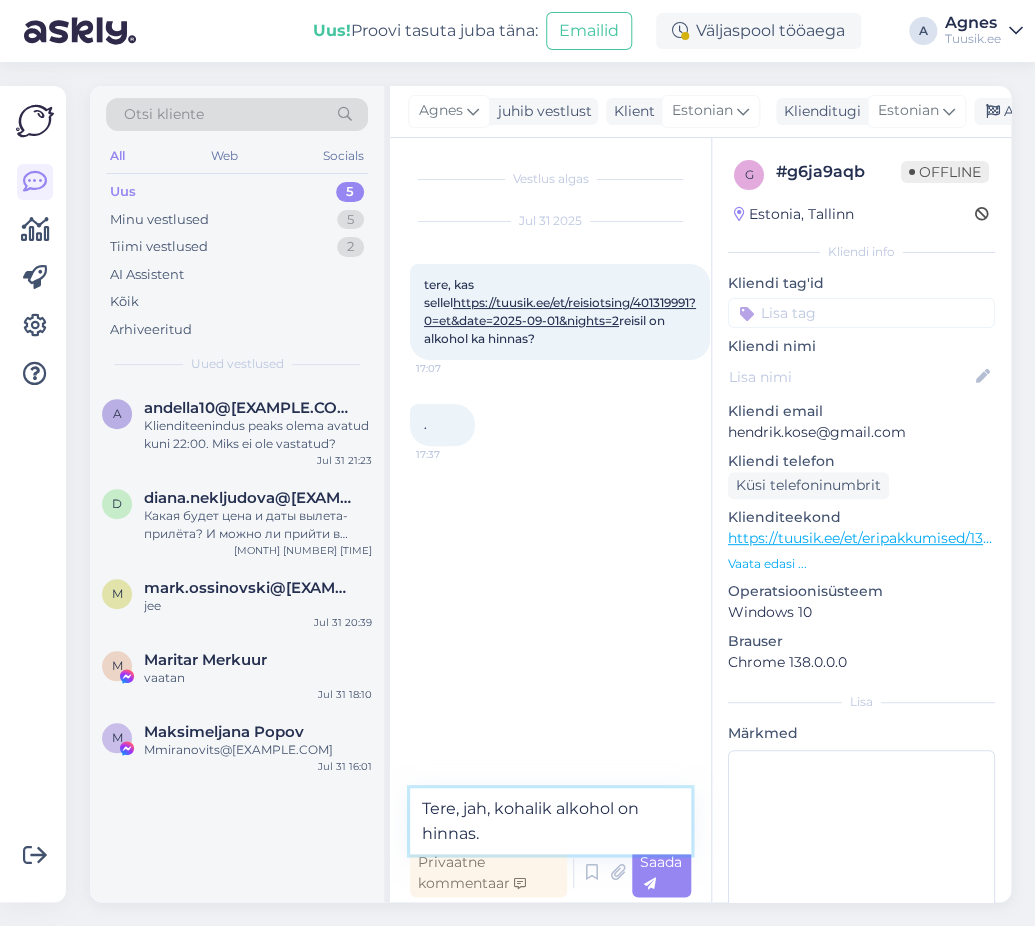 type 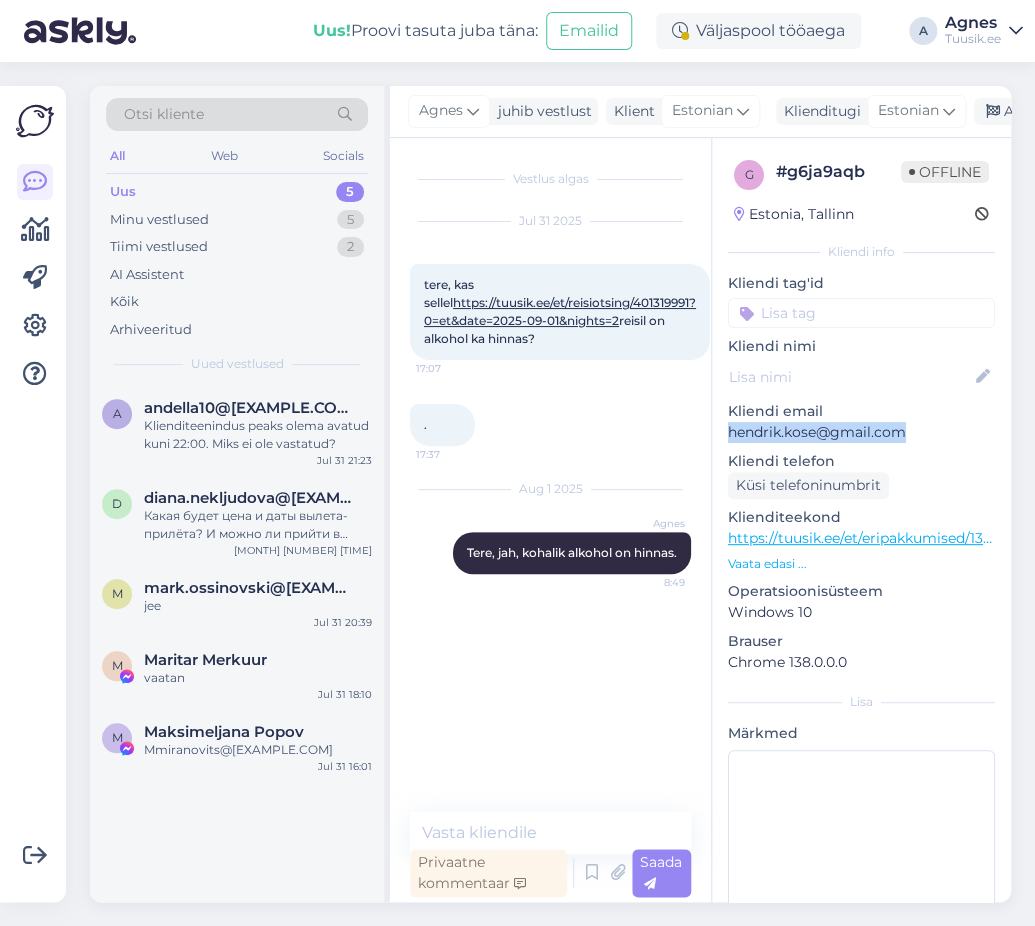 drag, startPoint x: 868, startPoint y: 428, endPoint x: 726, endPoint y: 425, distance: 142.0317 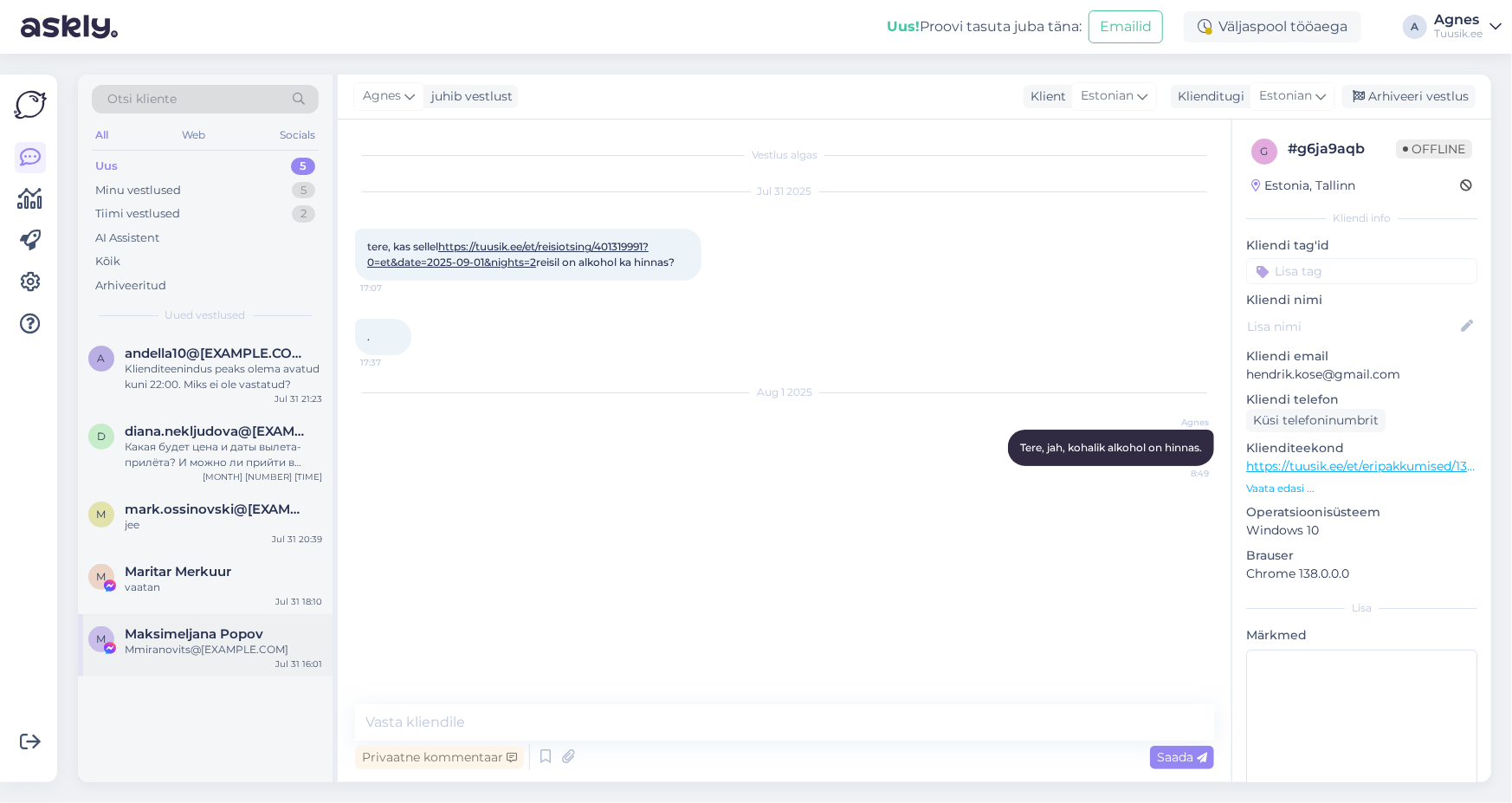 click on "Mmiranovits@[EXAMPLE.COM]" at bounding box center (223, 650) 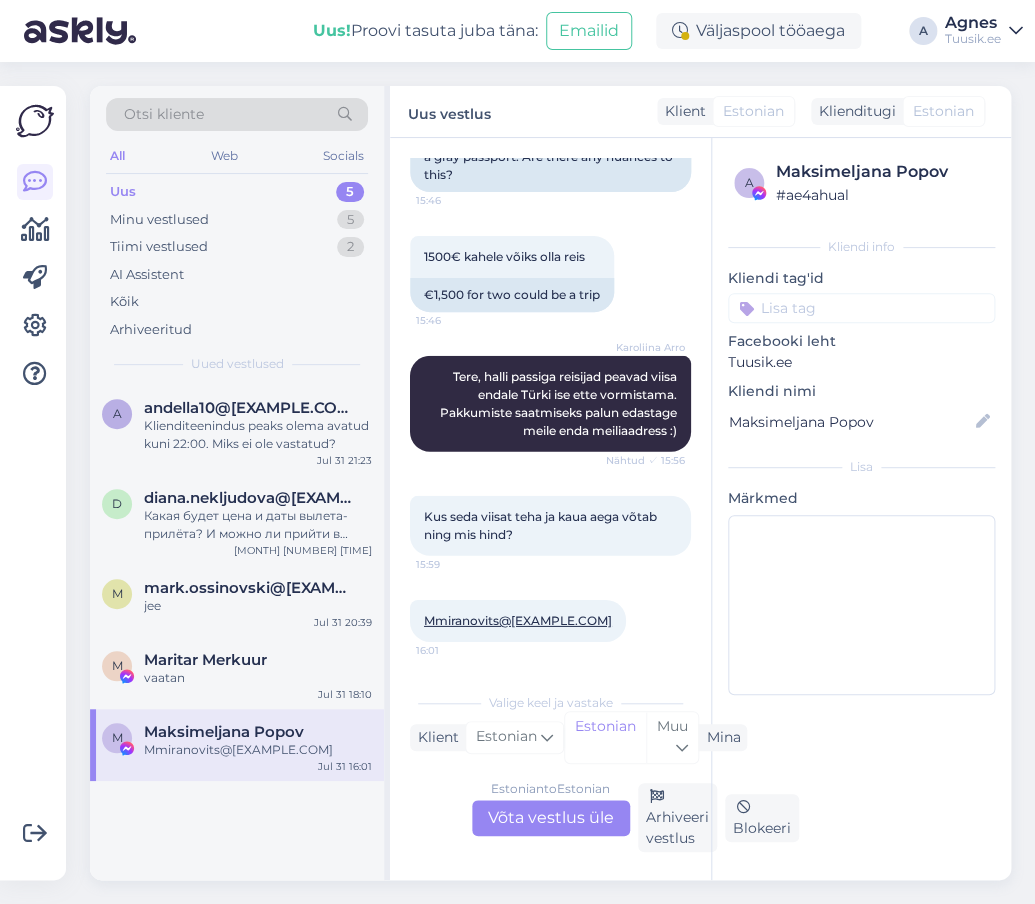 scroll, scrollTop: 4010, scrollLeft: 0, axis: vertical 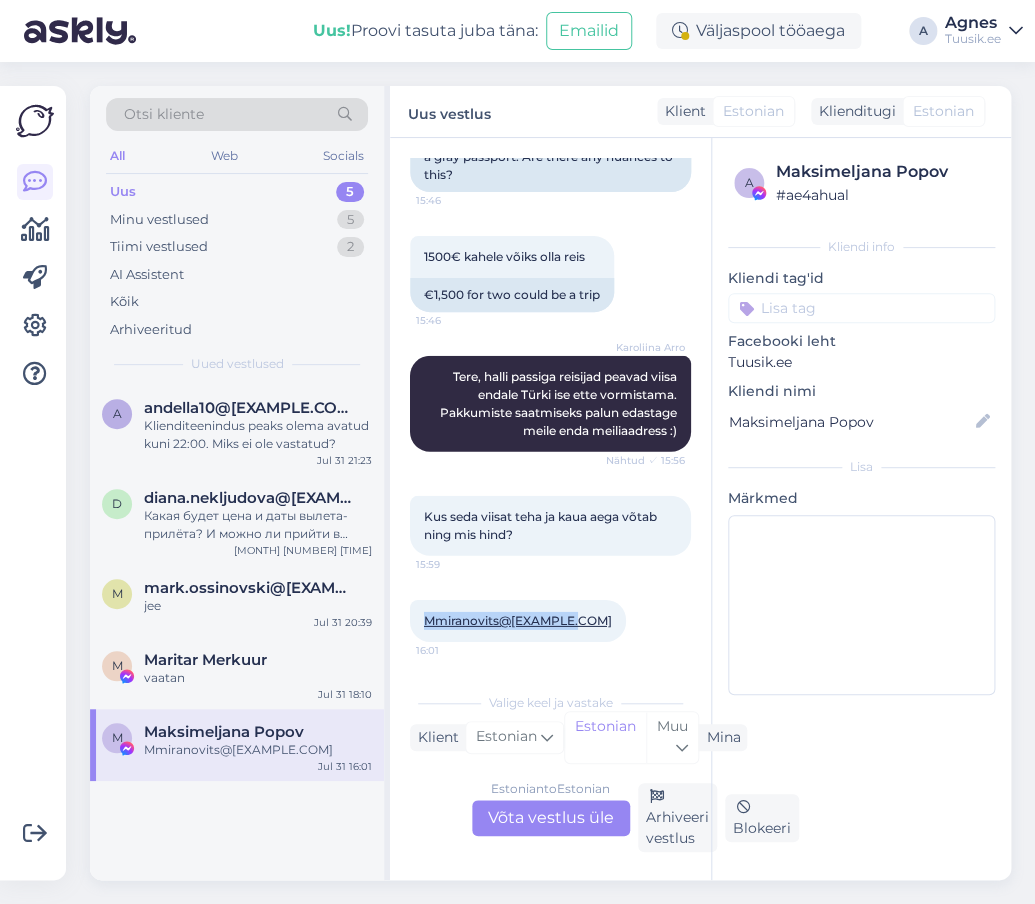 drag, startPoint x: 573, startPoint y: 619, endPoint x: 420, endPoint y: 626, distance: 153.16005 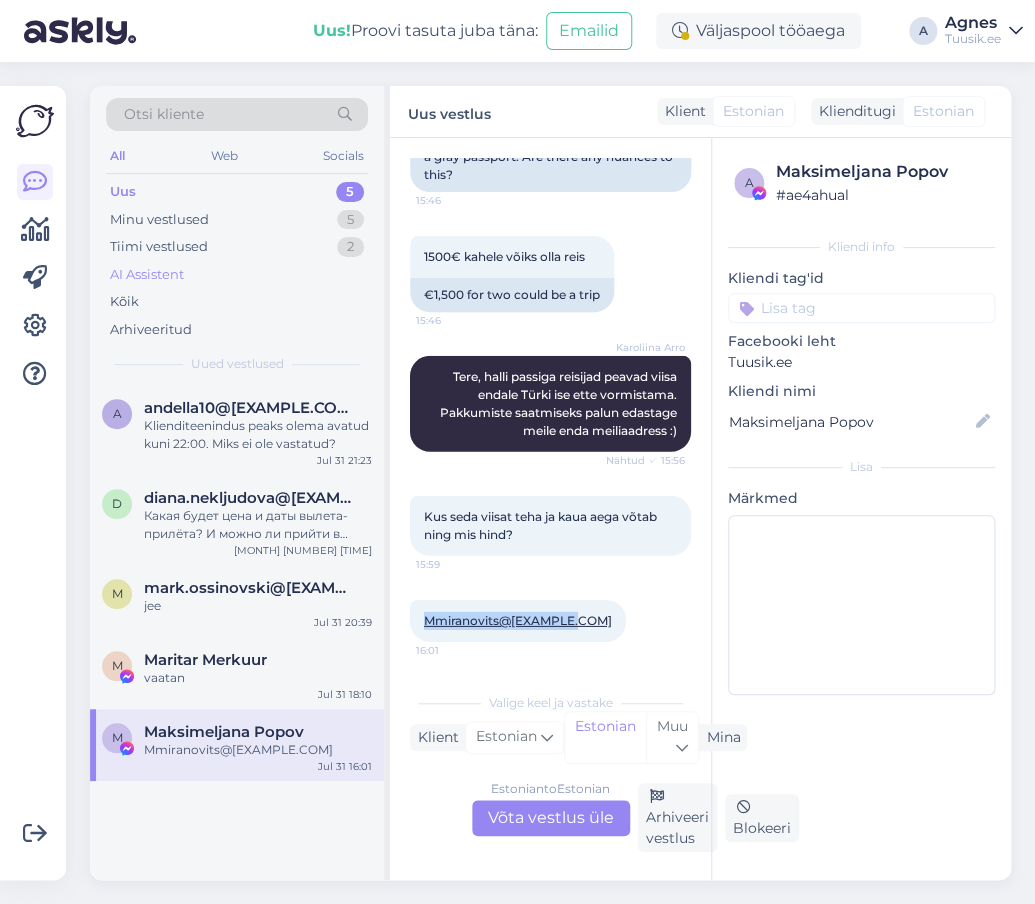 copy on "Mmiranovits@[EXAMPLE.COM]" 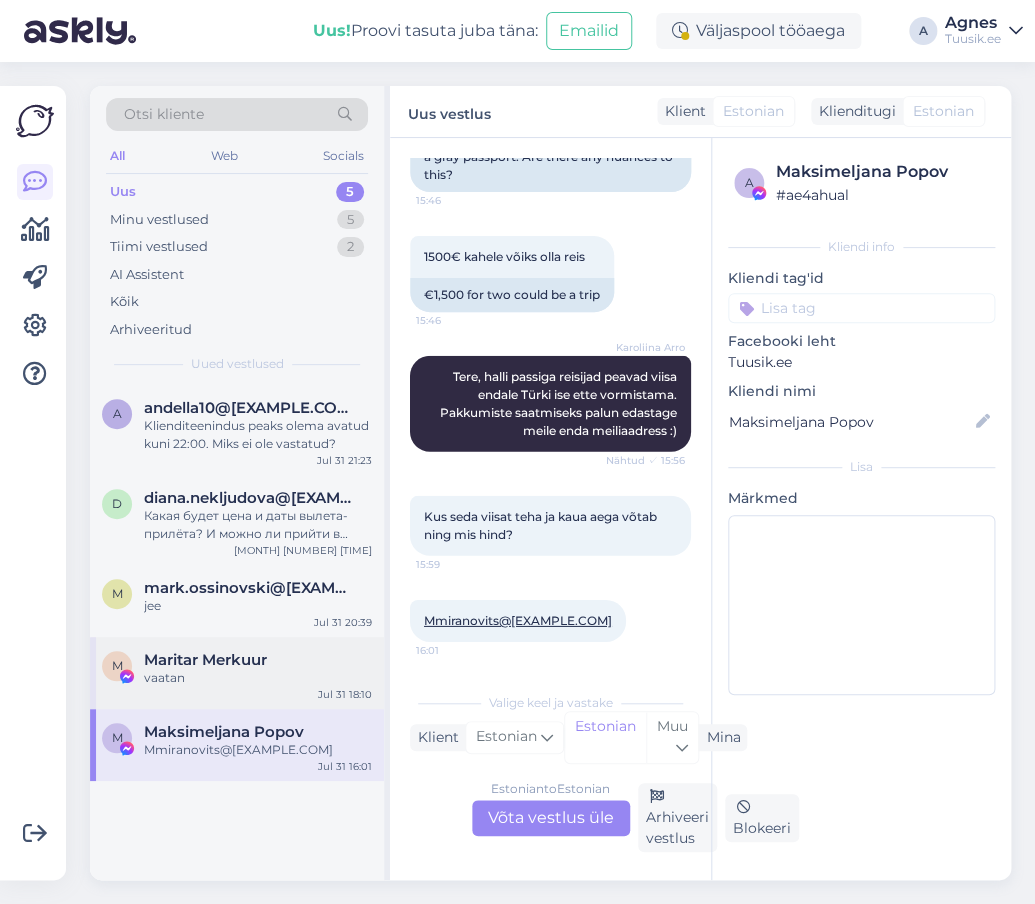 click on "Maritar Merkuur" at bounding box center (258, 660) 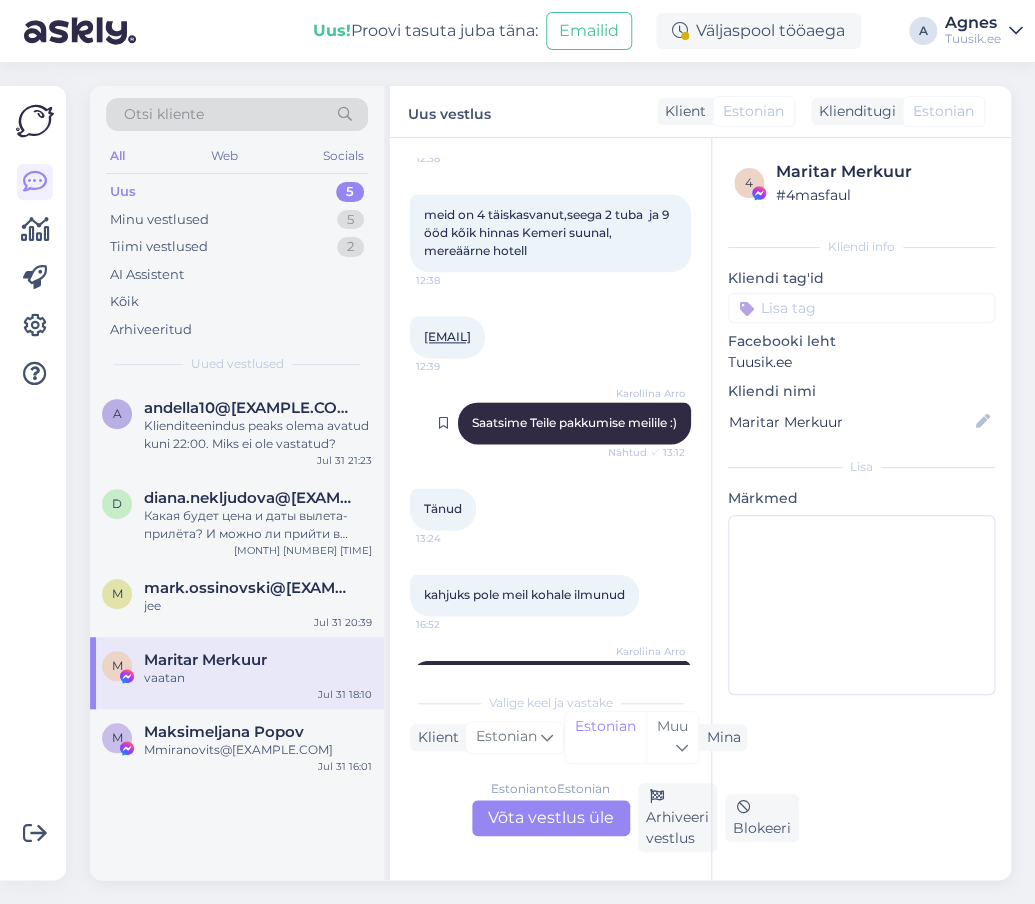 scroll, scrollTop: 680, scrollLeft: 0, axis: vertical 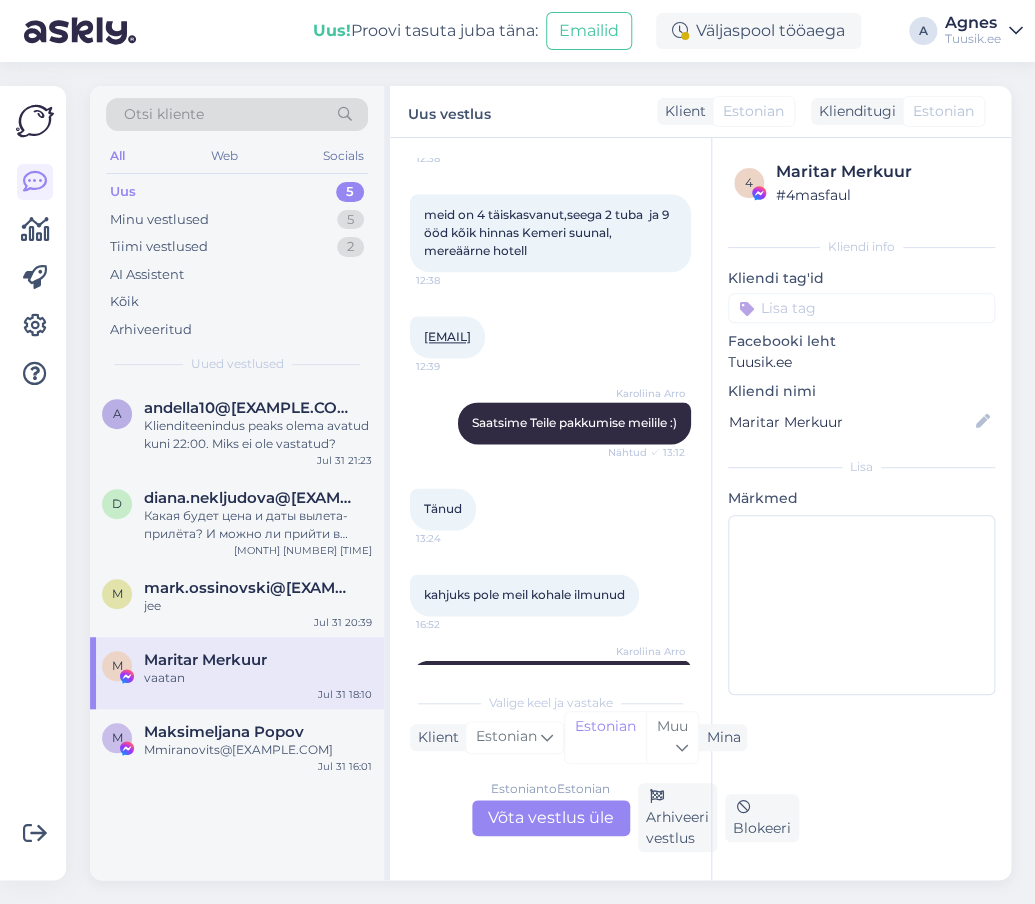 drag, startPoint x: 560, startPoint y: 334, endPoint x: 415, endPoint y: 334, distance: 145 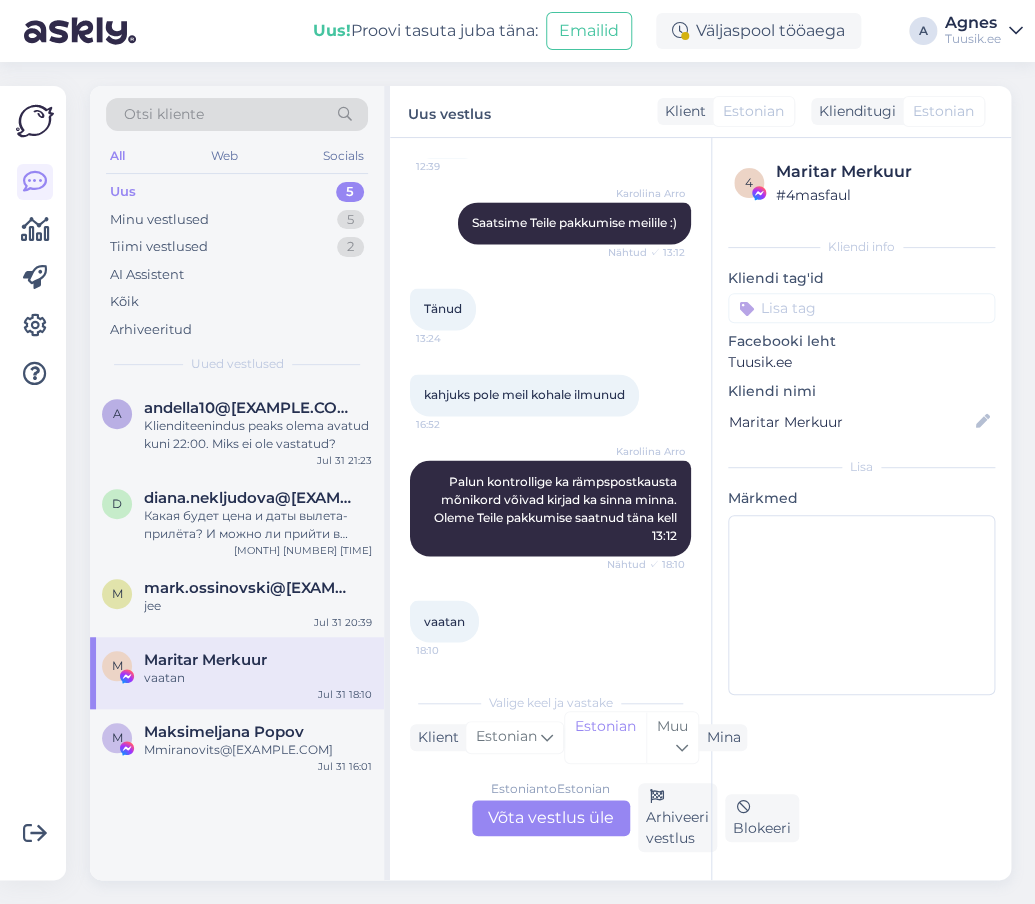click on "Estonian  to  Estonian Võta vestlus üle" at bounding box center [551, 818] 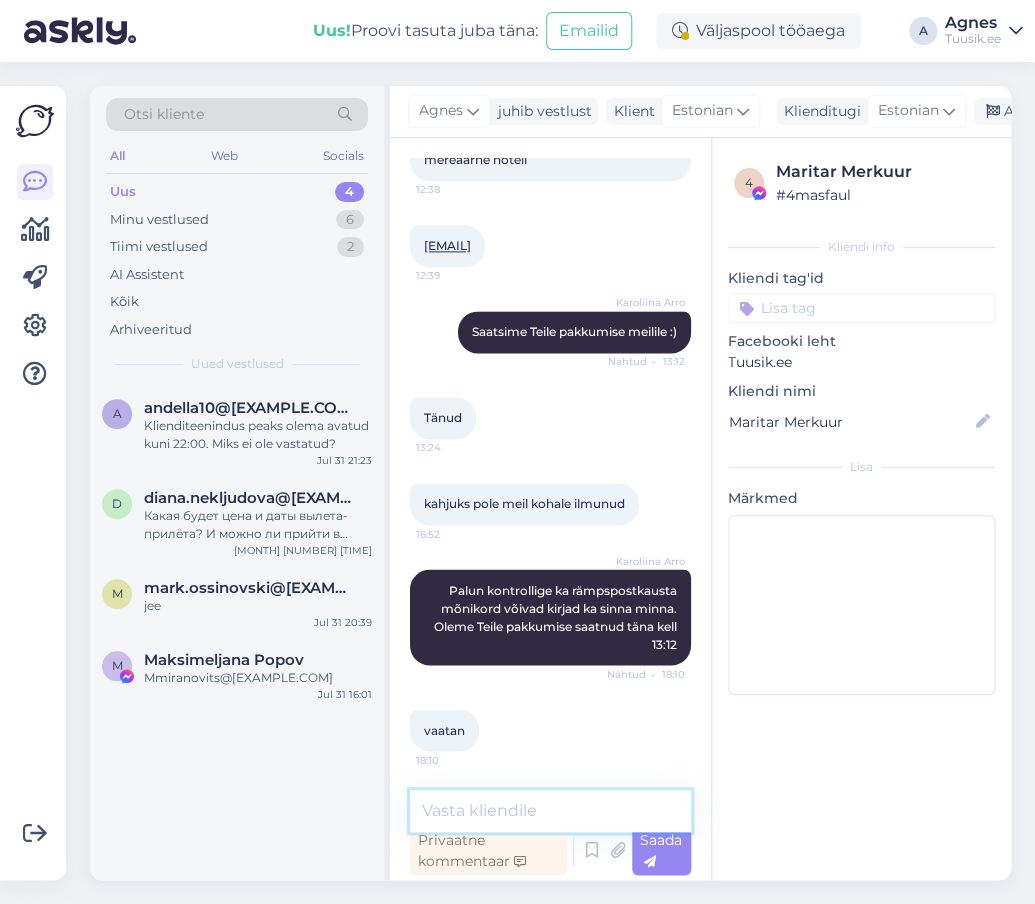 click at bounding box center (550, 811) 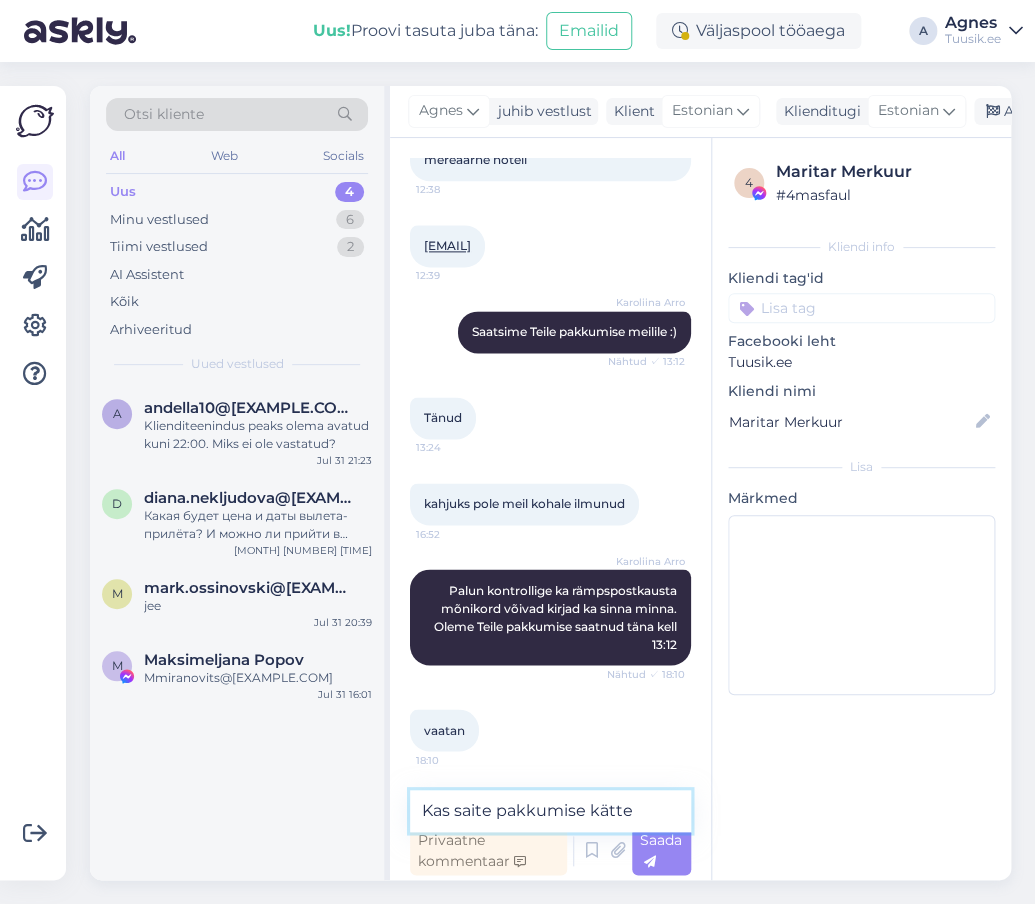 type on "Kas saite pakkumise kätte?" 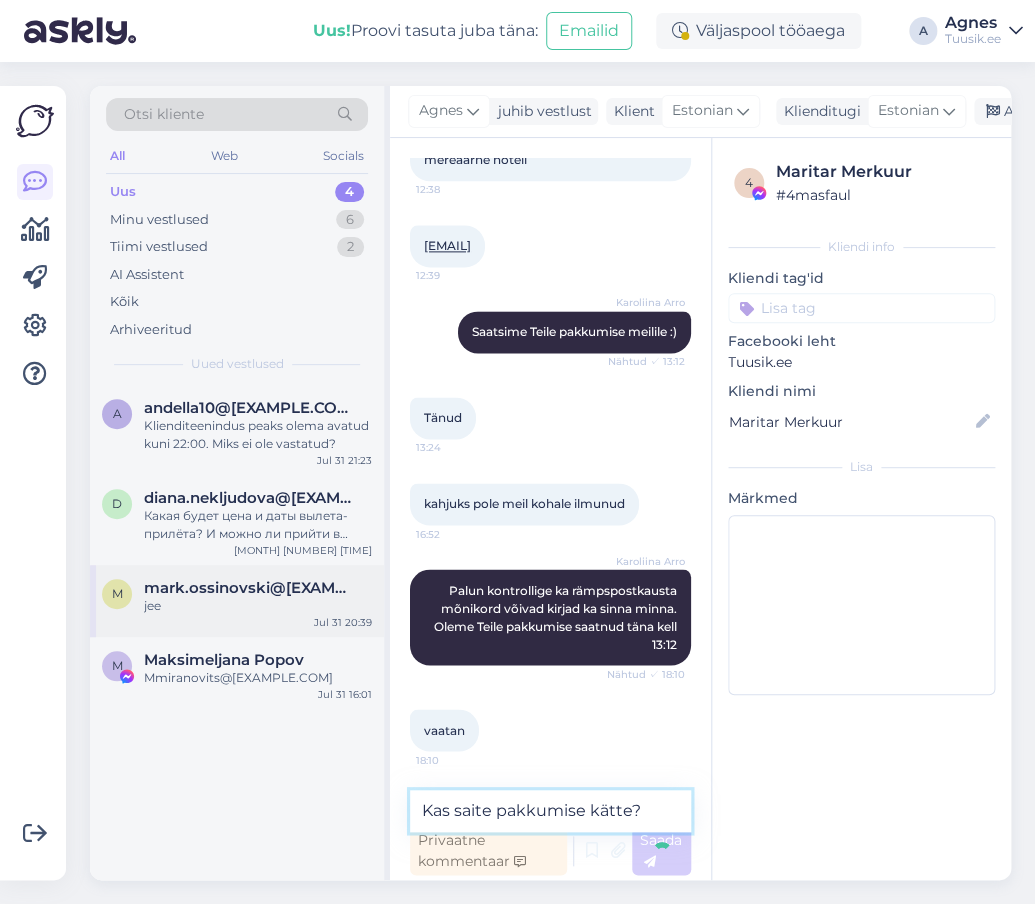 type 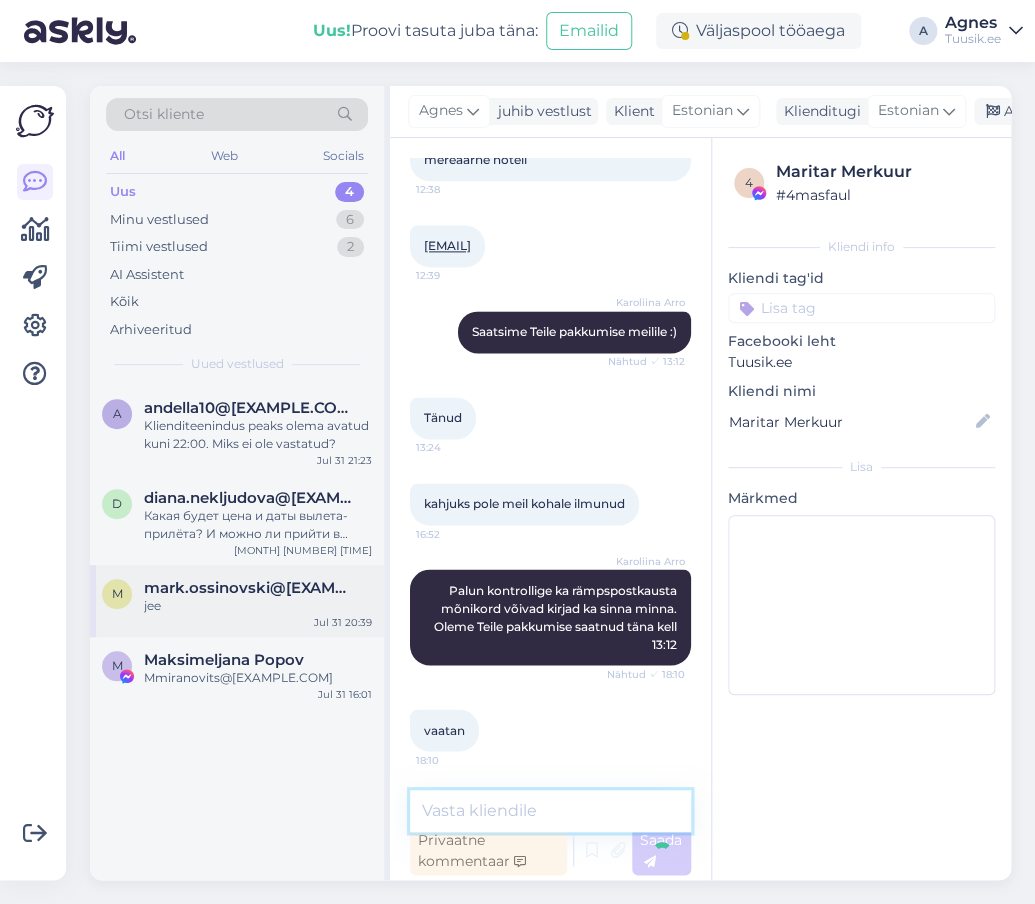scroll, scrollTop: 900, scrollLeft: 0, axis: vertical 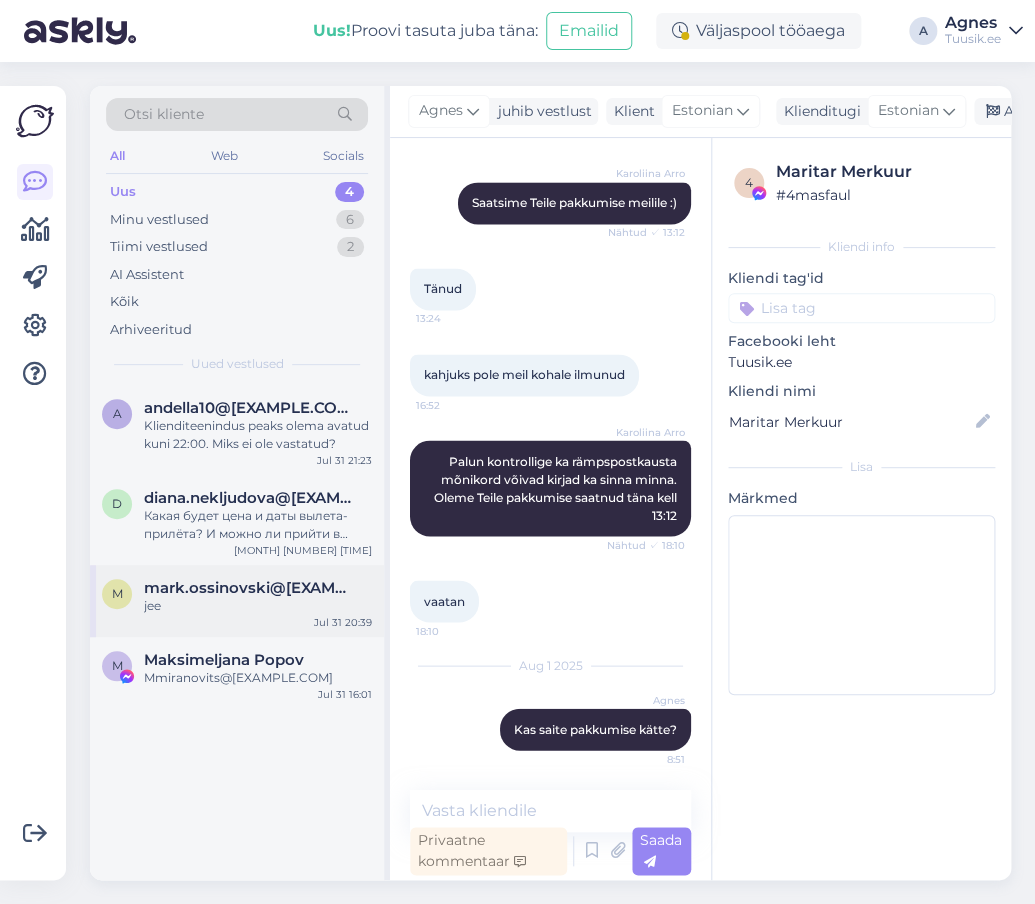 click on "jee" at bounding box center (258, 606) 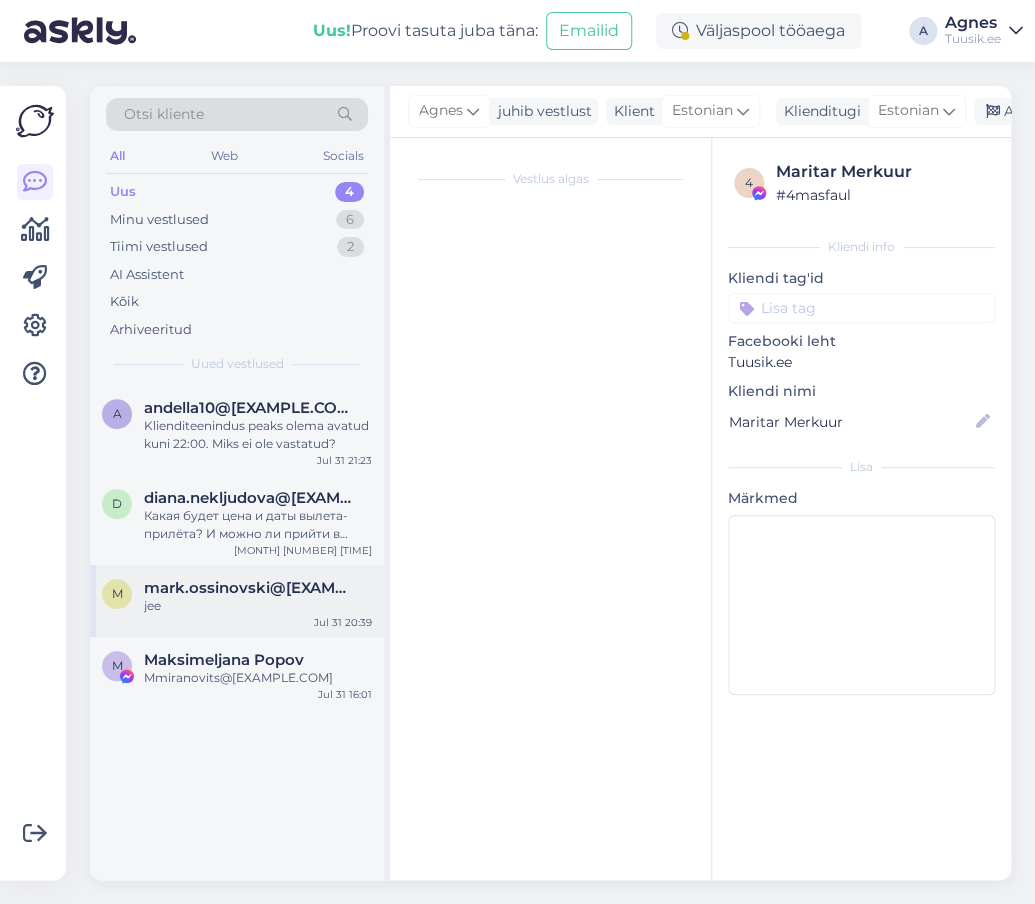 scroll, scrollTop: 0, scrollLeft: 0, axis: both 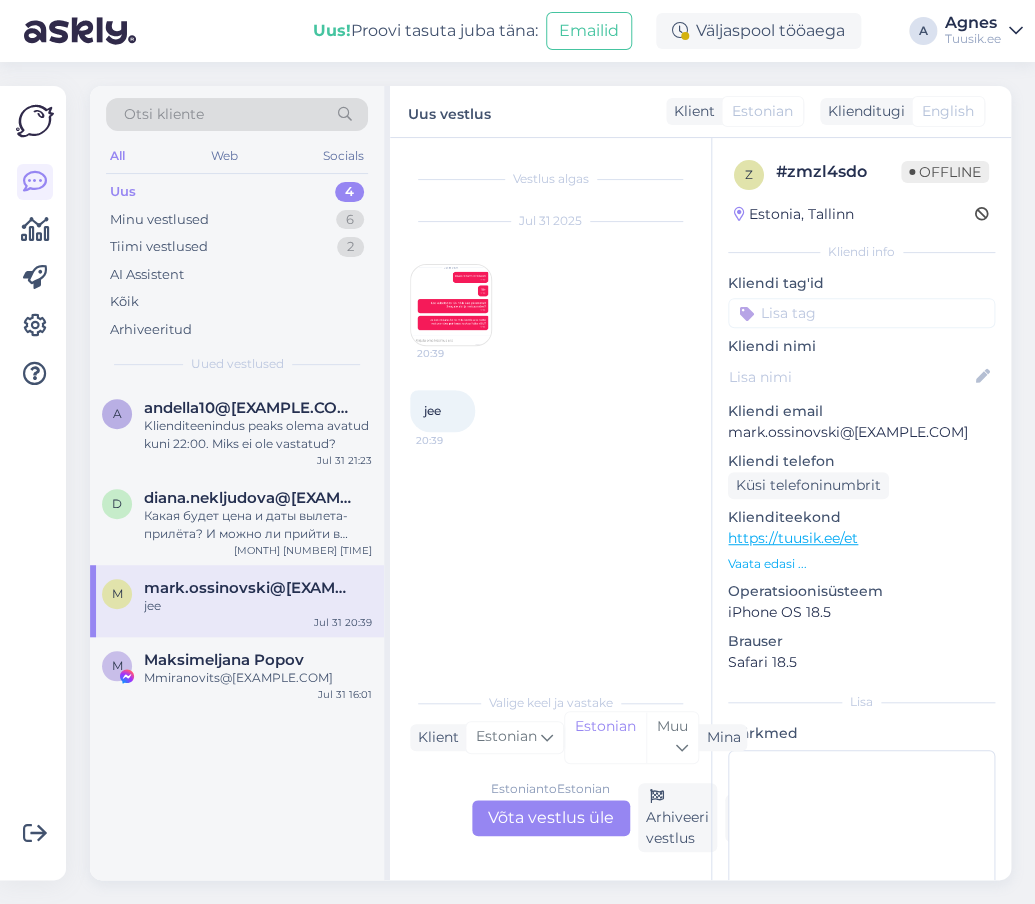 click at bounding box center (451, 305) 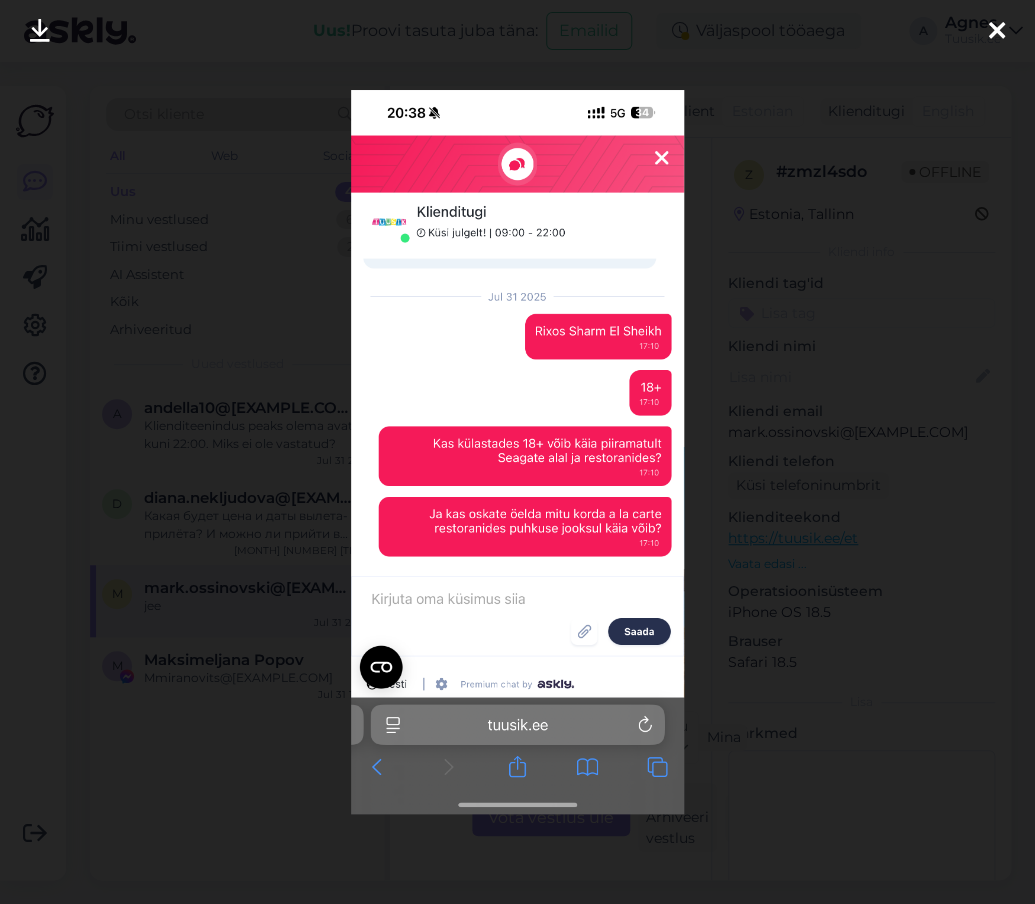 click at bounding box center (517, 452) 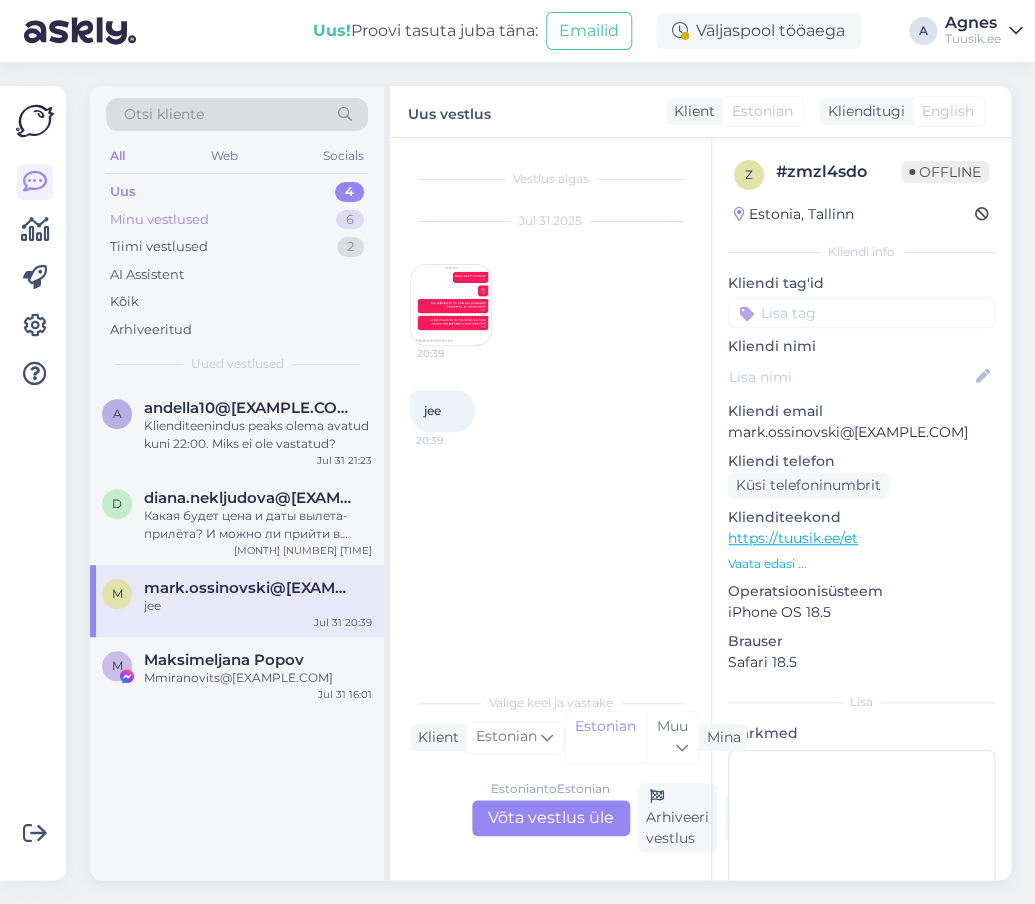 click on "6" at bounding box center (350, 220) 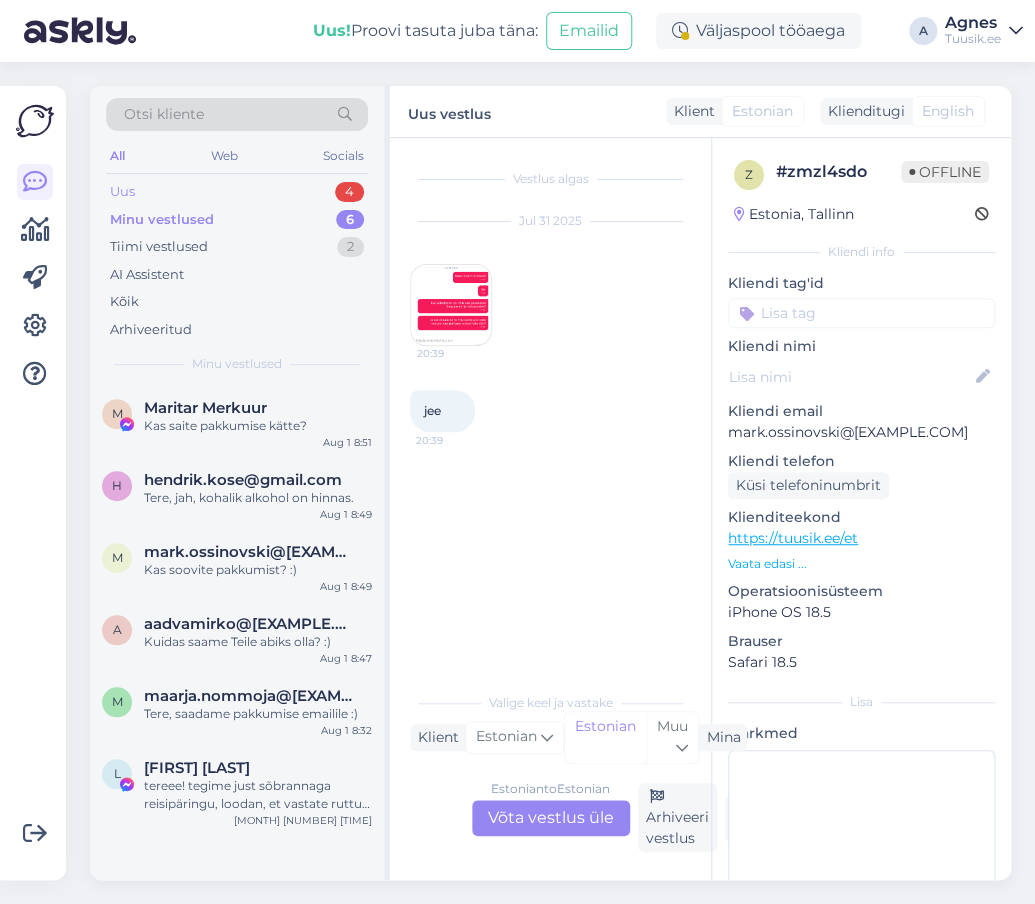 click on "4" at bounding box center (349, 192) 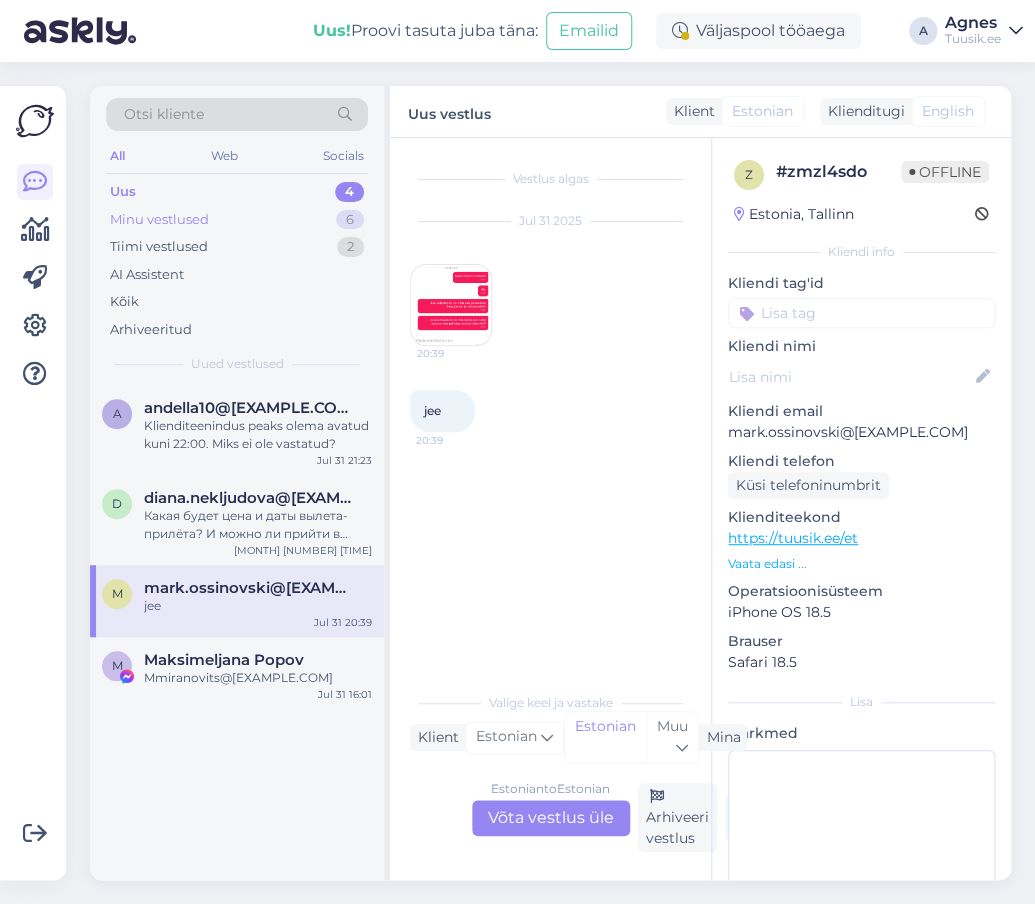 click on "Minu vestlused 6" at bounding box center [237, 220] 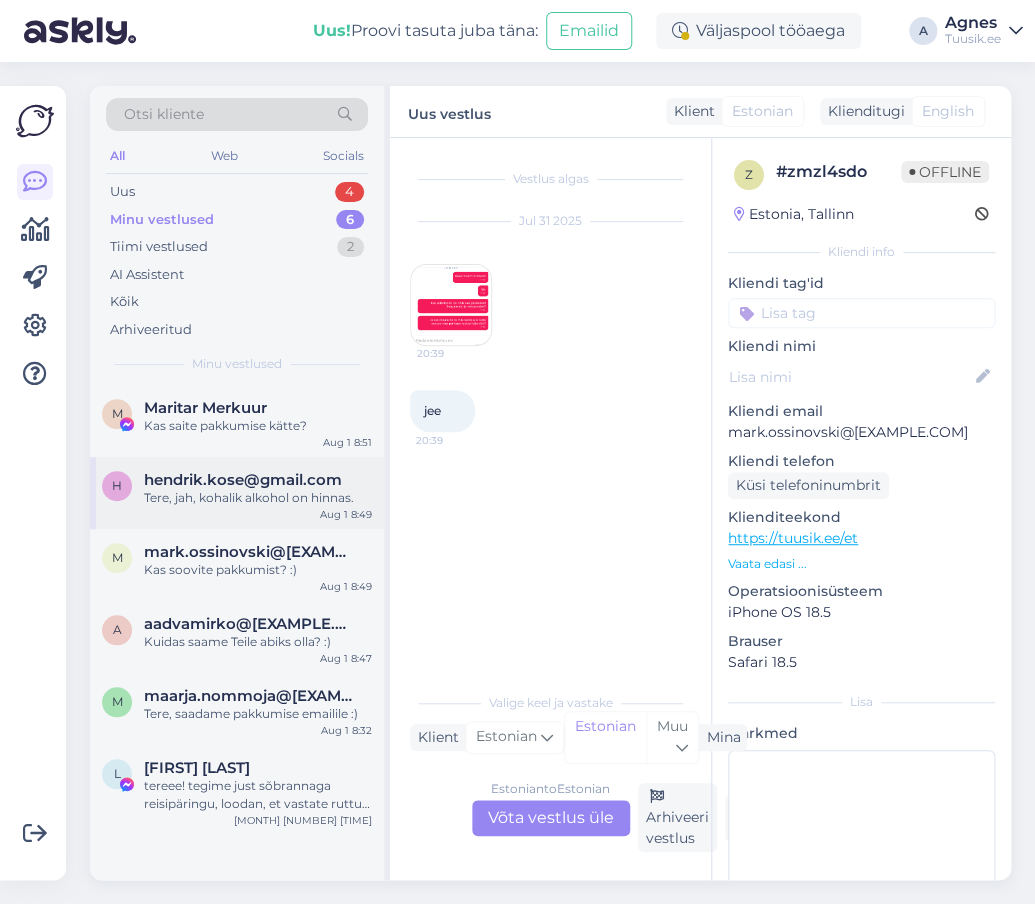 click on "h [EMAIL] Tere, jah, kohalik alkohol on hinnas. Aug 1 8:49" at bounding box center (237, 493) 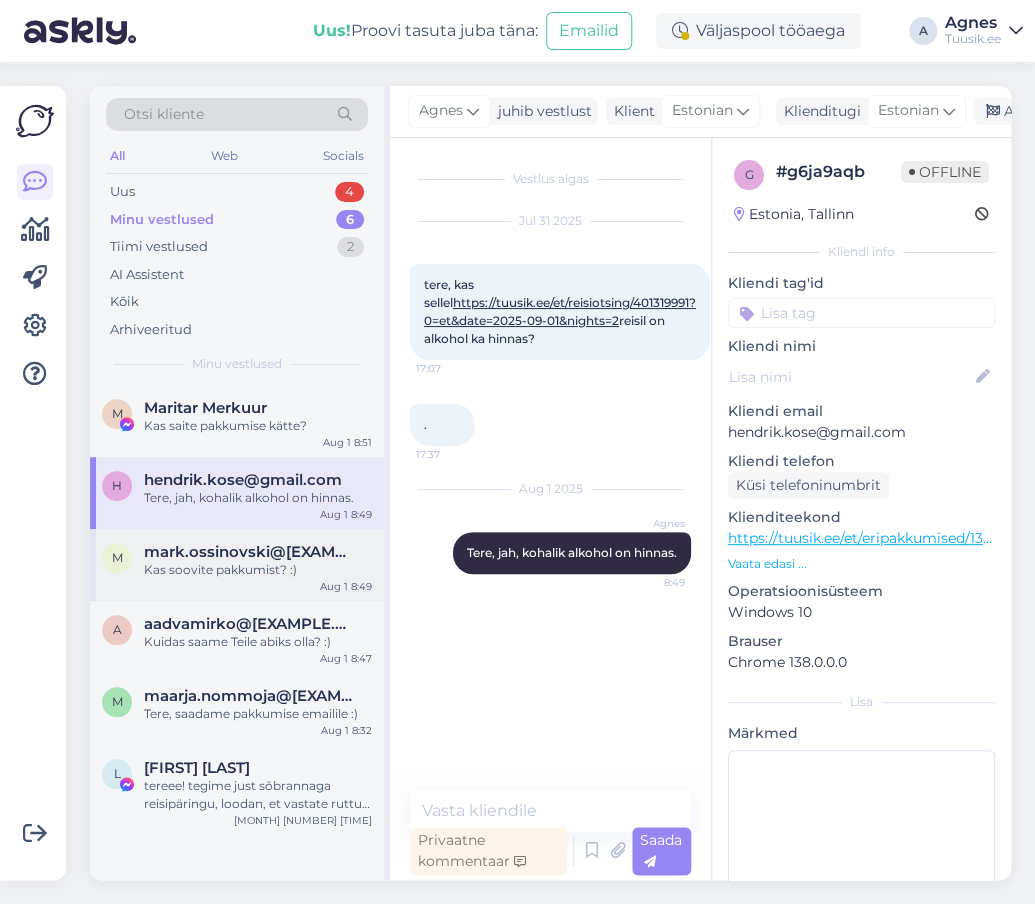 click on "mark.ossinovski@[EXAMPLE.COM]" at bounding box center (248, 552) 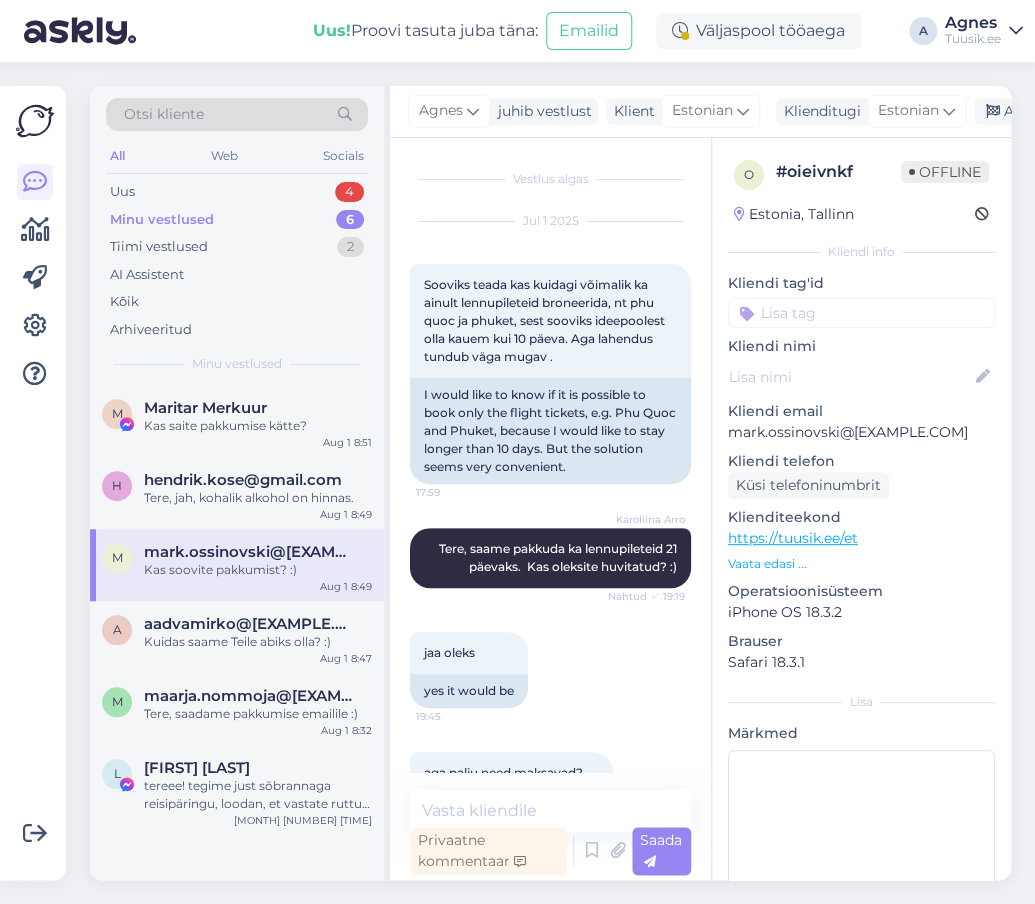 scroll, scrollTop: 3294, scrollLeft: 0, axis: vertical 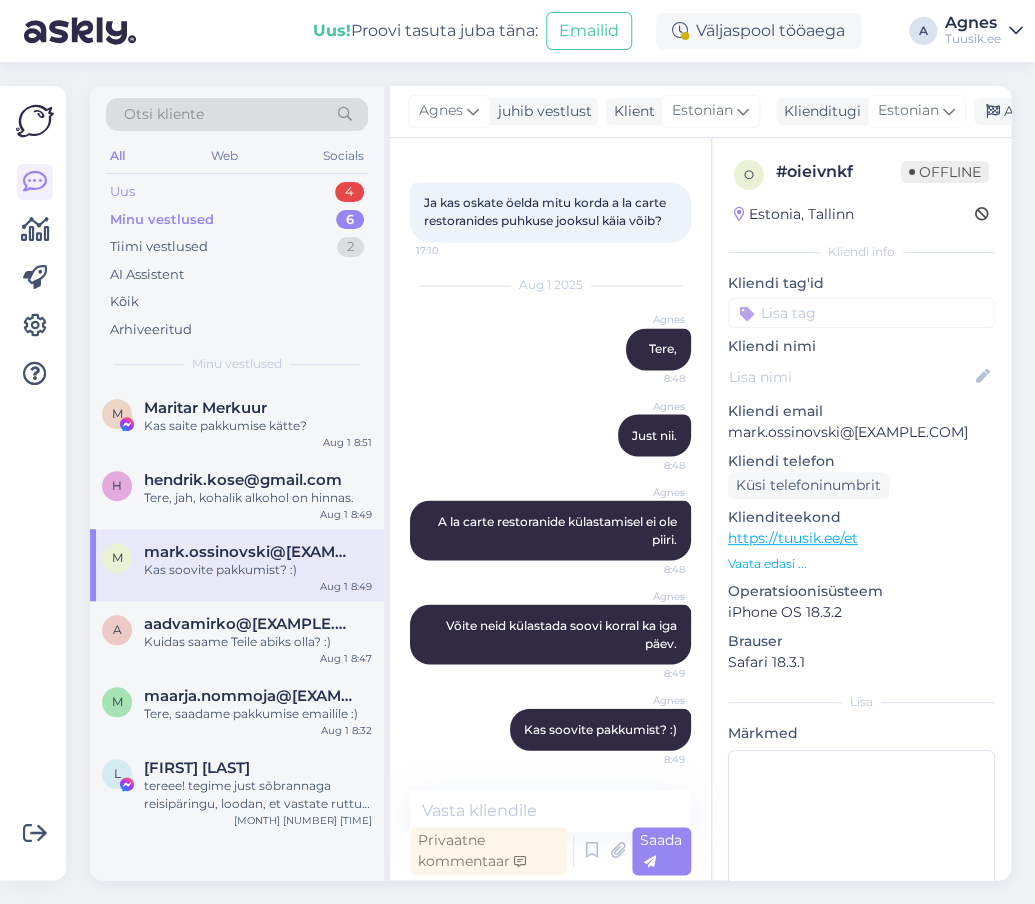click on "Uus 4" at bounding box center (237, 192) 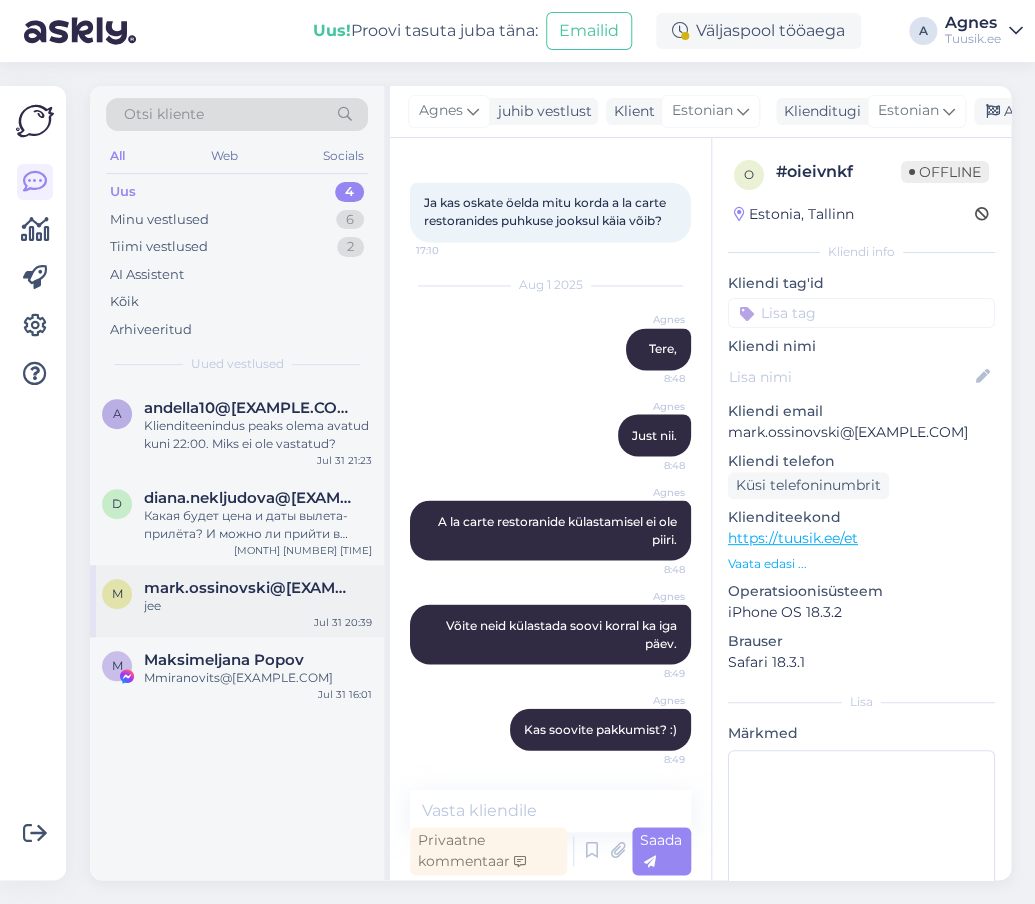 click on "mark.ossinovski@[EXAMPLE.COM]" at bounding box center [248, 588] 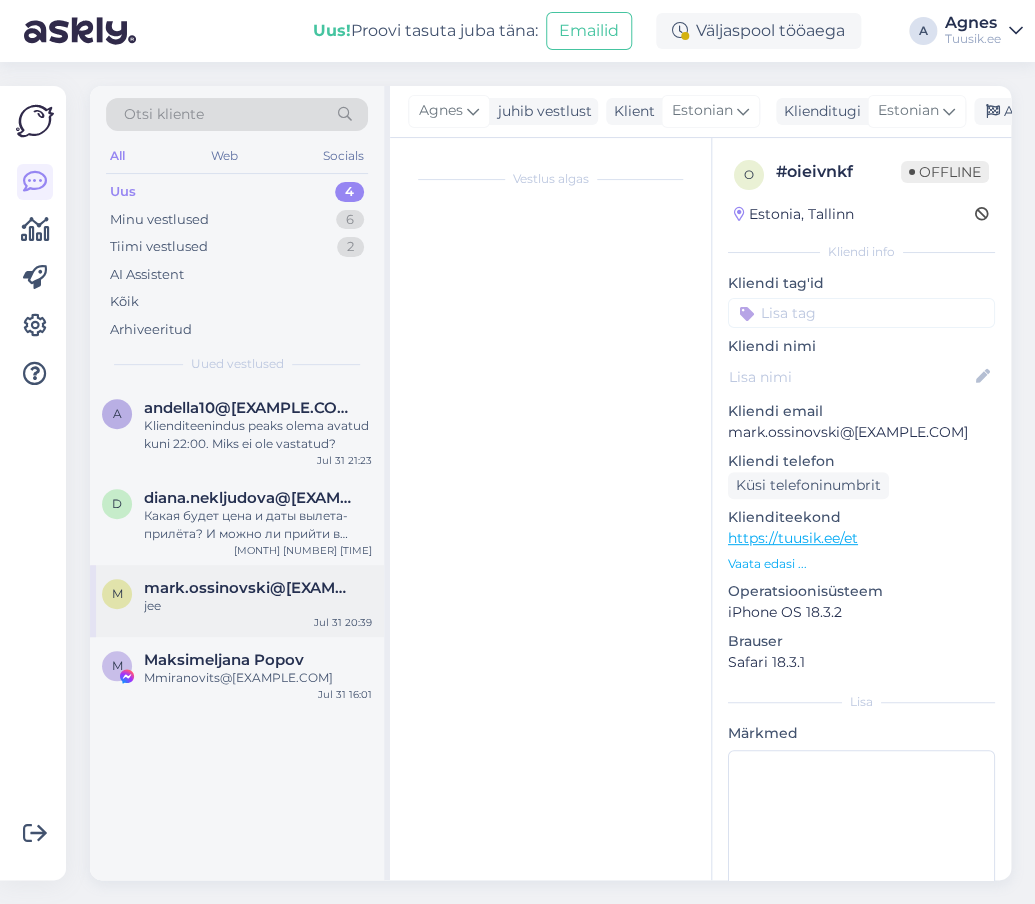 scroll, scrollTop: 0, scrollLeft: 0, axis: both 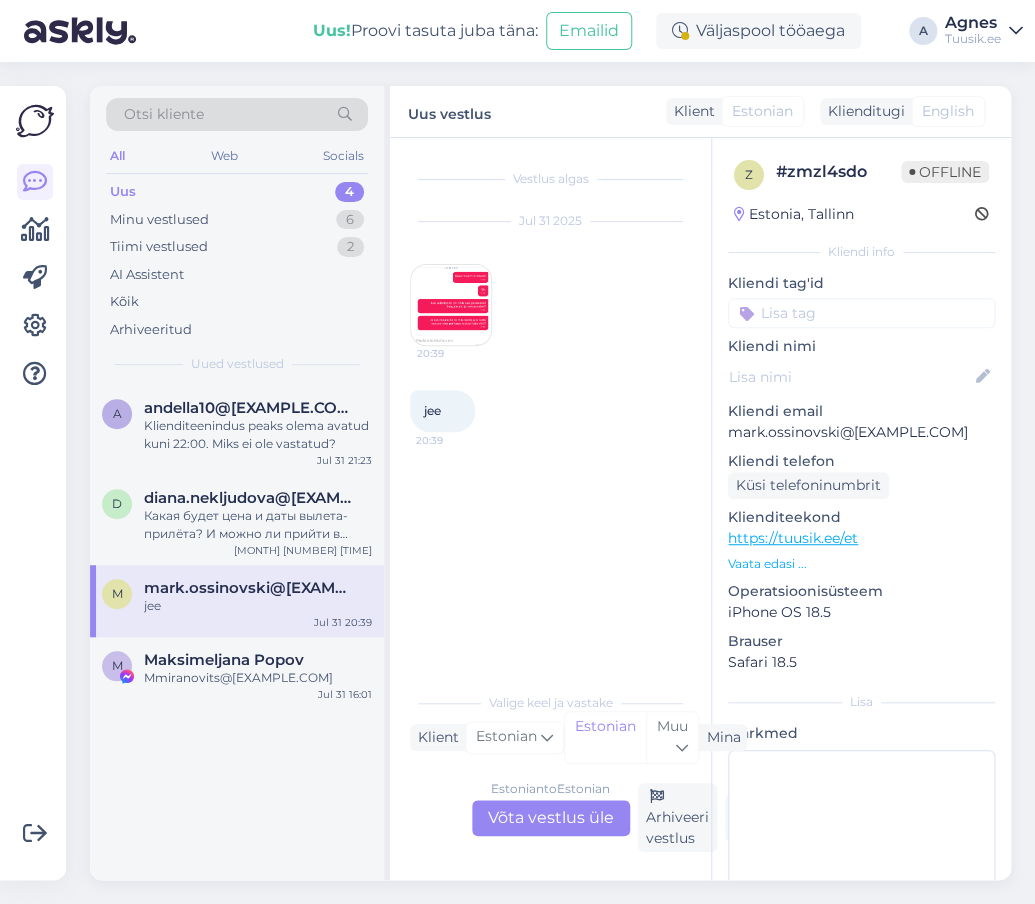 click on "Estonian  to  Estonian Võta vestlus üle" at bounding box center (551, 818) 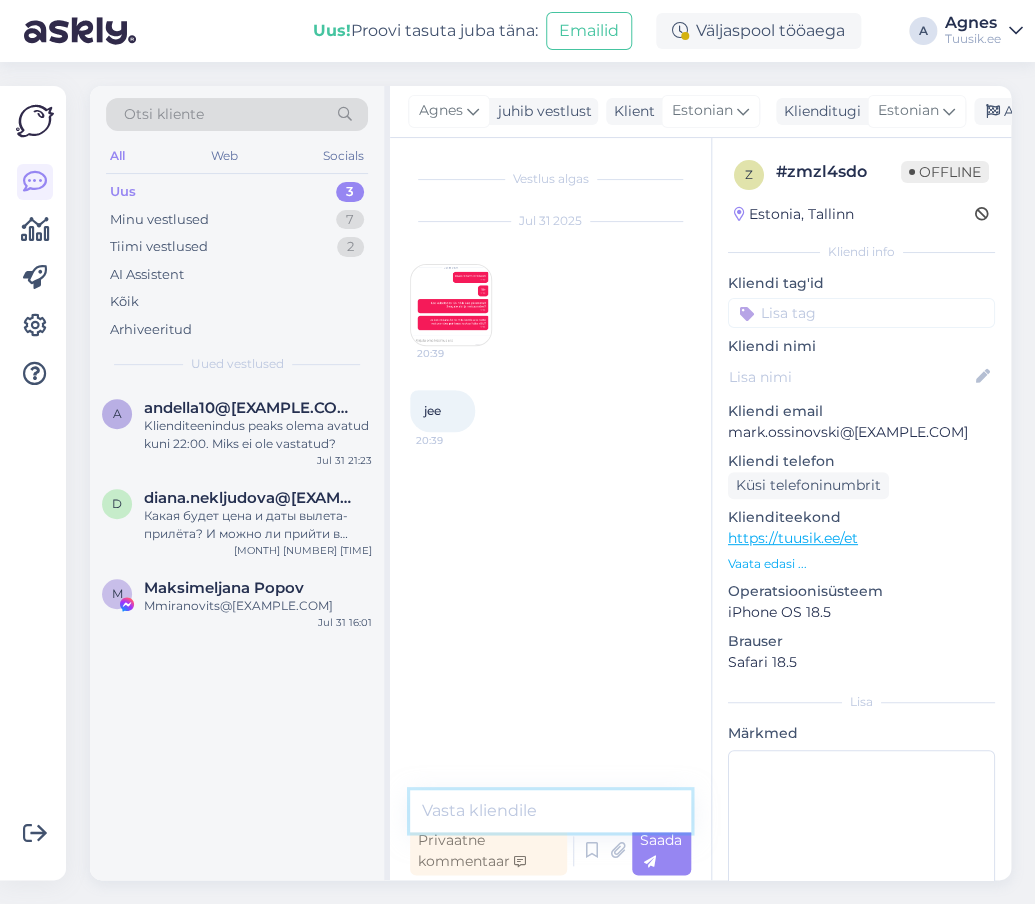 click at bounding box center (550, 811) 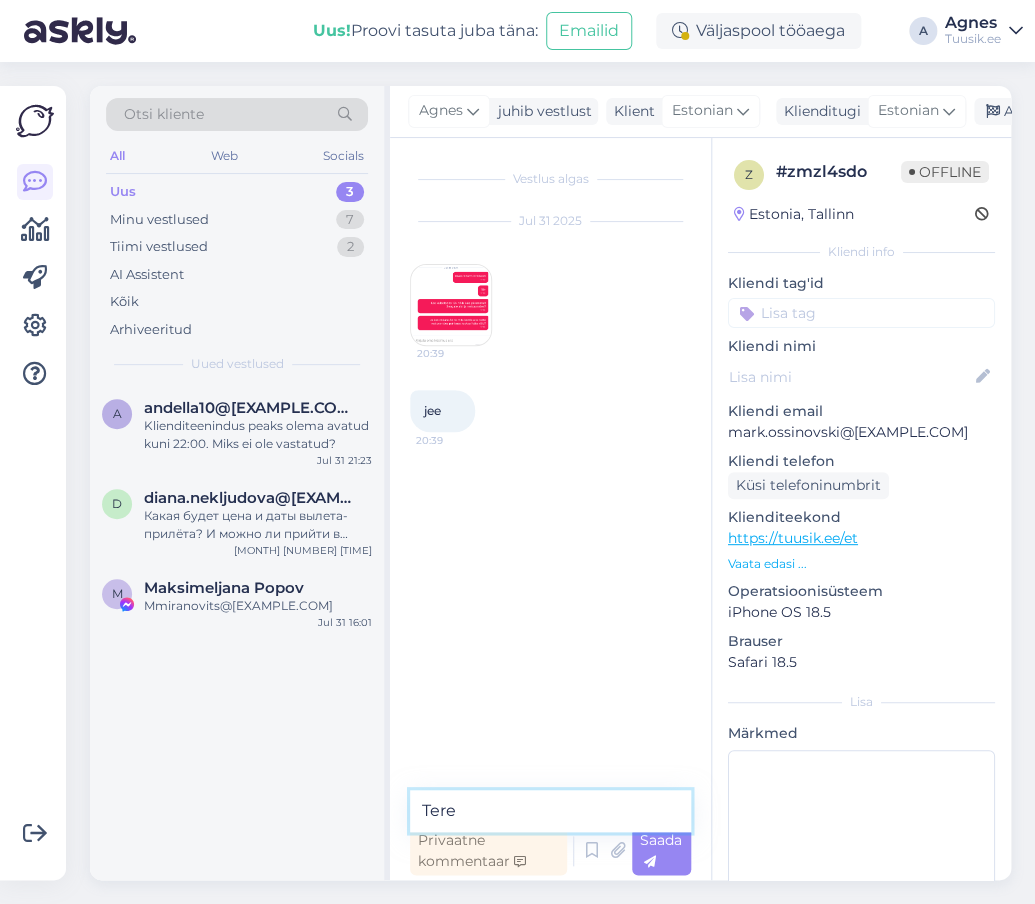 type on "Tere" 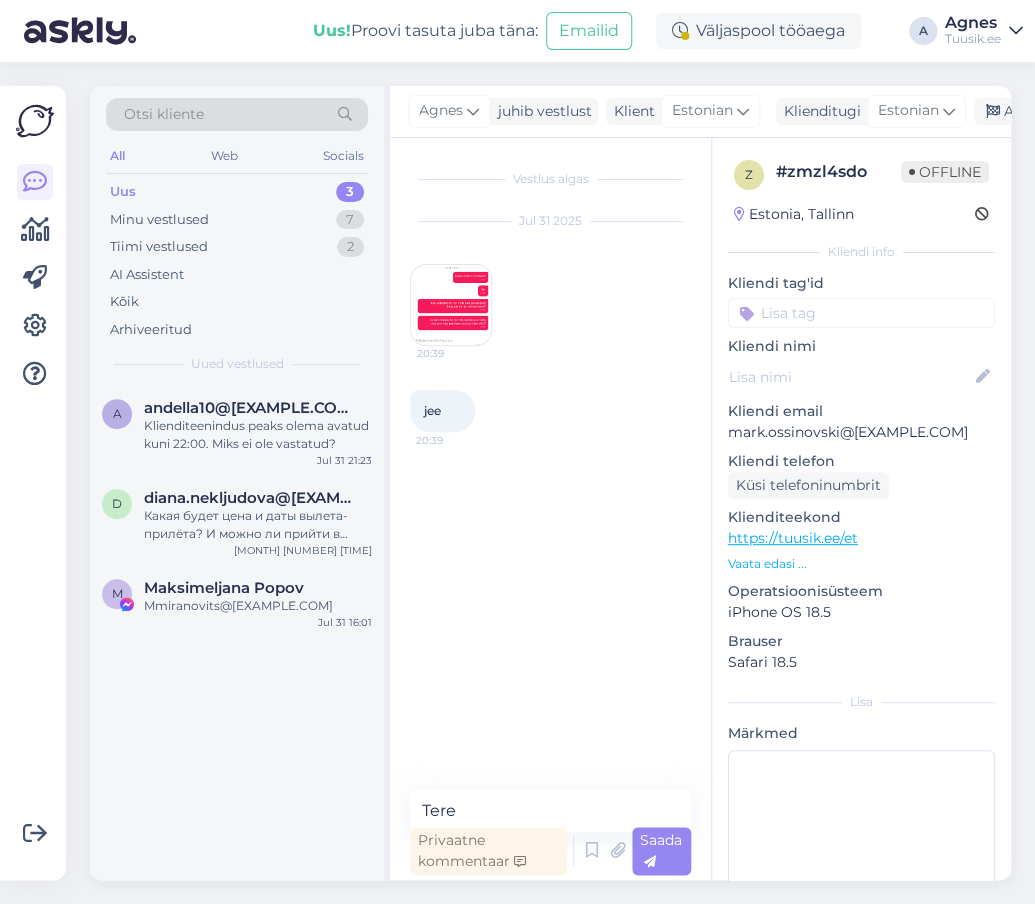 click at bounding box center (451, 305) 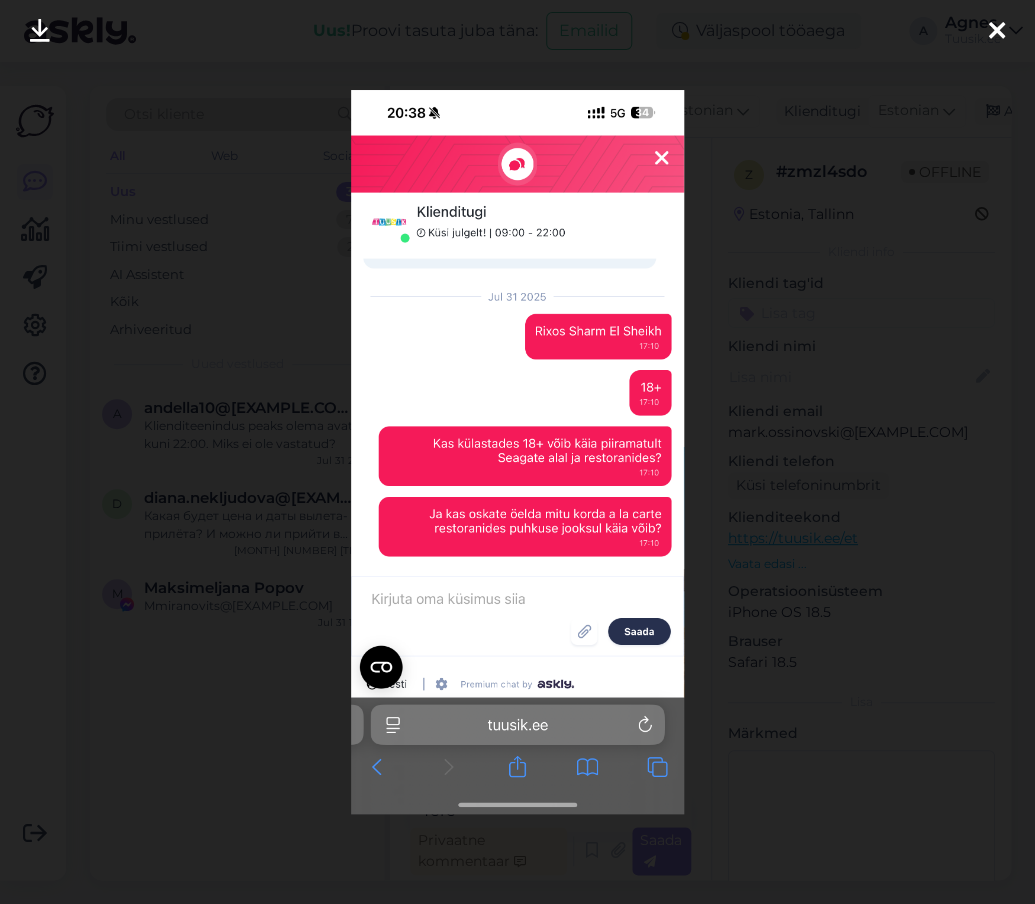 click at bounding box center [517, 452] 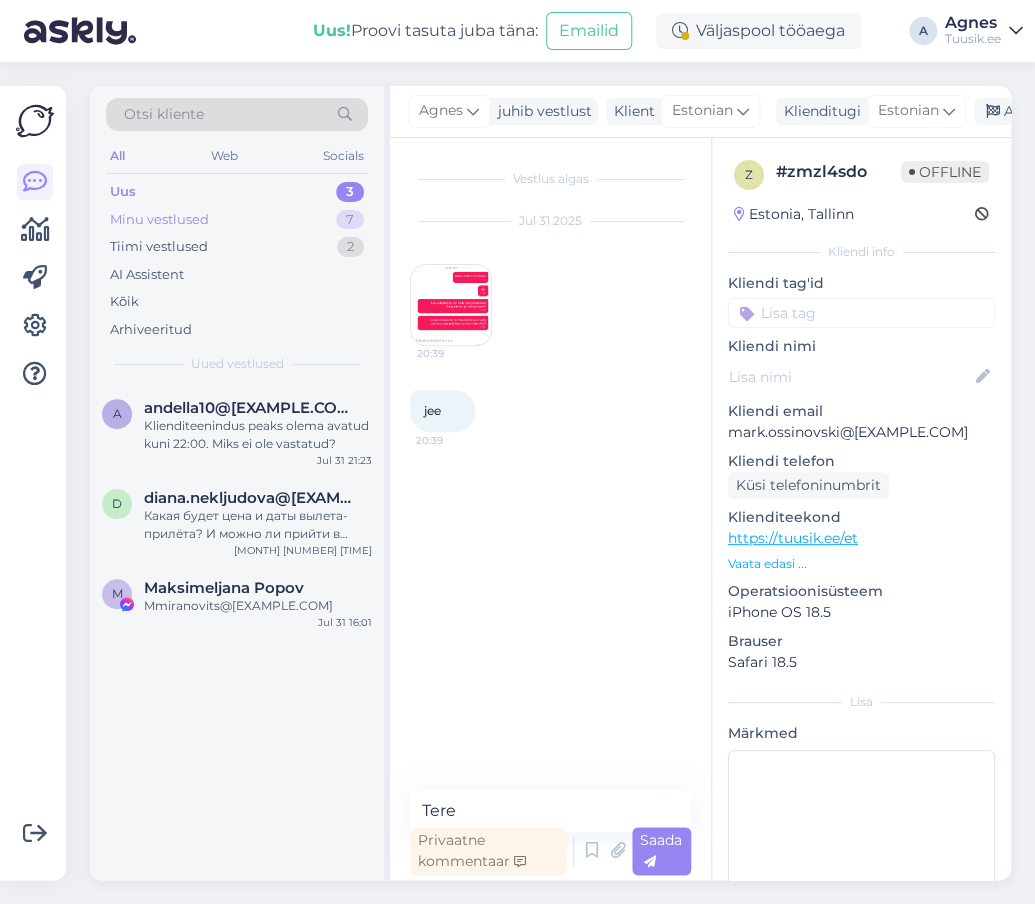 click on "7" at bounding box center [350, 220] 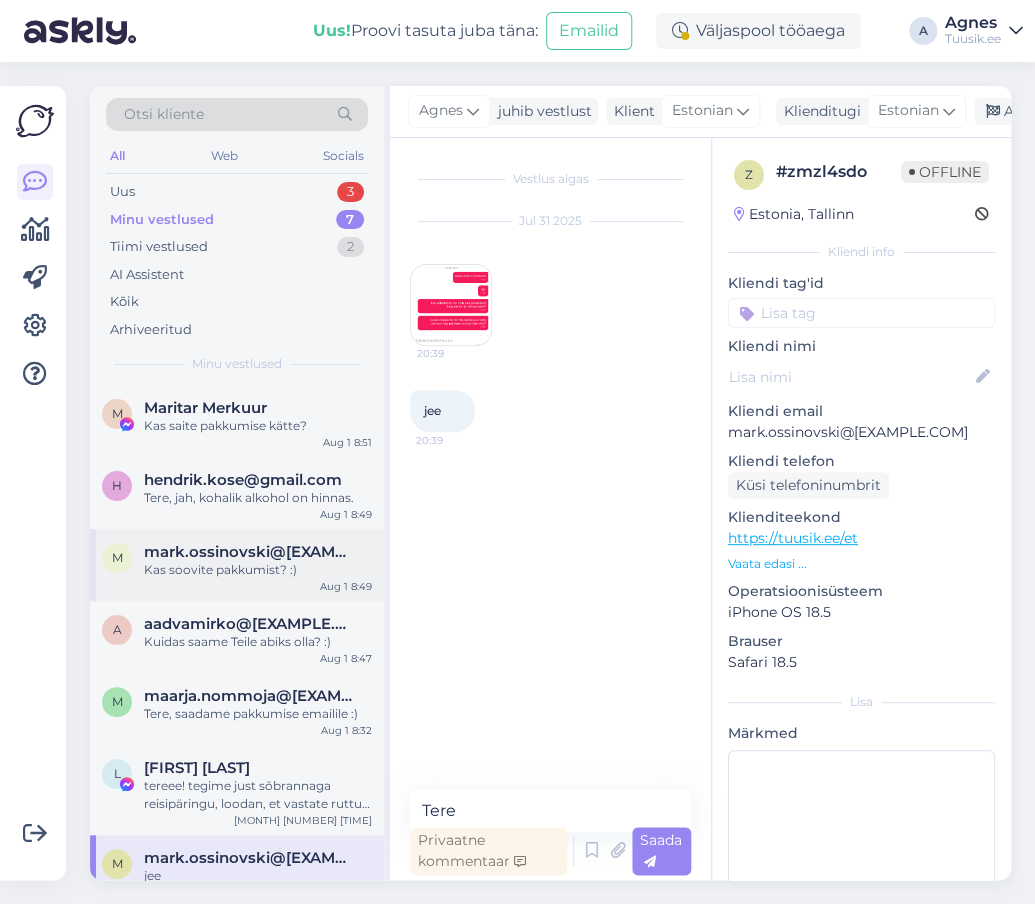 click on "Kas soovite pakkumist? :)" at bounding box center [258, 570] 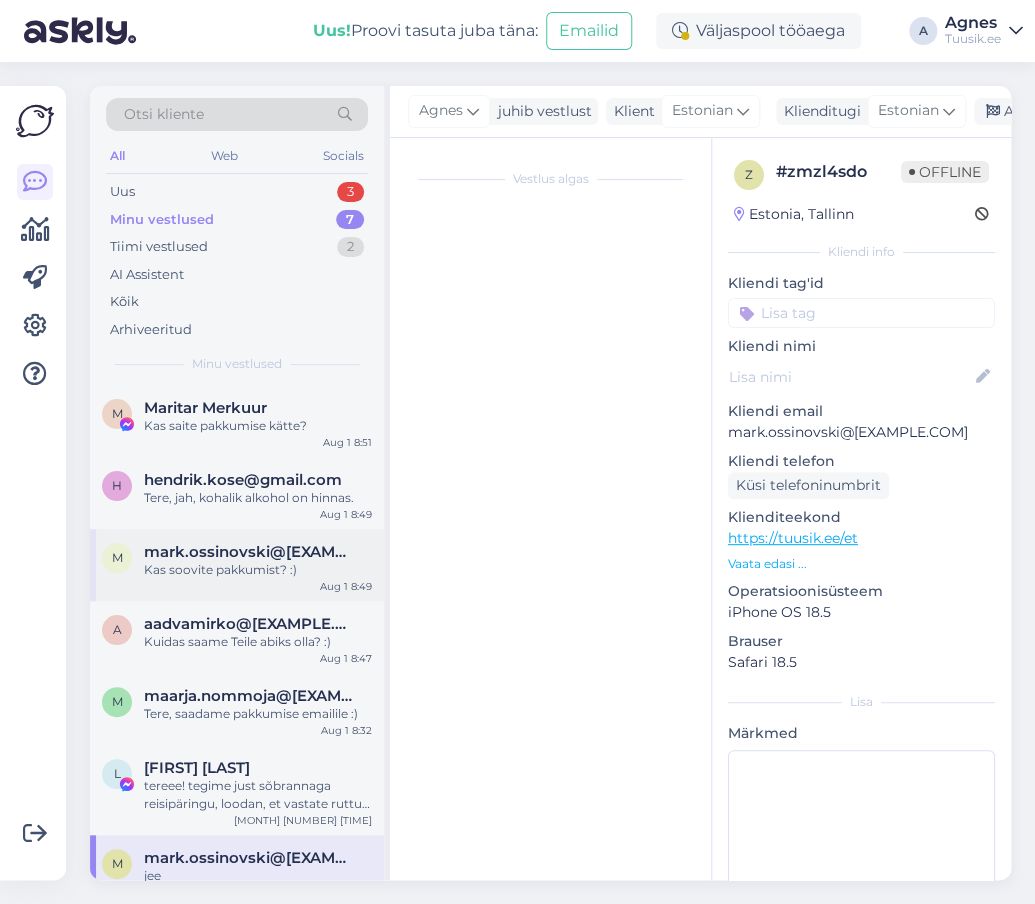 scroll, scrollTop: 3294, scrollLeft: 0, axis: vertical 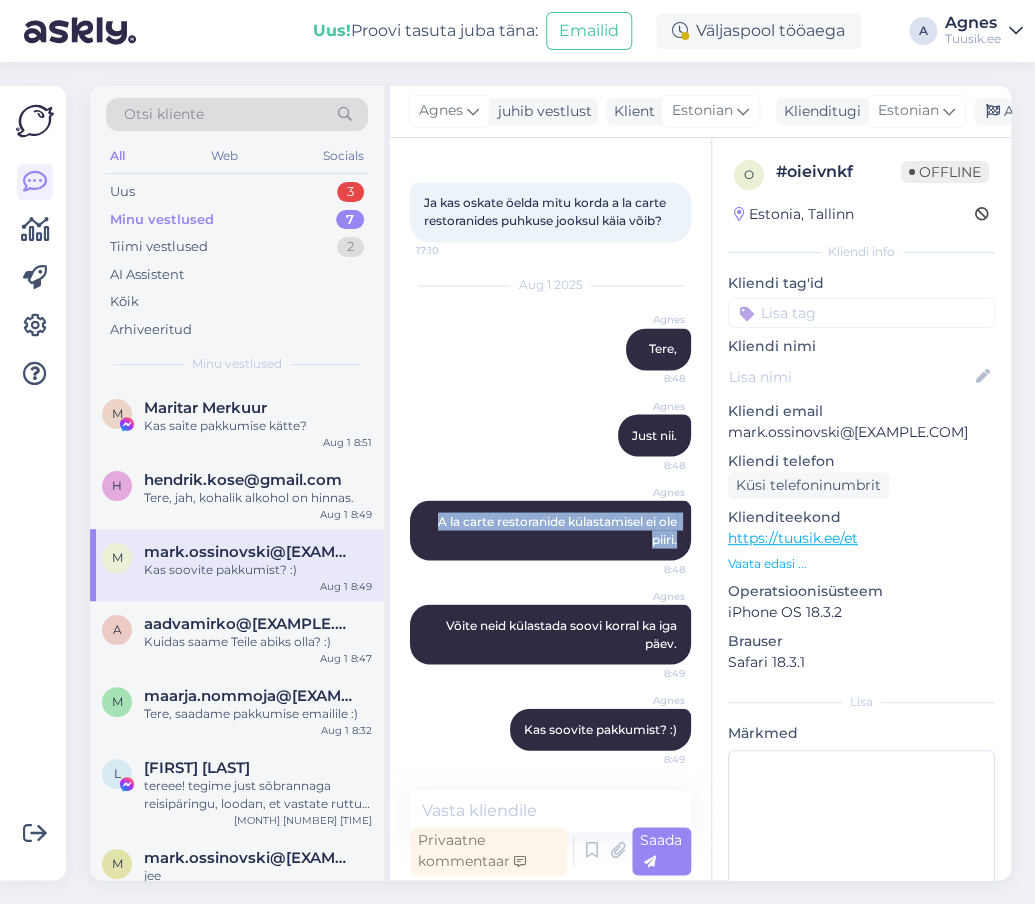 drag, startPoint x: 433, startPoint y: 518, endPoint x: 674, endPoint y: 548, distance: 242.86005 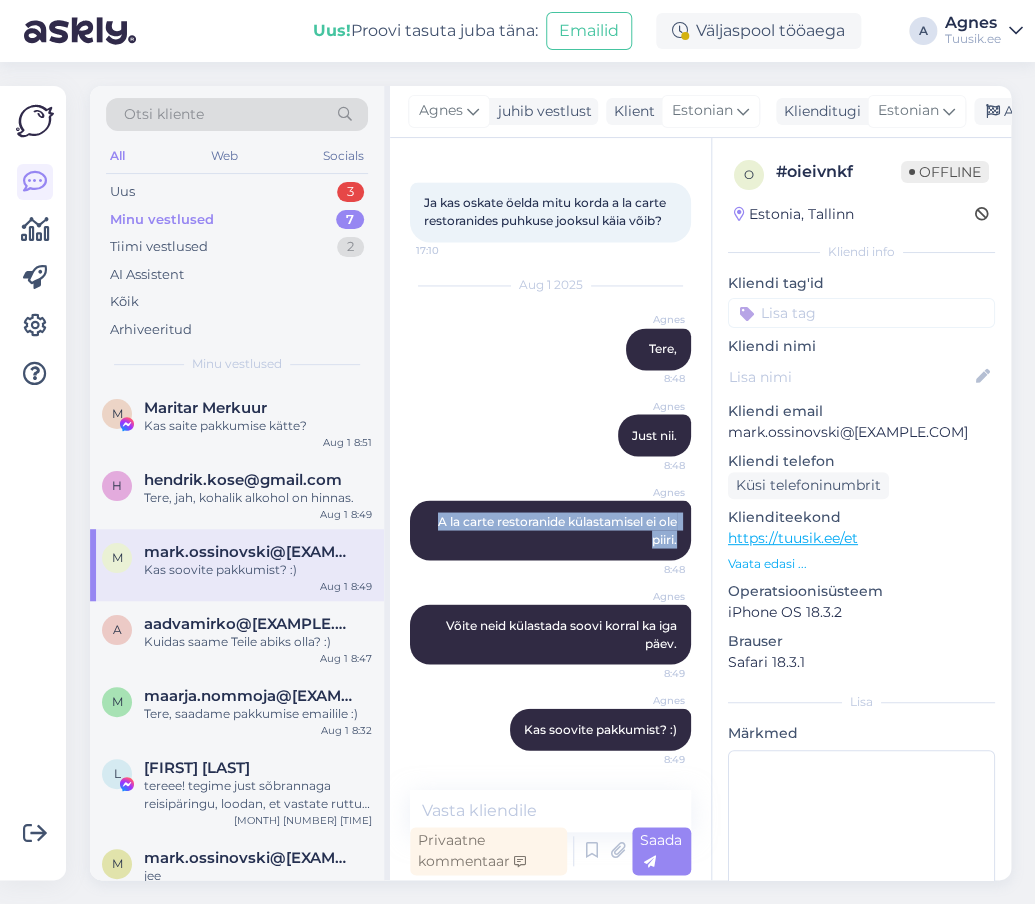 click on "Vestlus algas Jul 1 2025 Sooviks teada kas kuidagi võimalik ka ainult lennupileteid broneerida, nt phu quoc ja phuket, sest sooviks ideepoolest olla kauem kui 10 päeva. Aga lahendus tundub väga mugav . 17:59  I would like to know if it is possible to book only the flight tickets, e.g. Phu Quoc and Phuket, because I would like to stay longer than 10 days. But the solution seems very convenient. Karoliina Arro Tere, saame pakkuda ka lennupileteid 21 päevaks.  Kas oleksite huvitatud? :)  Nähtud ✓ 19:19  jaa oleks  19:45  yes it would be aga palju need maksavad? 19:45  but how much do they cost? Karoliina Arro Mis kuus Teile sobiks reisida? Phu Quoci reisid algavad novembris ja lõppevad märtsis :)  Nähtud ✓ 20:42  aga phuketiga saab ka samamoodi? 20:46  but can the same be done with Phuket? aga muidu huvitab alates 24 detsember või siis detsembri lõpp 21:04  but otherwise I'm interested from December 24th or the end of December Karoliina Arro Nähtud ✓ 21:36  21:40  aga 24-16 phuket? 21:50  21:59" at bounding box center (559, 465) 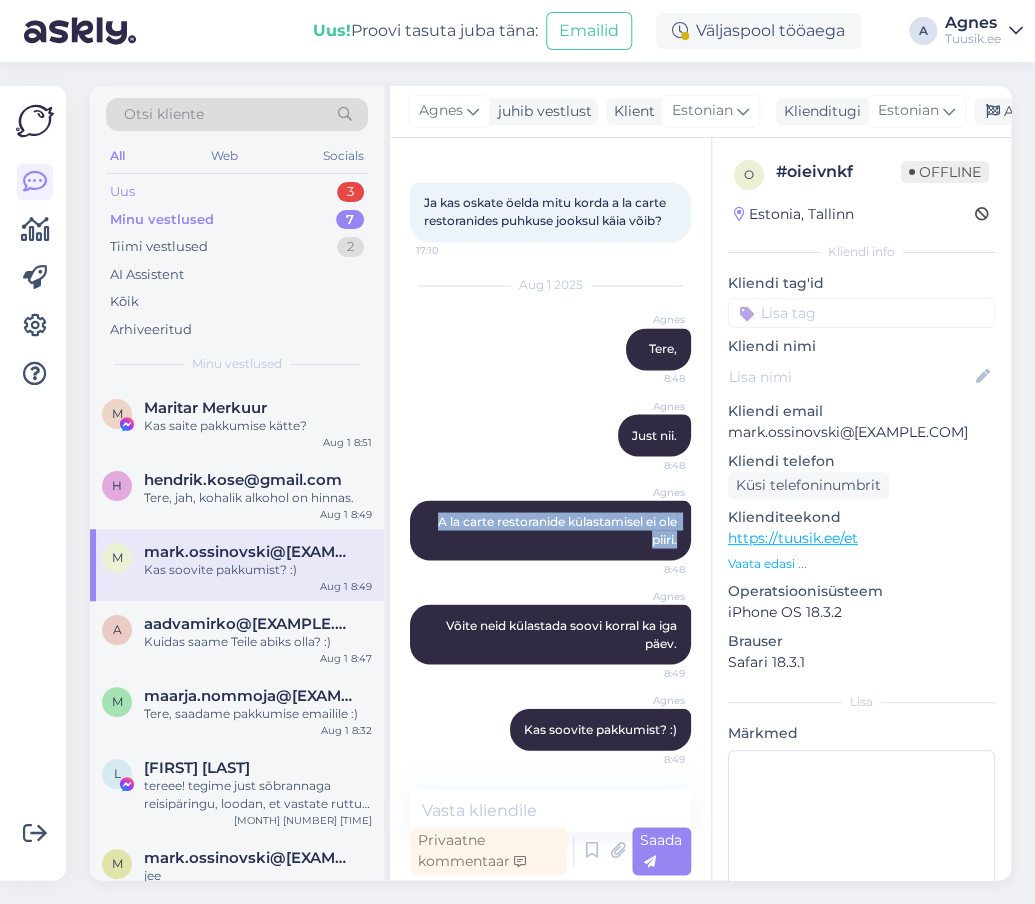 click on "Uus 3" at bounding box center (237, 192) 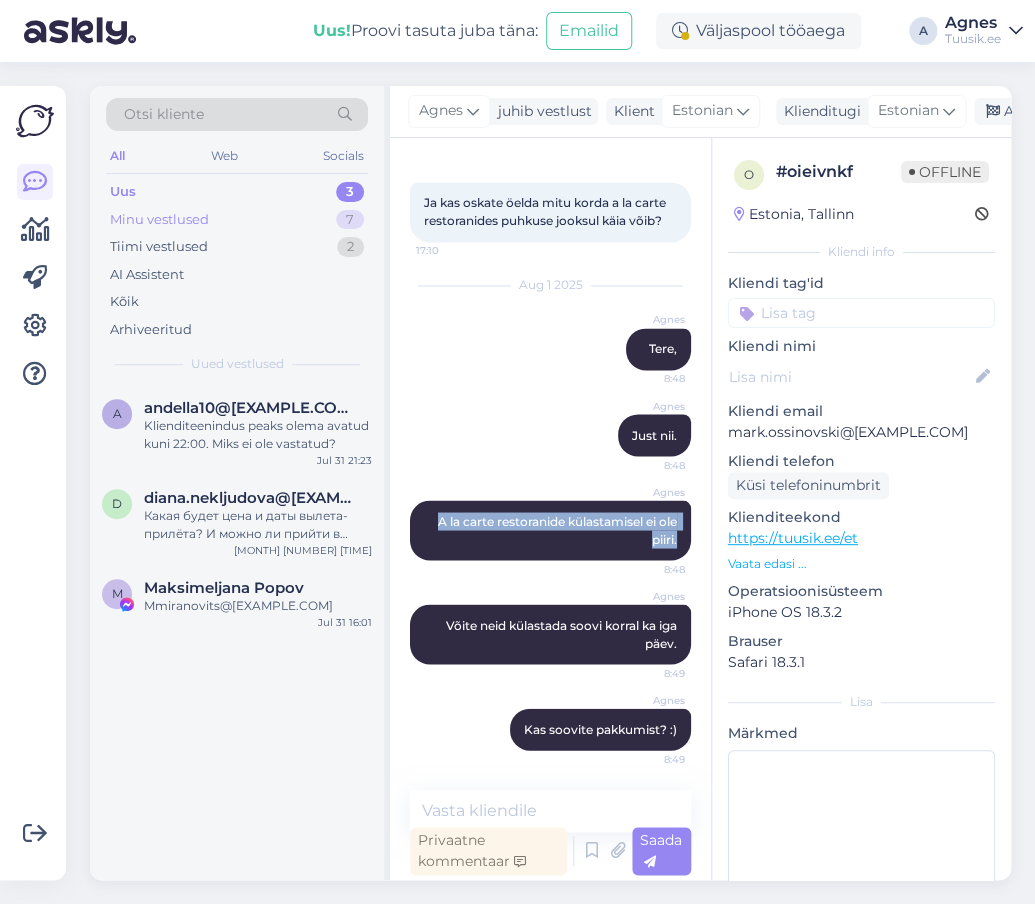 click on "Minu vestlused 7" at bounding box center (237, 220) 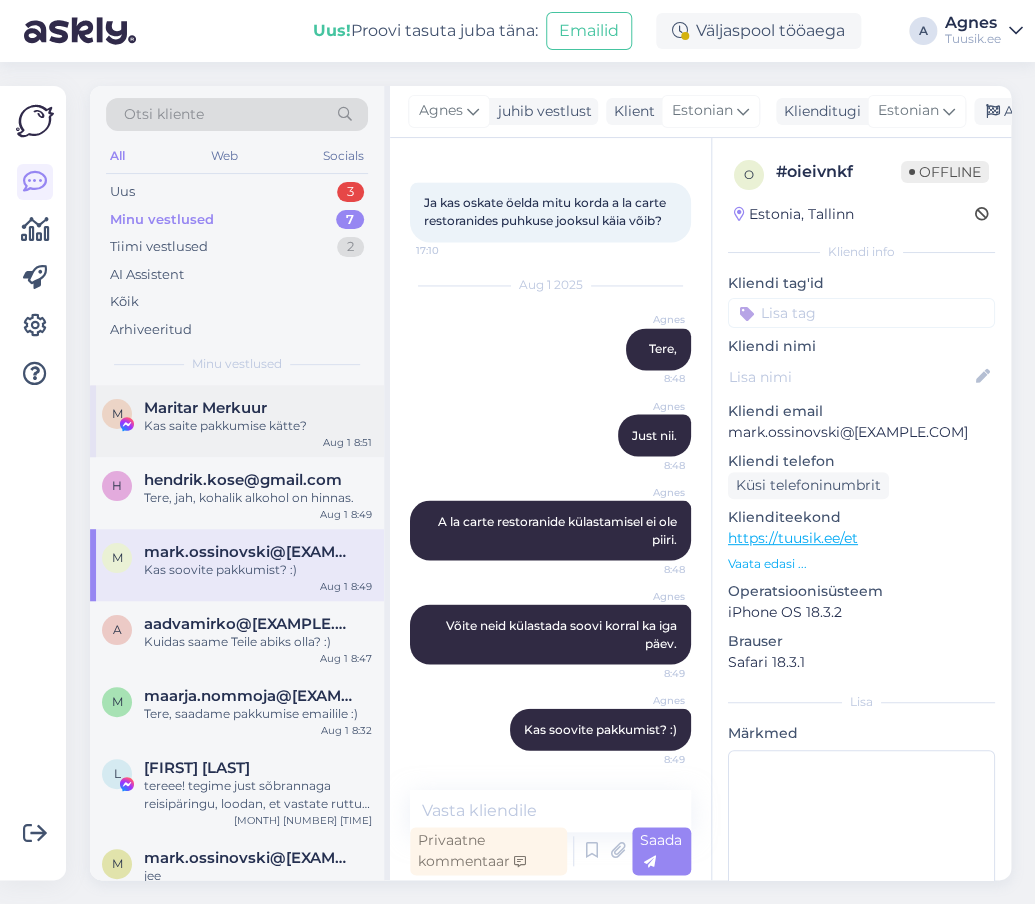 click on "Maritar Merkuur" at bounding box center (258, 408) 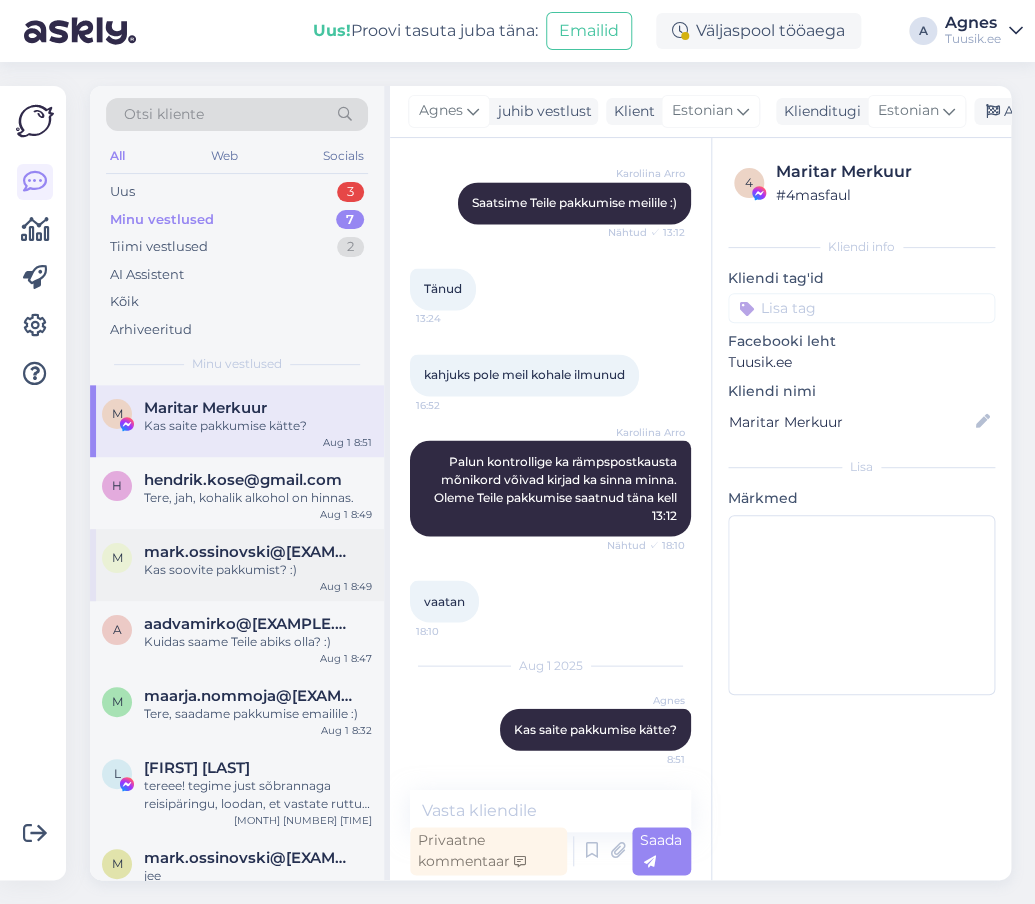click on "mark.ossinovski@[EXAMPLE.COM]" at bounding box center [248, 552] 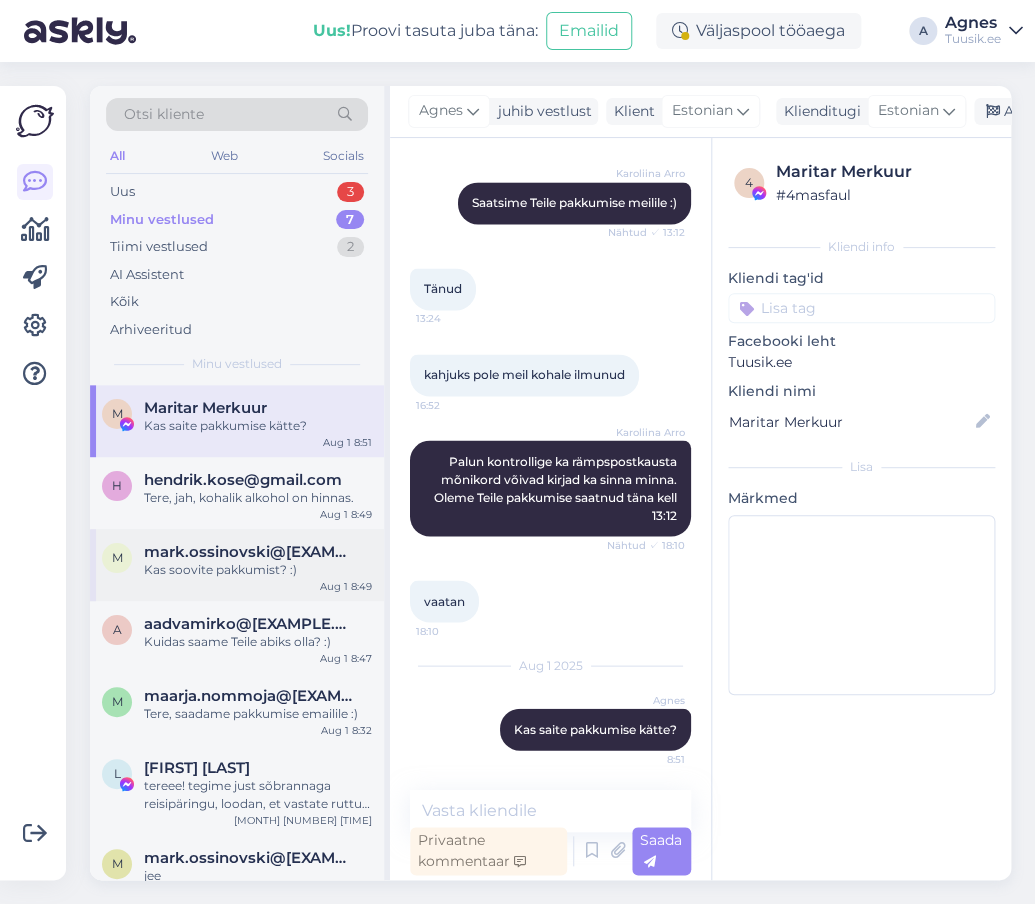 scroll, scrollTop: 3294, scrollLeft: 0, axis: vertical 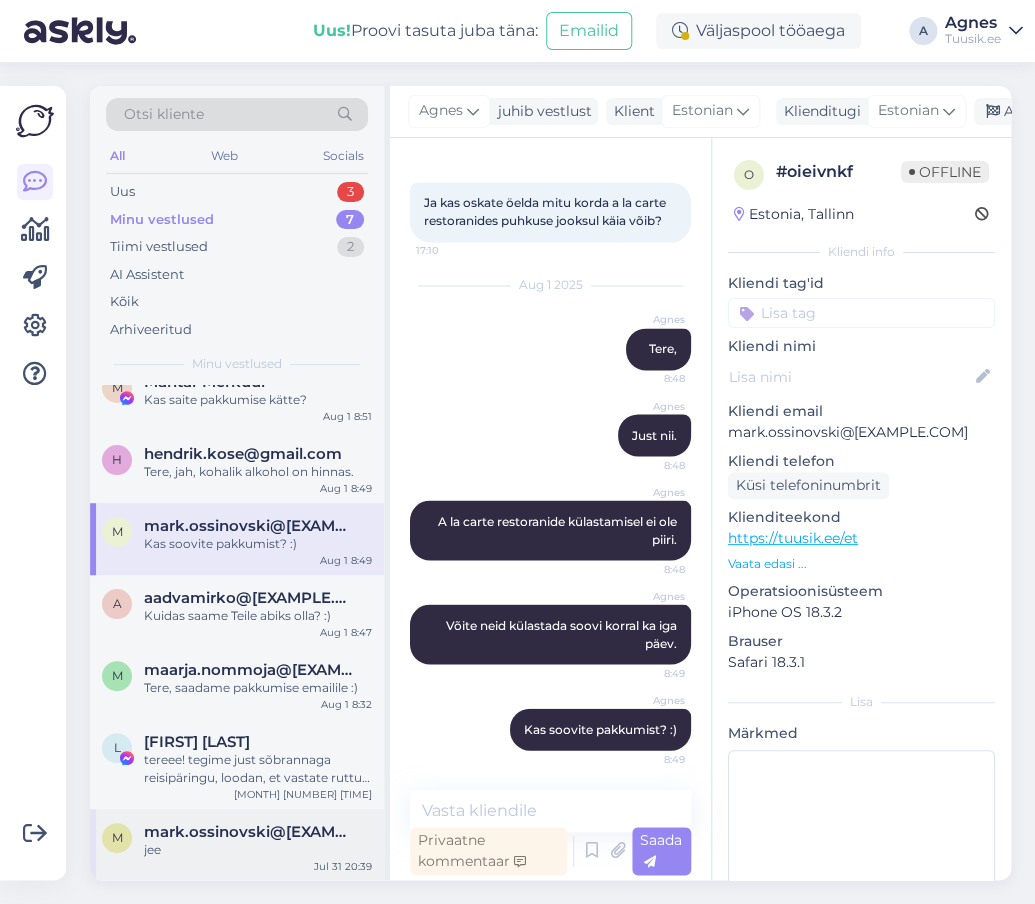 click on "jee" at bounding box center [258, 850] 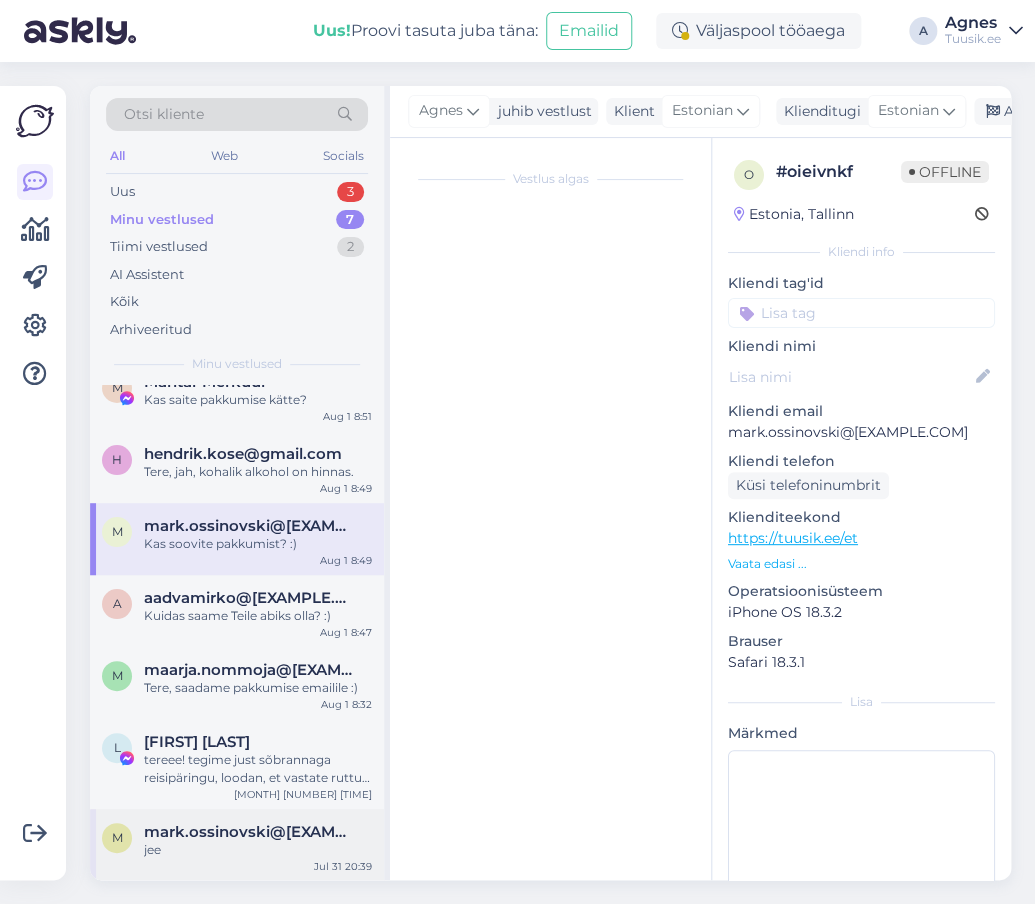 scroll, scrollTop: 0, scrollLeft: 0, axis: both 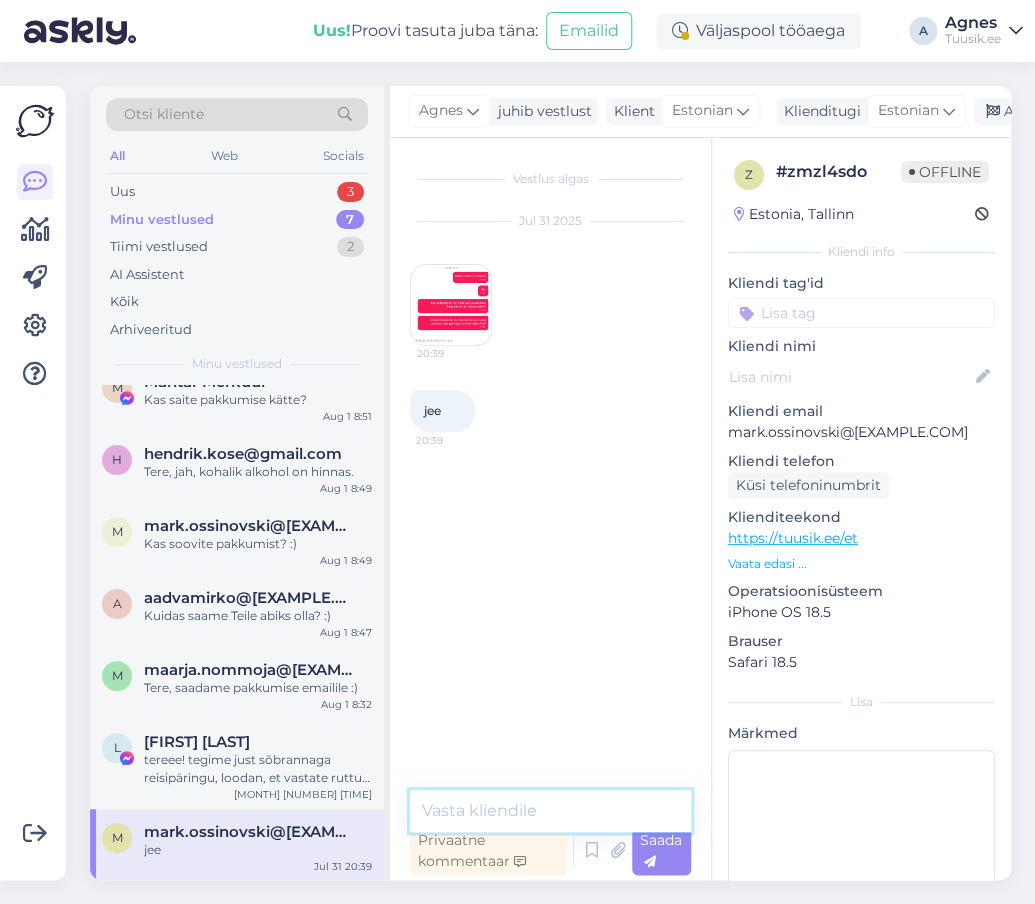 click at bounding box center [550, 811] 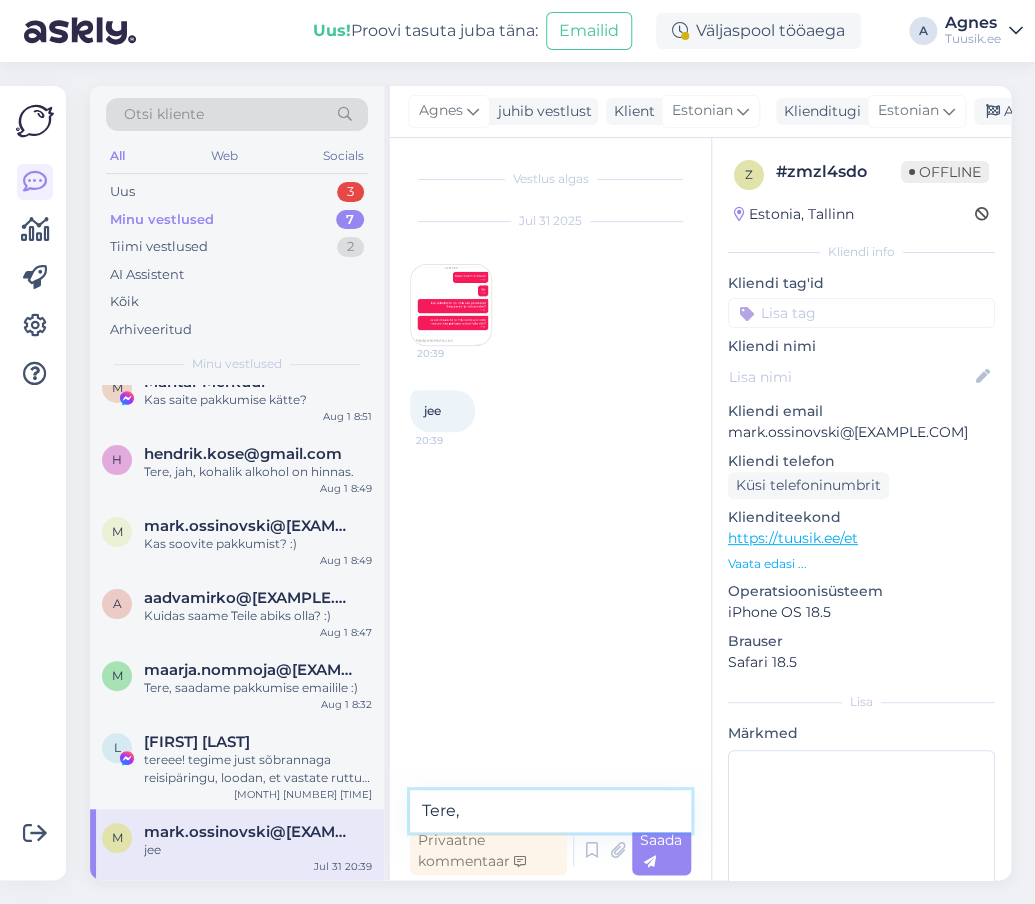 paste on "A la carte restoranide külastamisel ei ole piiri." 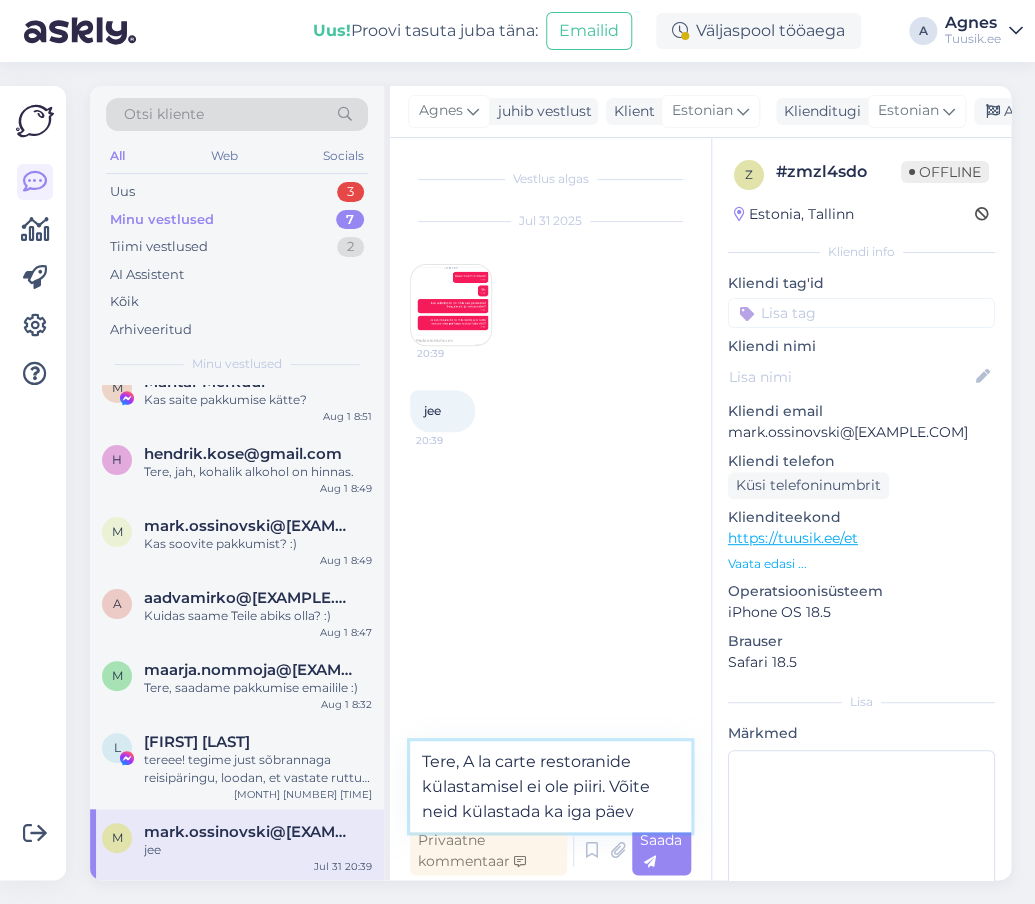 type on "Tere, A la carte restoranide külastamisel ei ole piiri. Võite neid külastada ka iga päev." 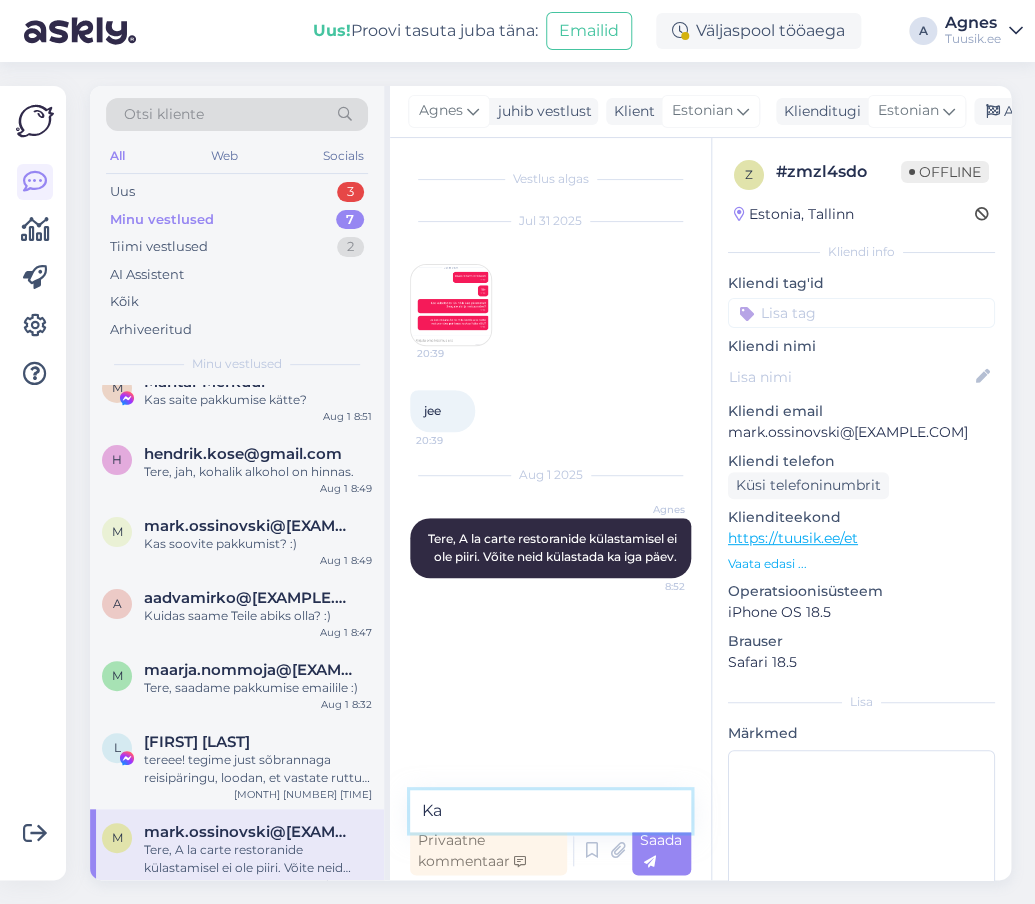 type on "K" 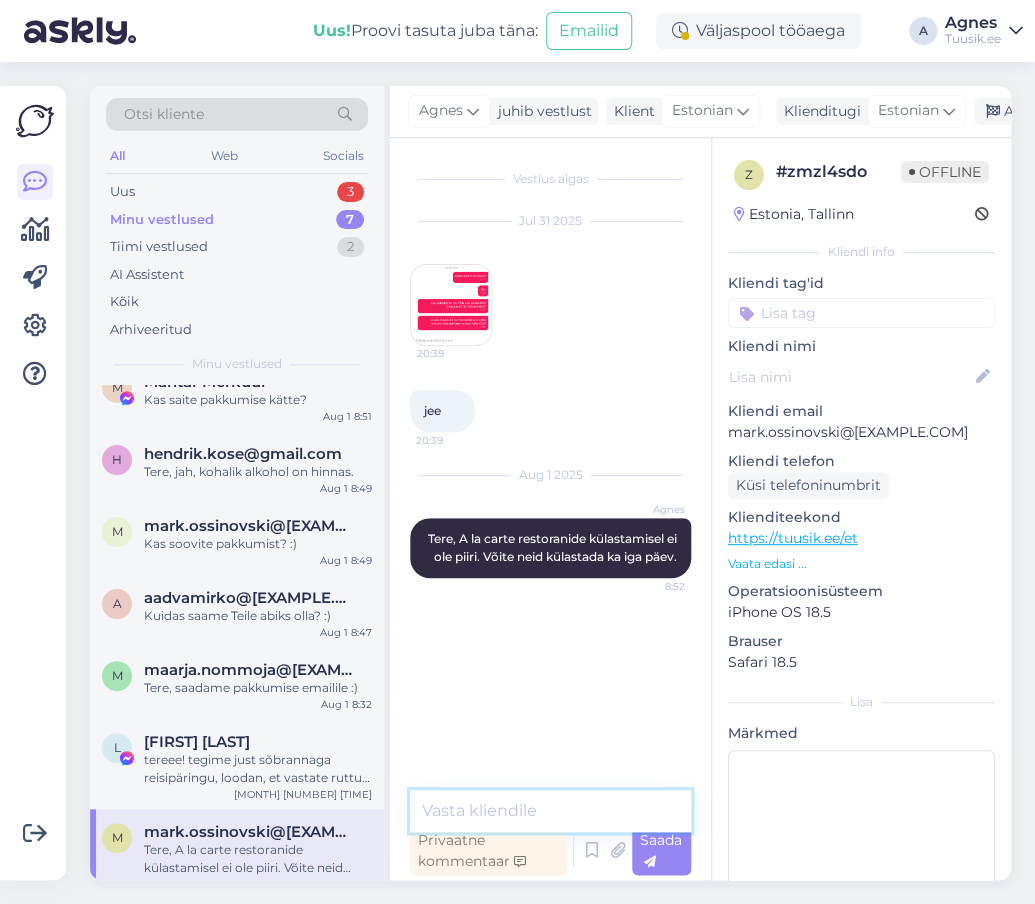 type on "i" 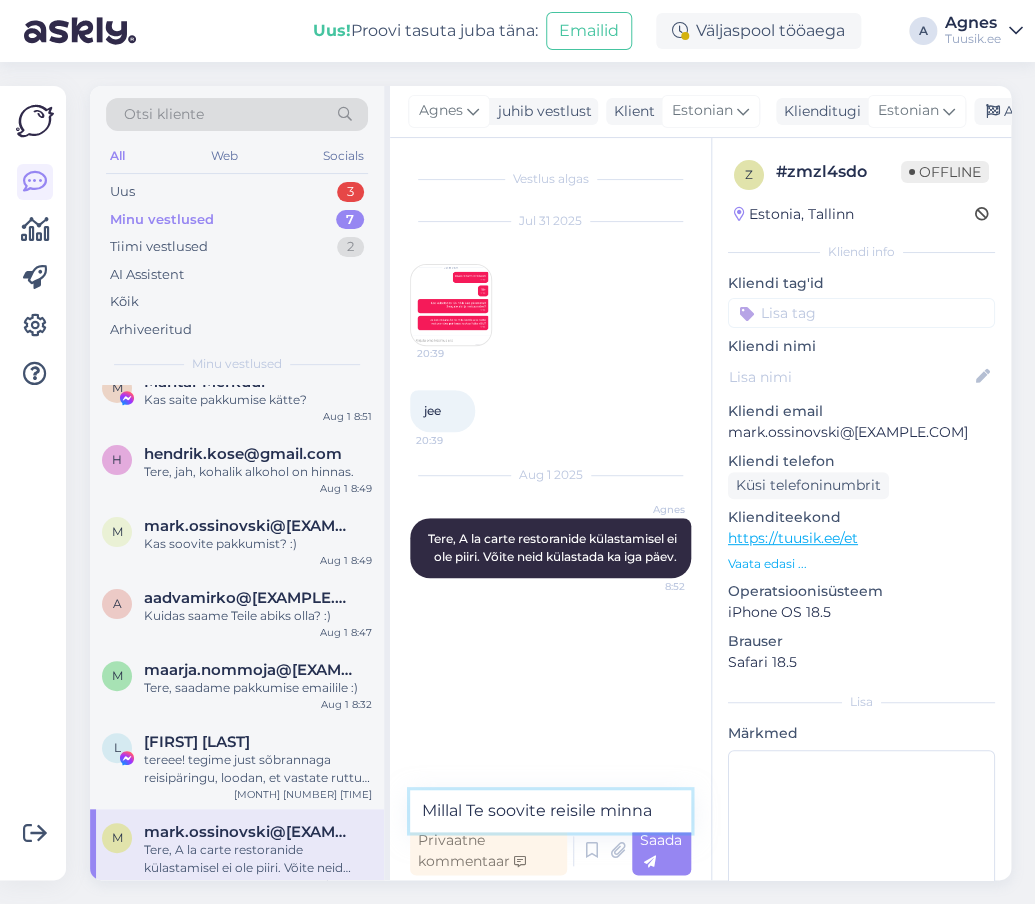 type on "Millal Te soovite reisile minna?" 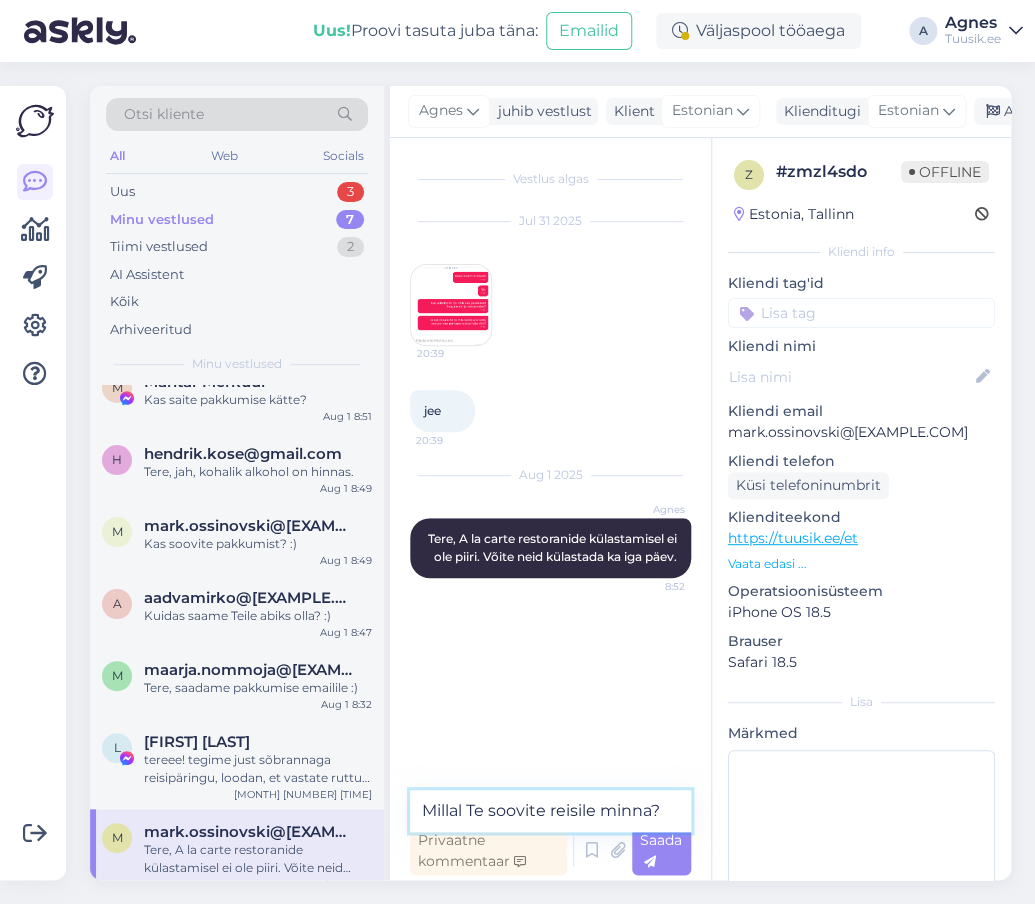 type 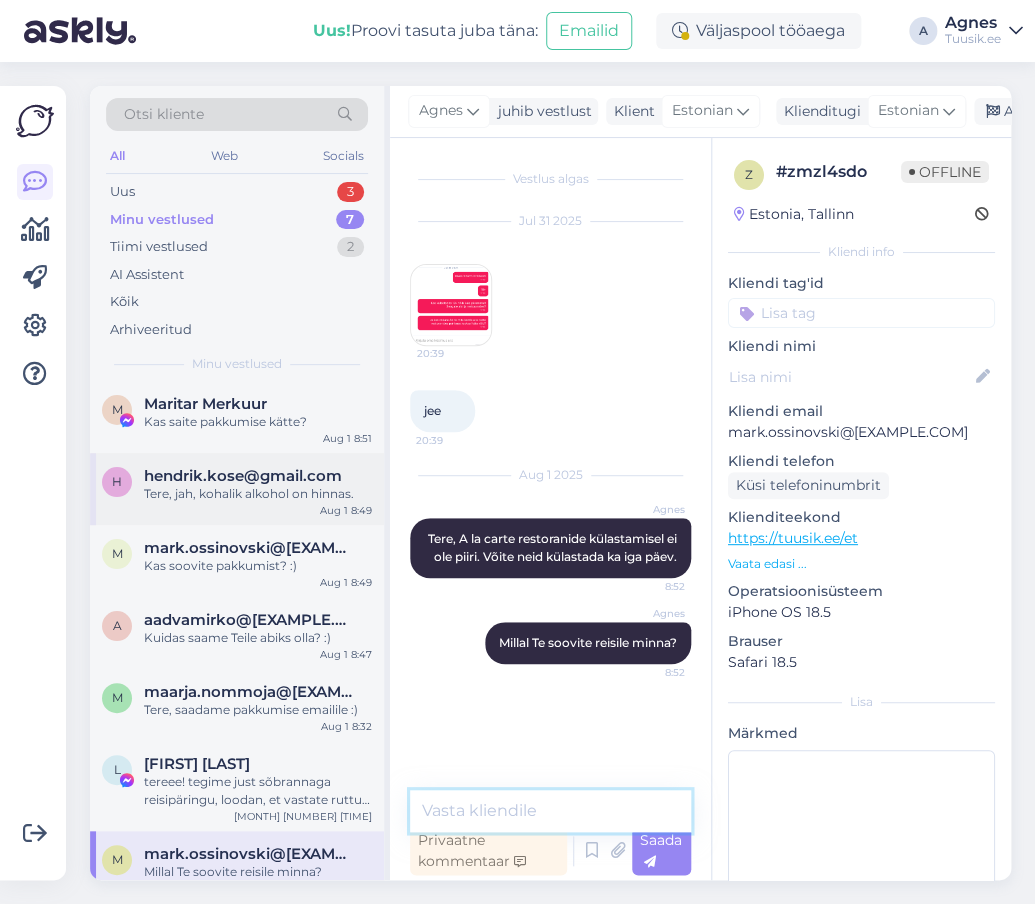 scroll, scrollTop: 0, scrollLeft: 0, axis: both 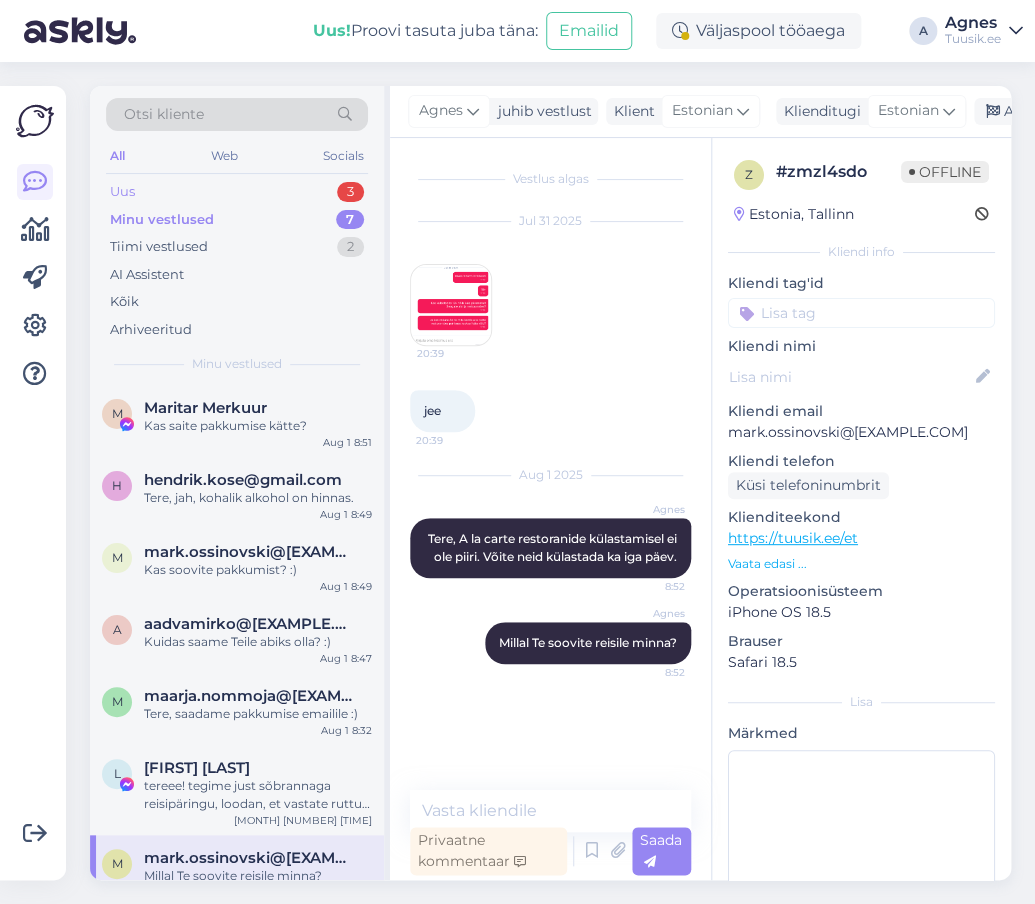 click on "Uus 3" at bounding box center (237, 192) 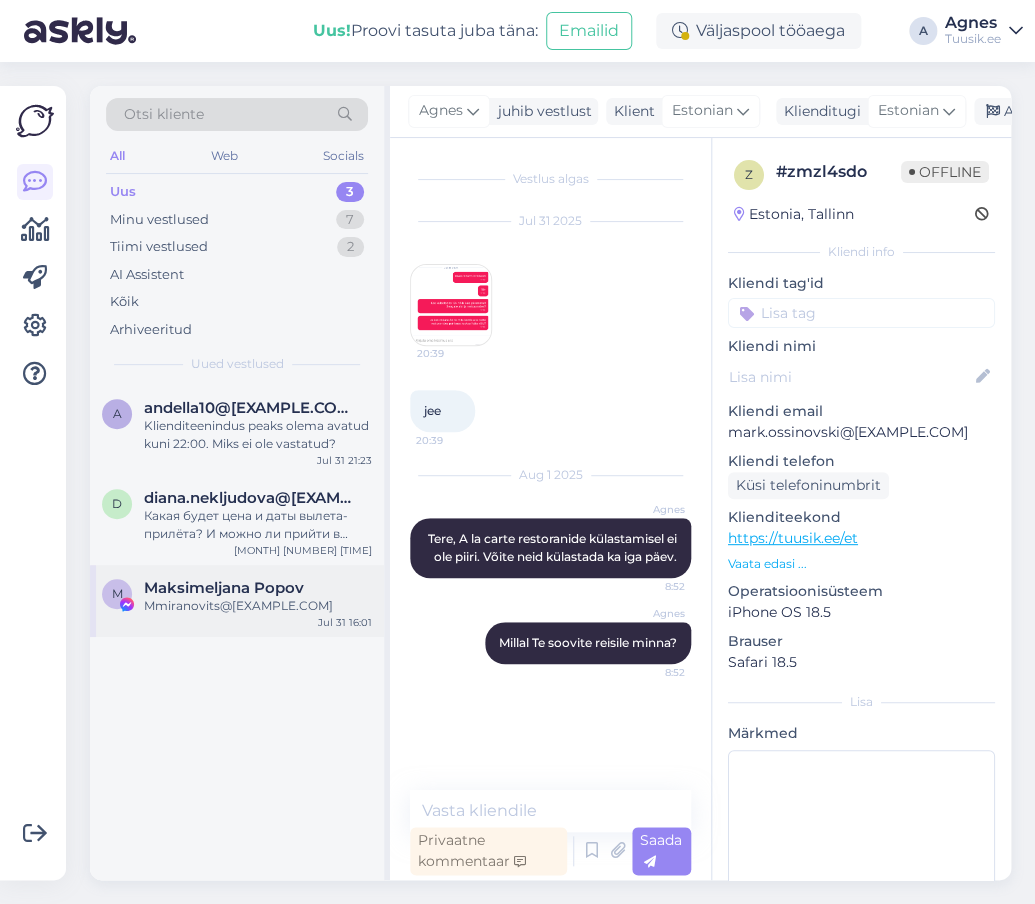 click on "Mmiranovits@[EXAMPLE.COM]" at bounding box center [258, 606] 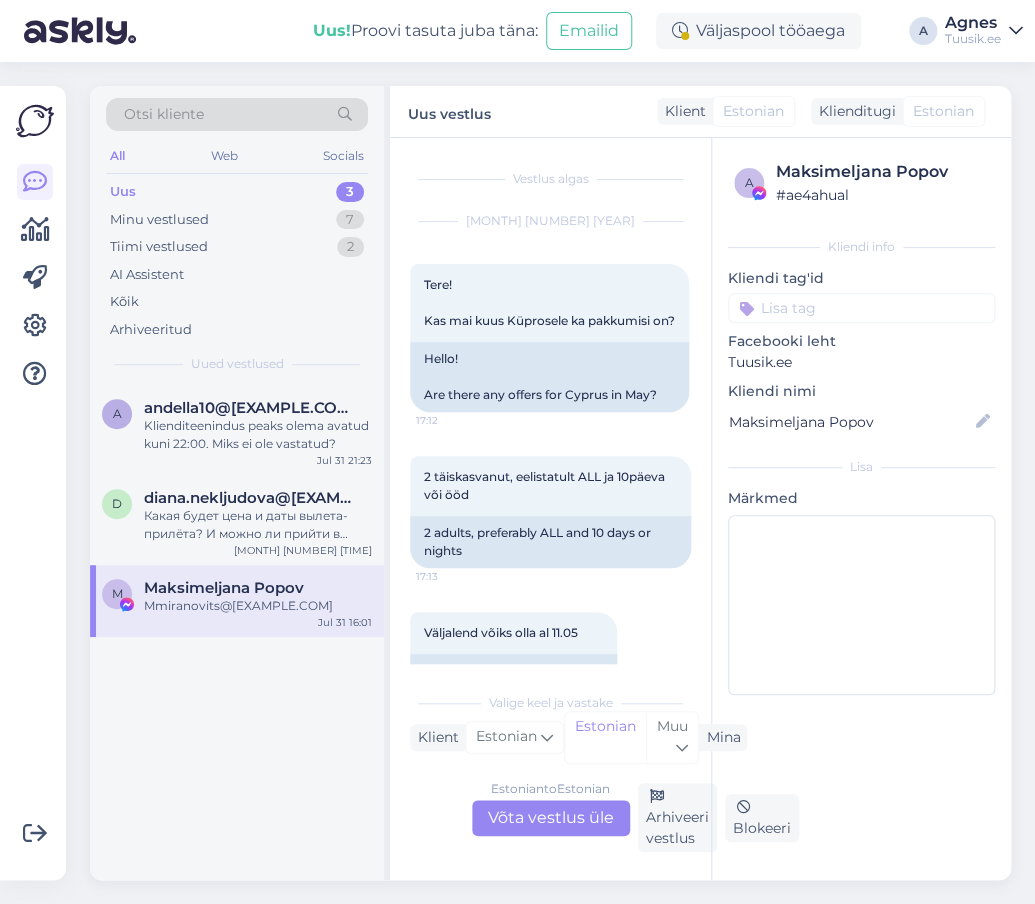 scroll, scrollTop: 4010, scrollLeft: 0, axis: vertical 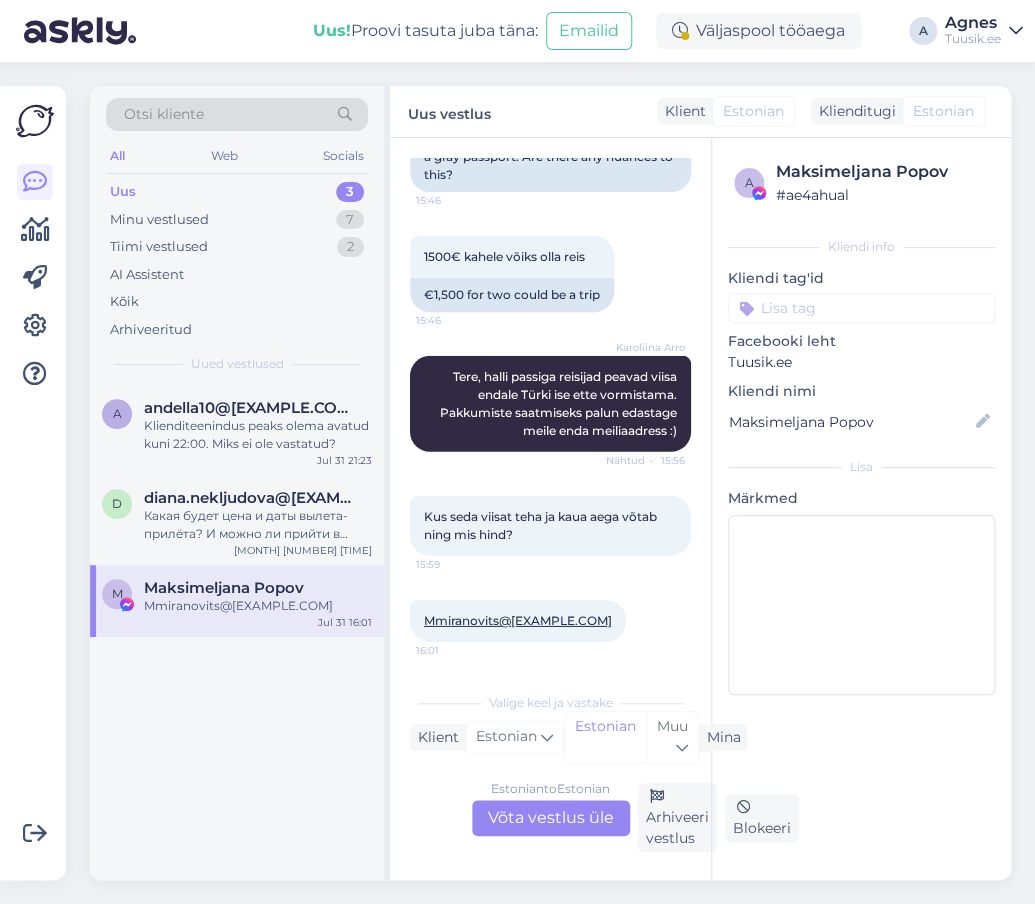 click on "Estonian  to  Estonian Võta vestlus üle" at bounding box center (551, 818) 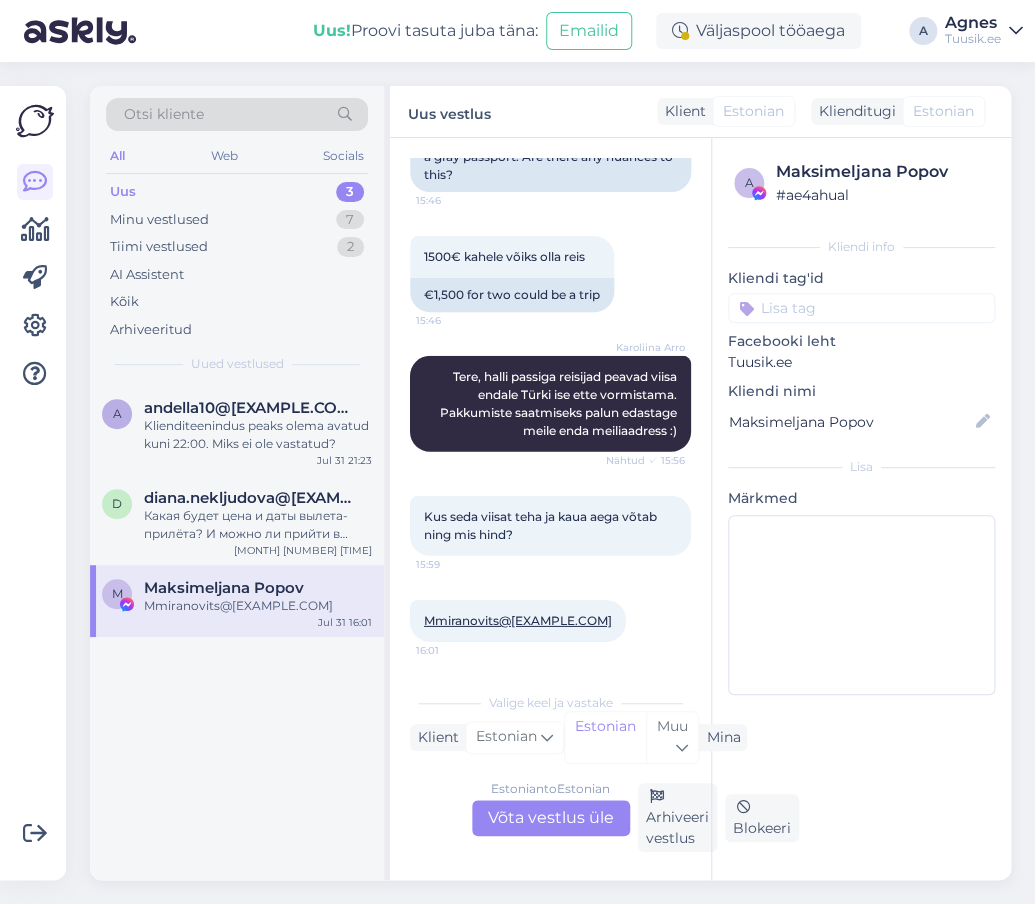 scroll, scrollTop: 3901, scrollLeft: 0, axis: vertical 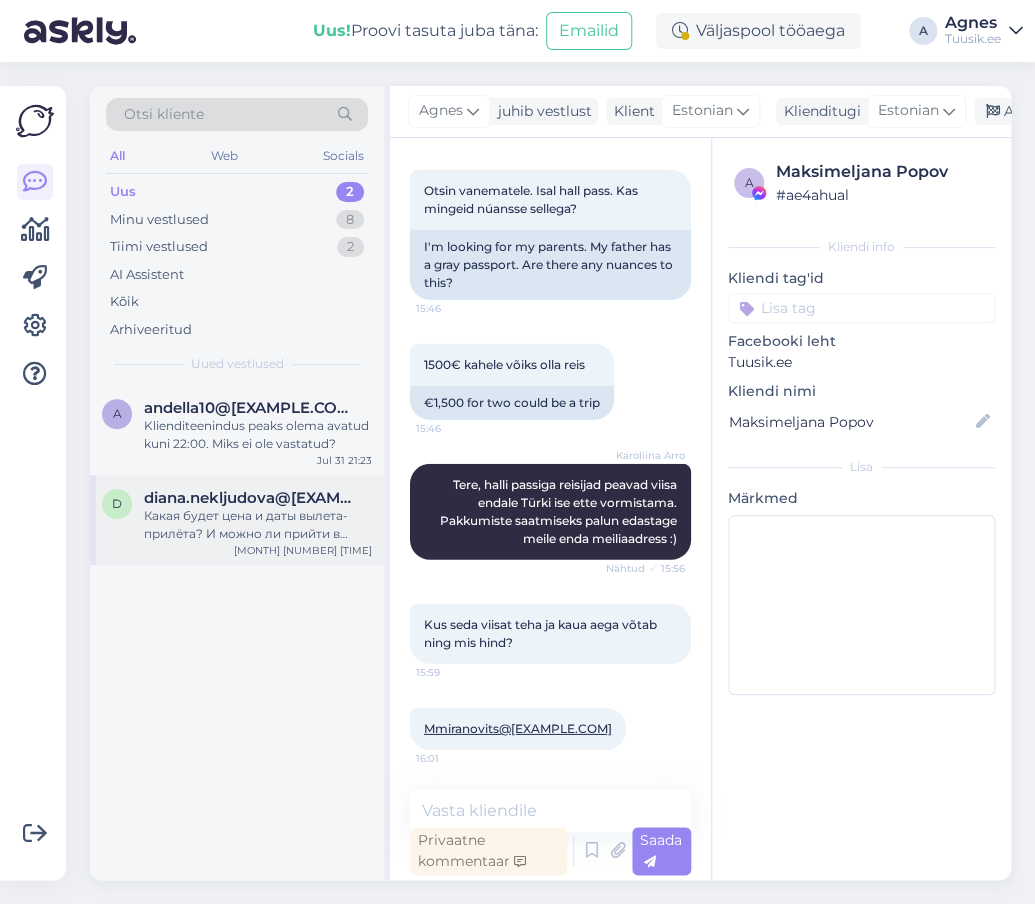 click on "Какая будет цена и даты вылета-прилёта? И можно ли прийти в офис в Таллинне, чтобы обсудить и купить?" at bounding box center (258, 525) 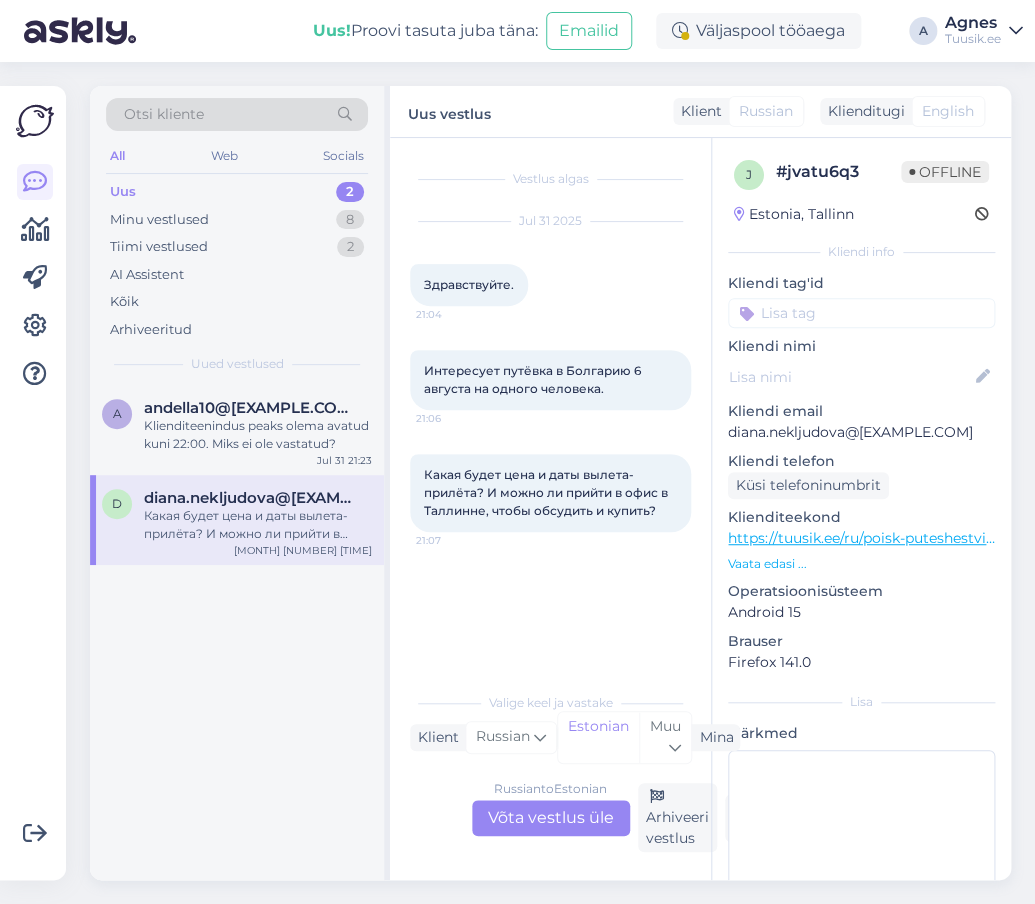 scroll, scrollTop: 0, scrollLeft: 0, axis: both 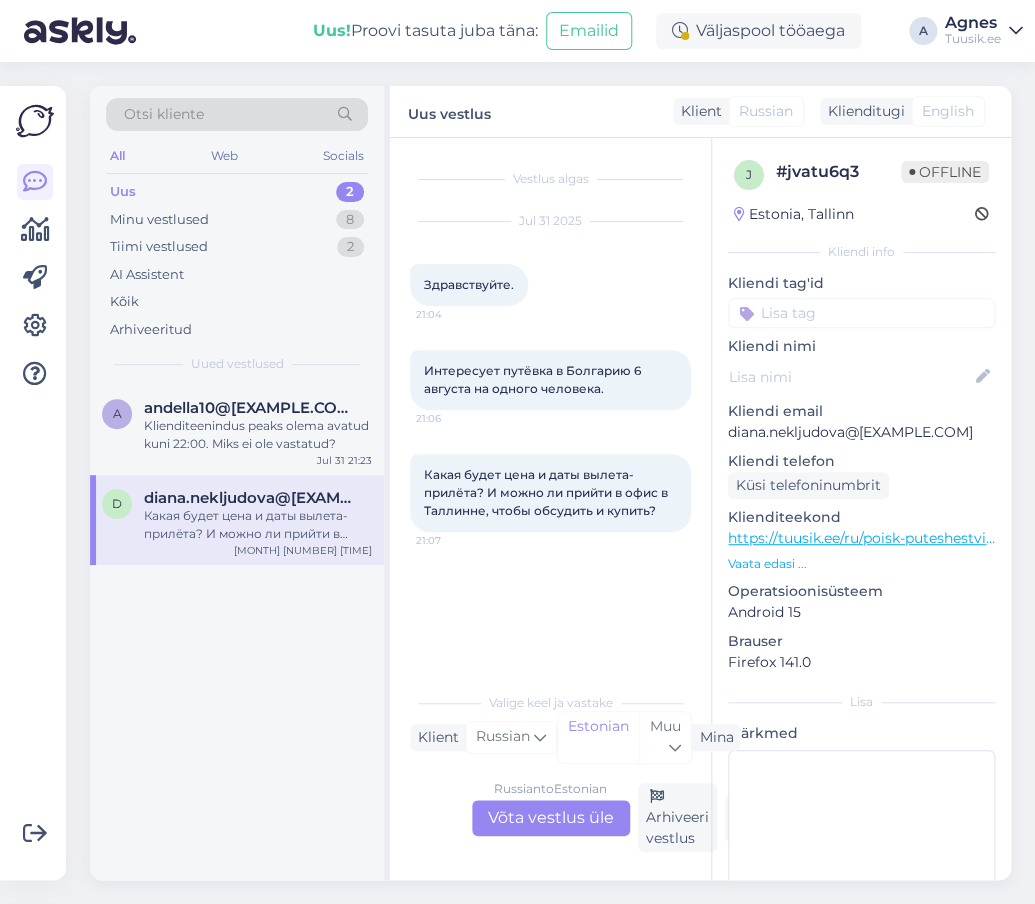 click on "Russian  to  Estonian Võta vestlus üle" at bounding box center (551, 818) 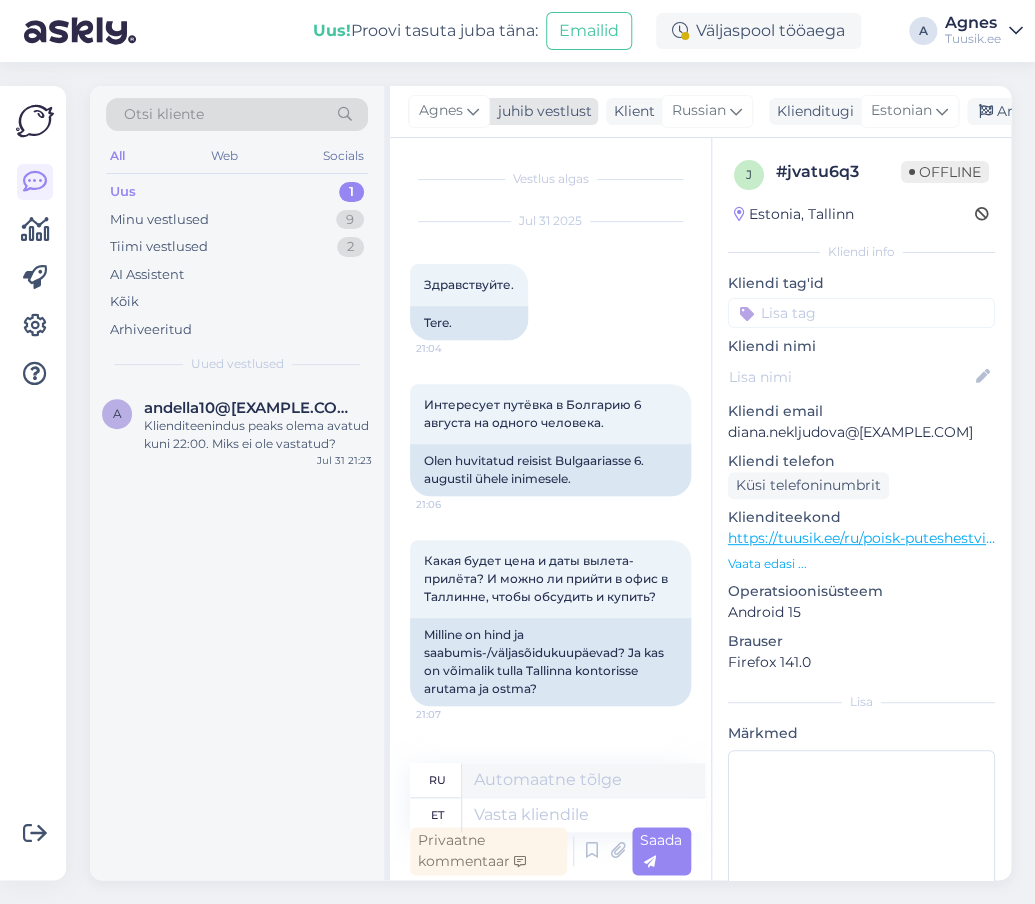 click on "Agnes" at bounding box center [441, 111] 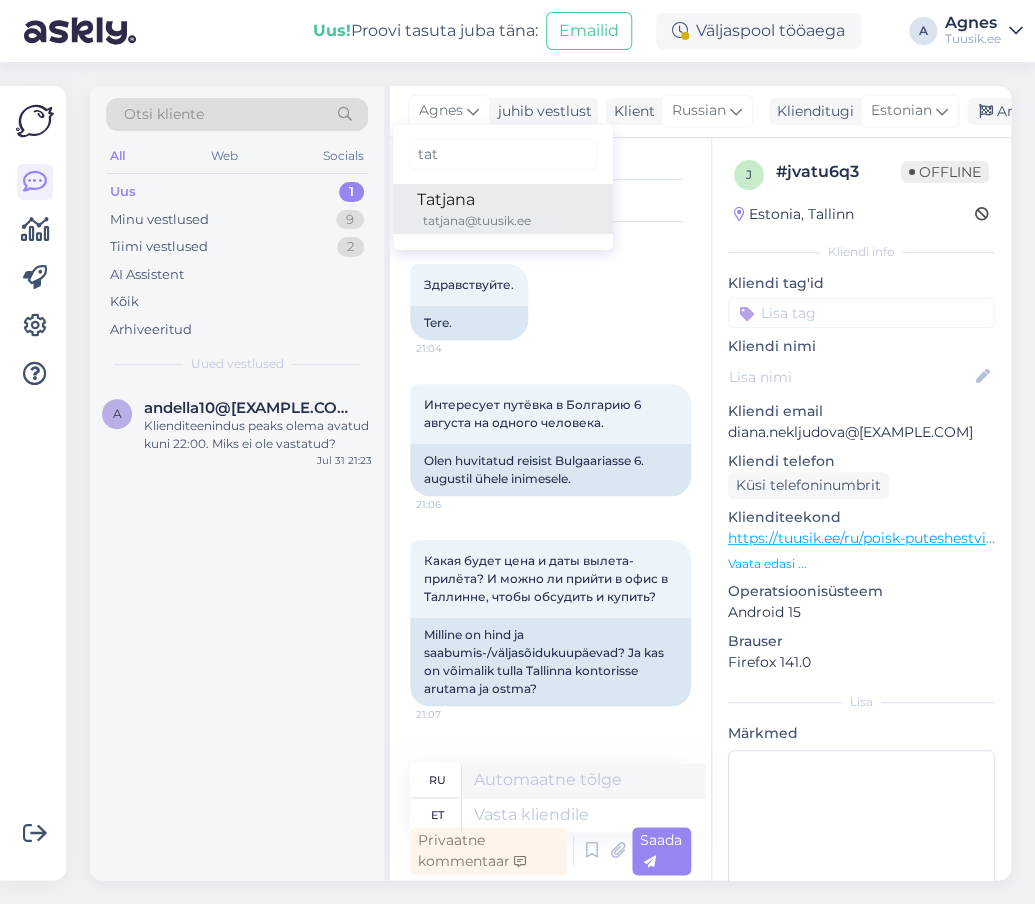 type on "tat" 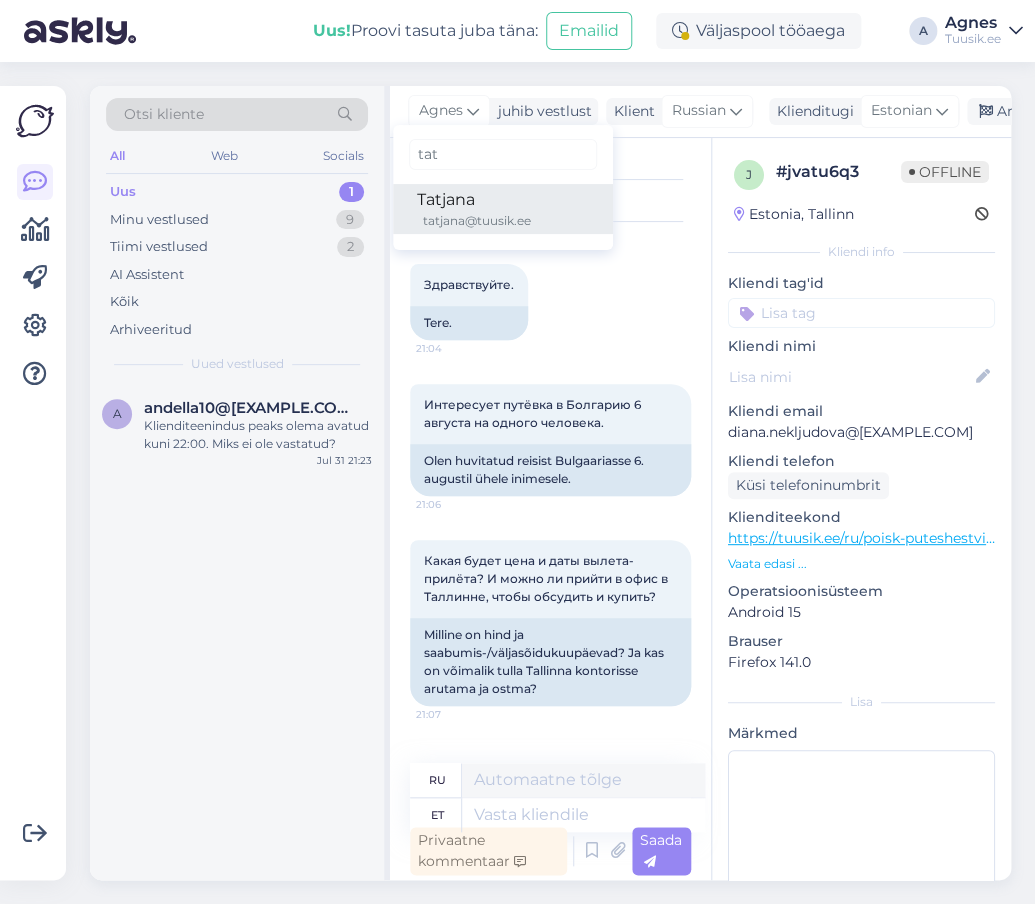 click on "Tatjana" at bounding box center [503, 200] 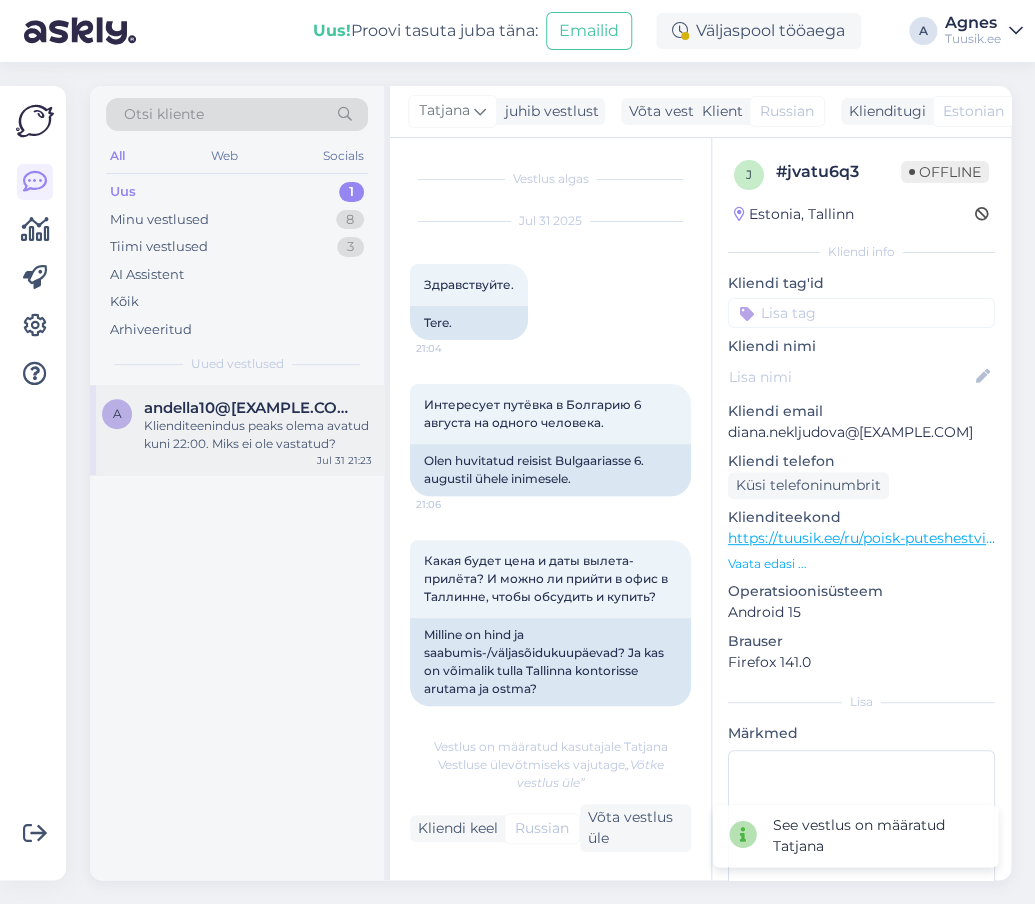 click on "andella10@[EXAMPLE.COM]" at bounding box center [248, 408] 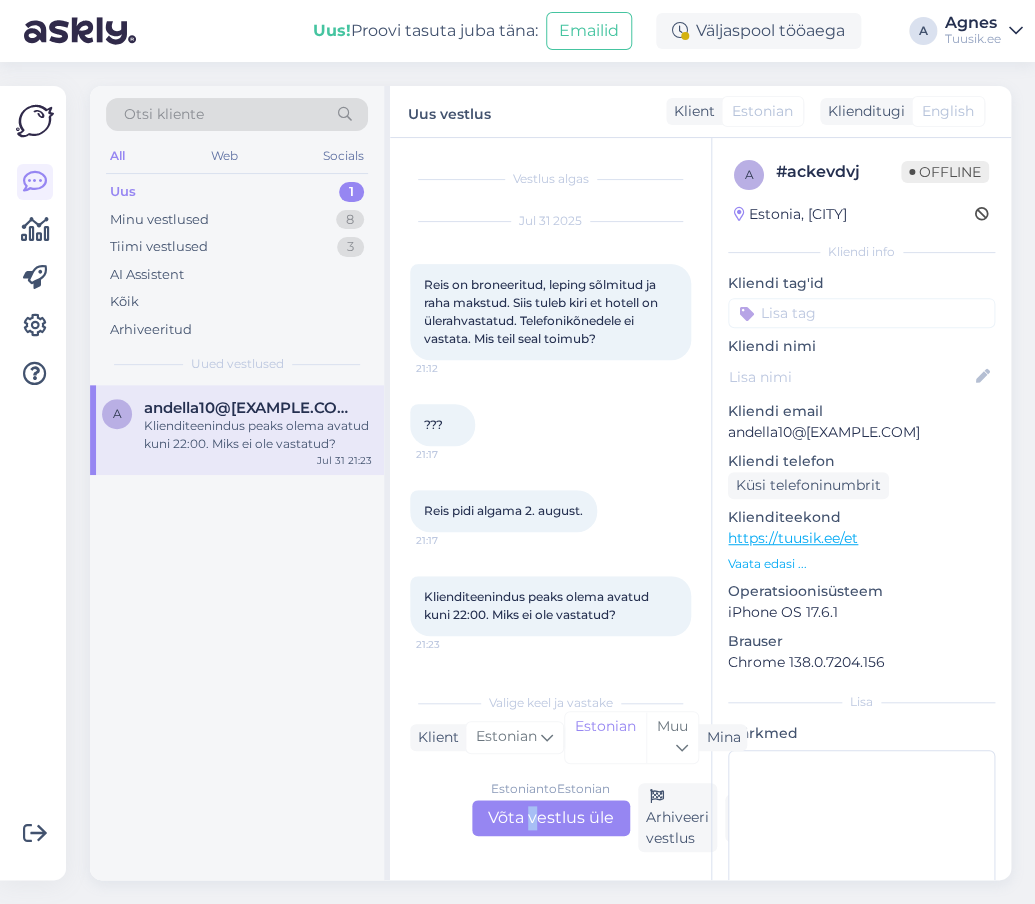 click on "Estonian  to  Estonian Võta vestlus üle" at bounding box center (551, 818) 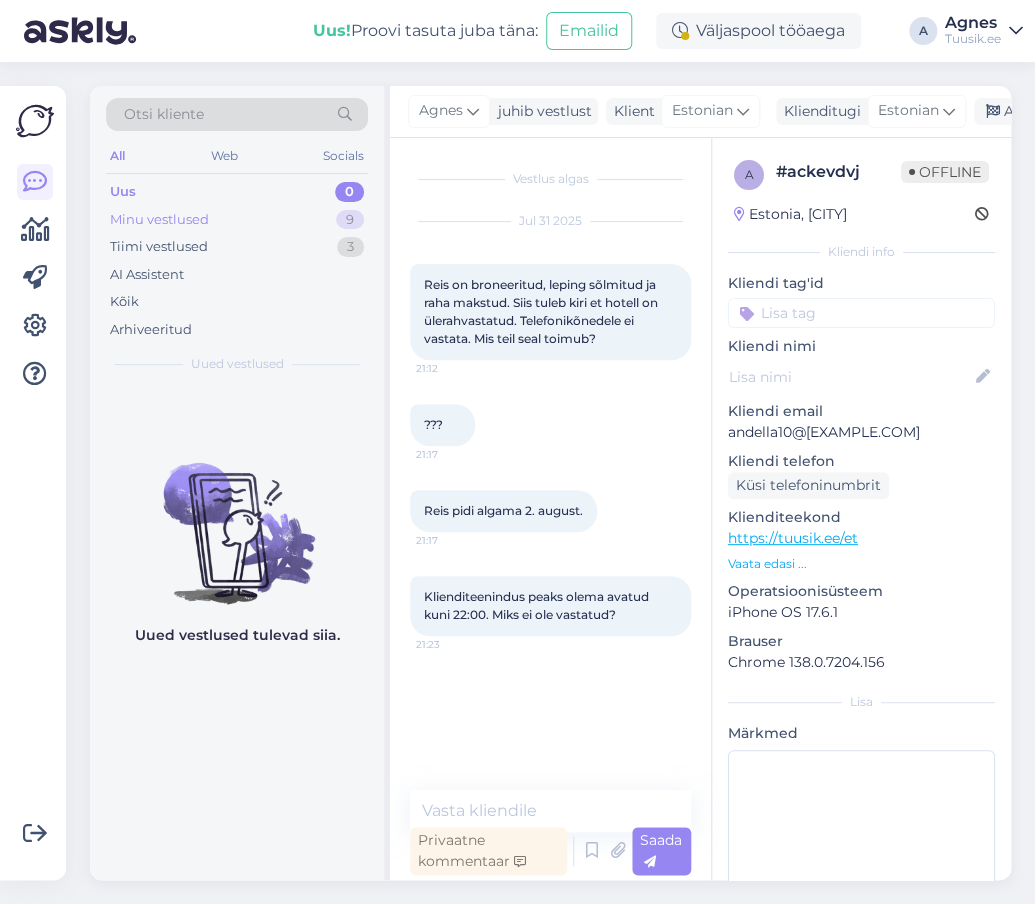 click on "9" at bounding box center (350, 220) 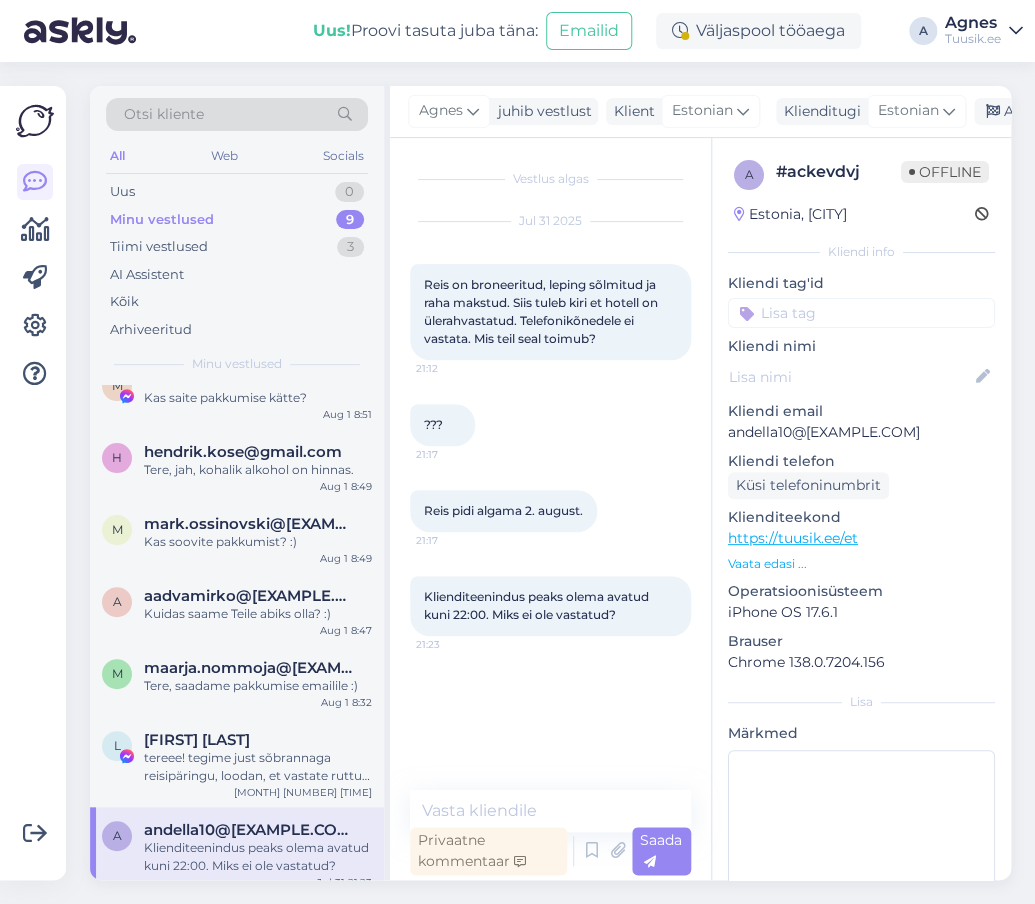 scroll, scrollTop: 188, scrollLeft: 0, axis: vertical 